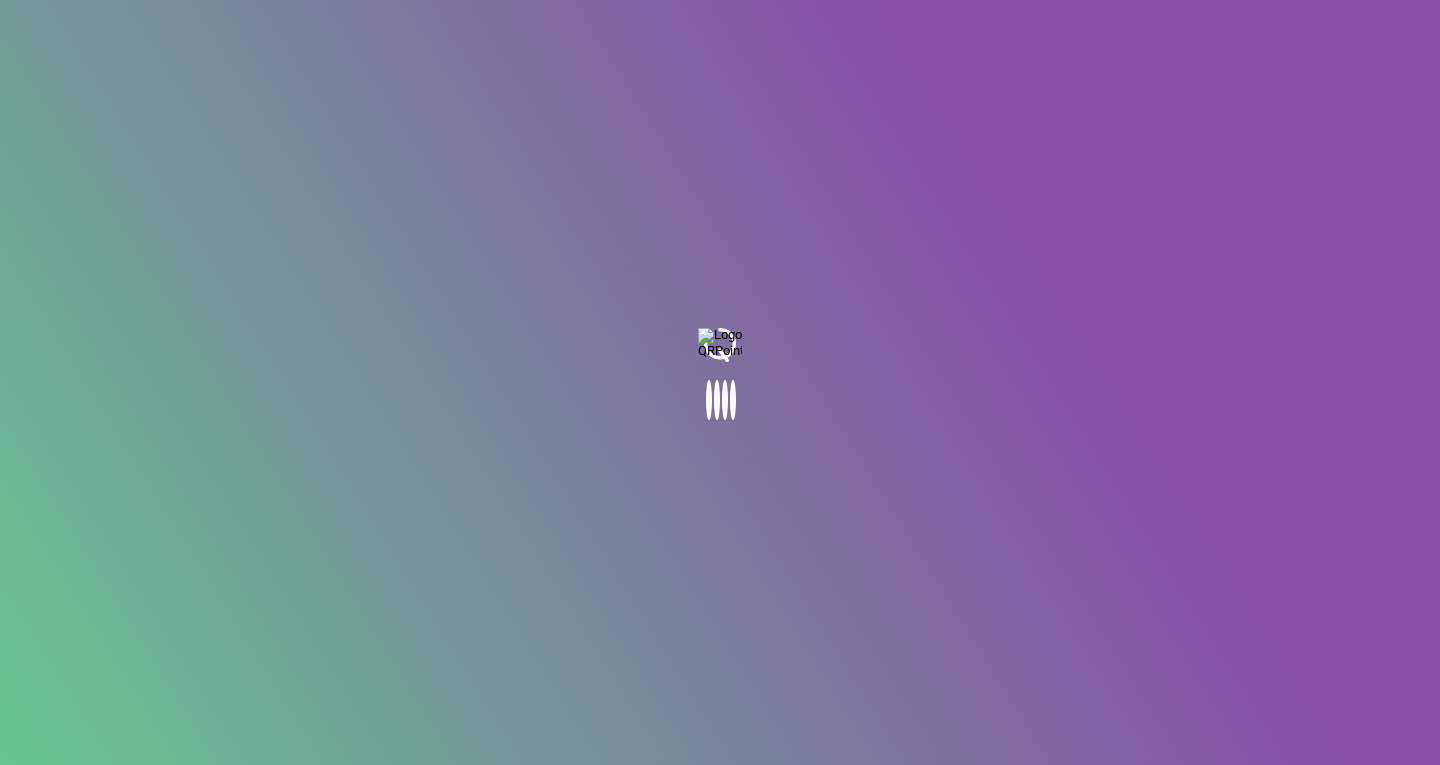 scroll, scrollTop: 0, scrollLeft: 0, axis: both 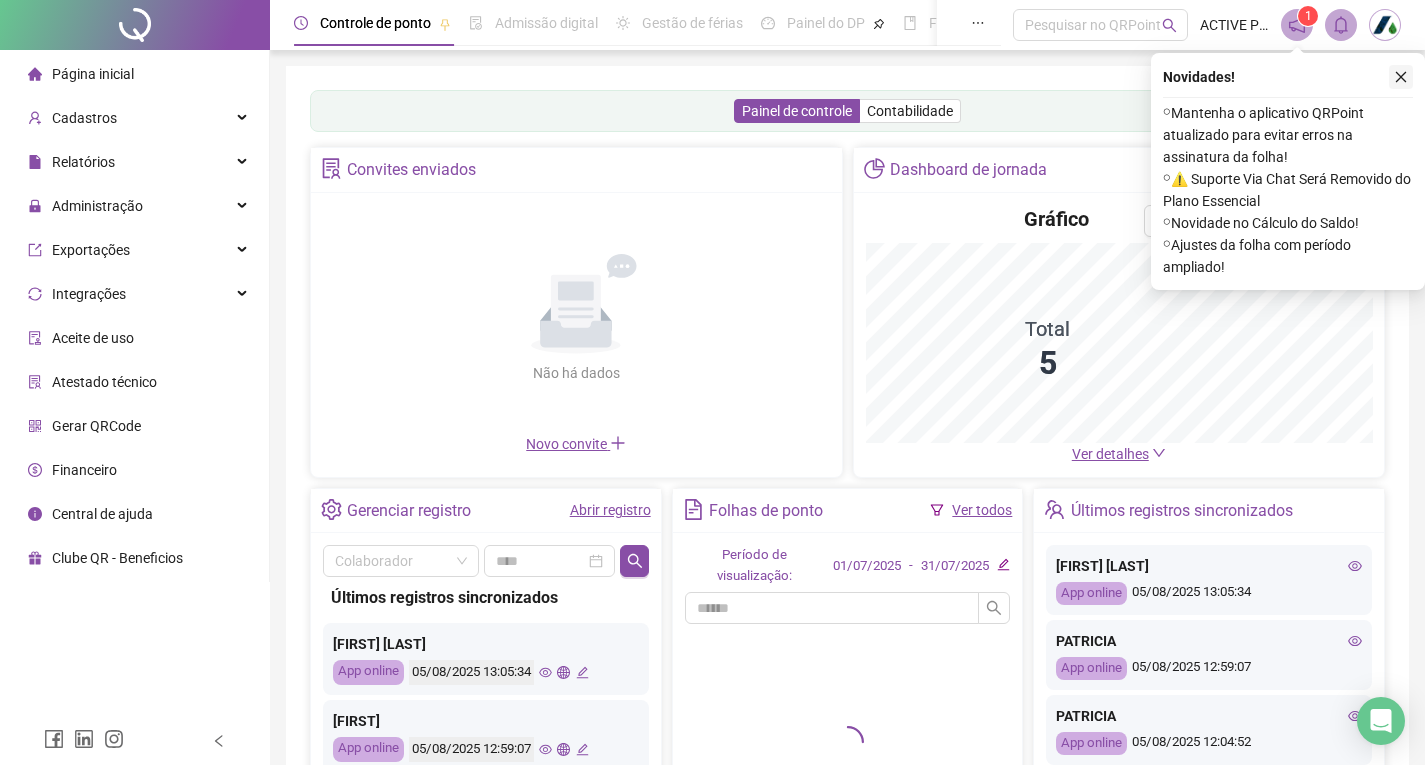 click 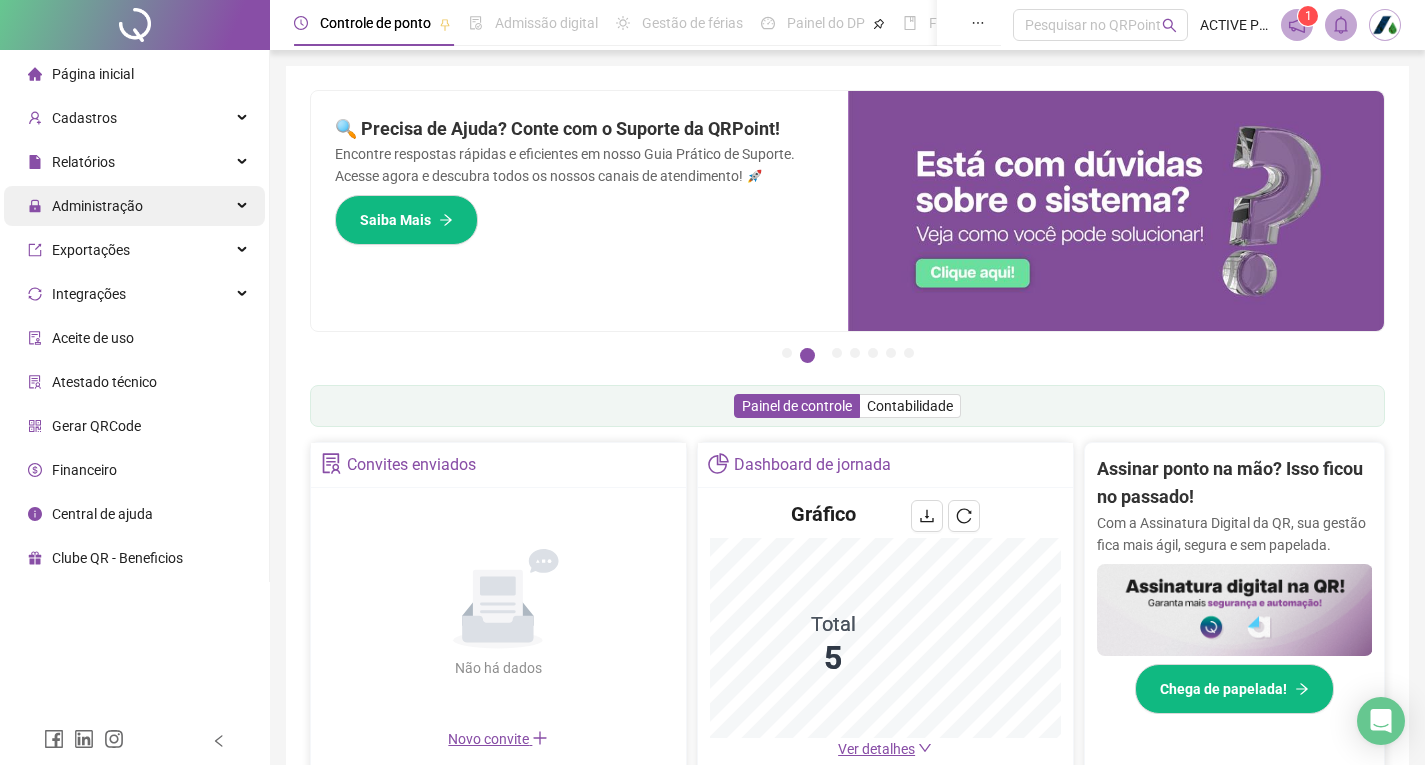 click on "Administração" at bounding box center (97, 206) 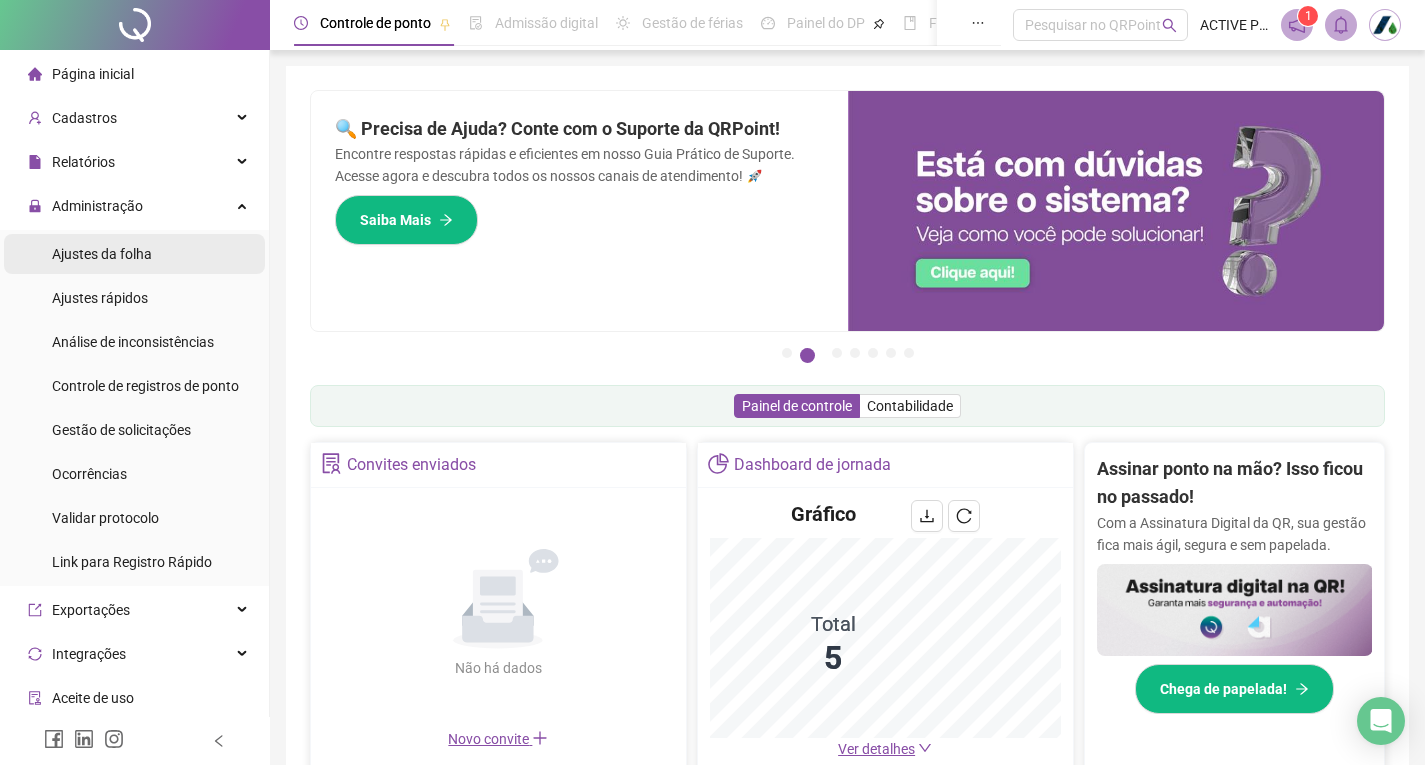 click on "Ajustes da folha" at bounding box center [102, 254] 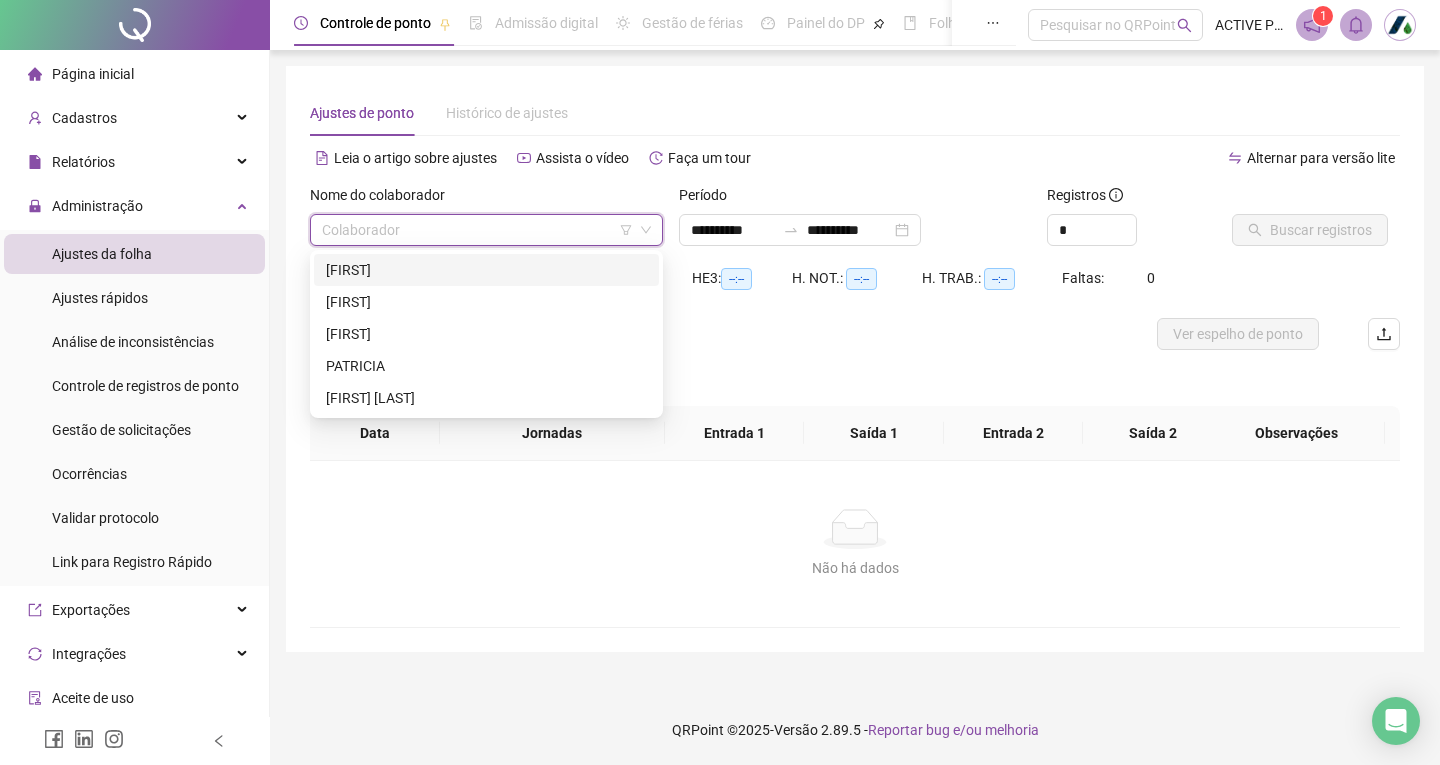 click at bounding box center (477, 230) 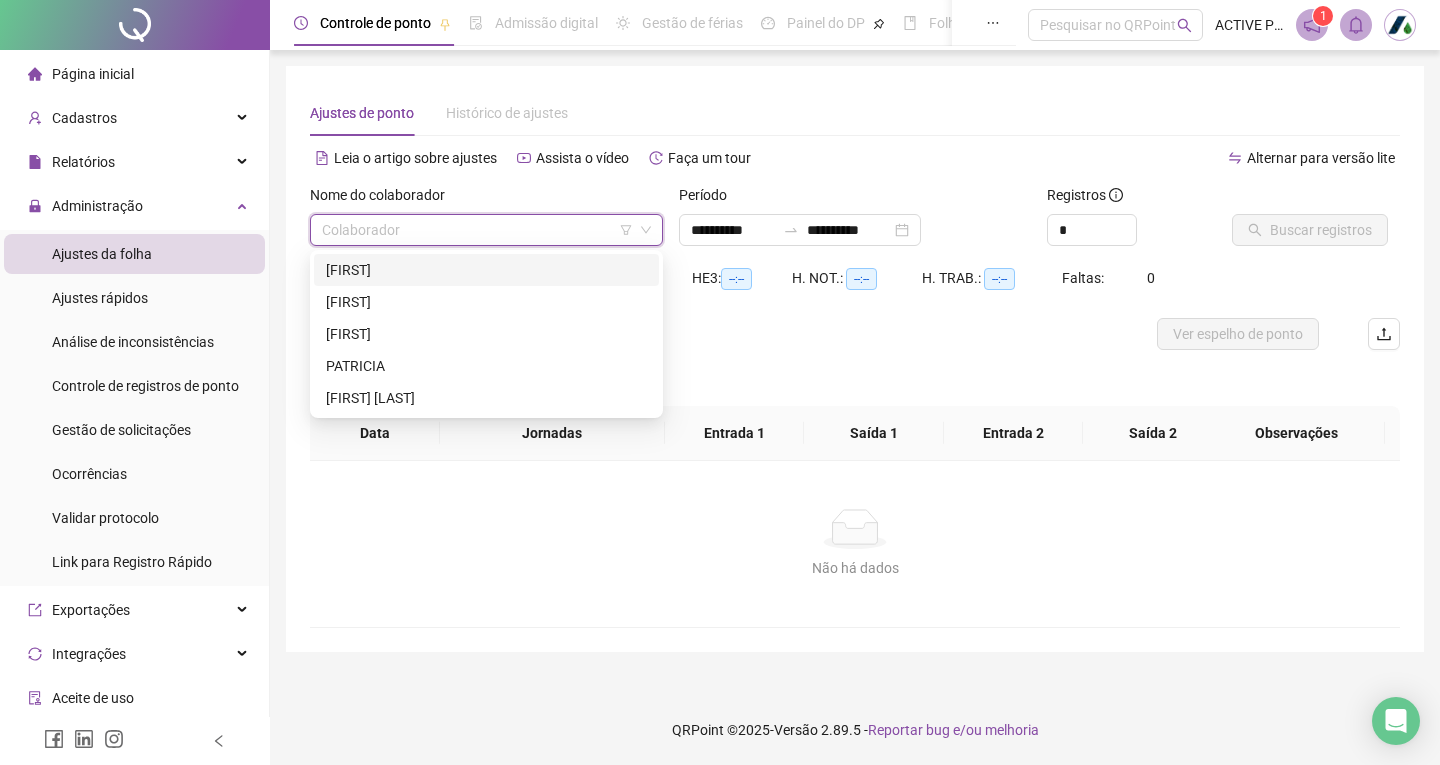 click on "[FIRST]" at bounding box center (486, 270) 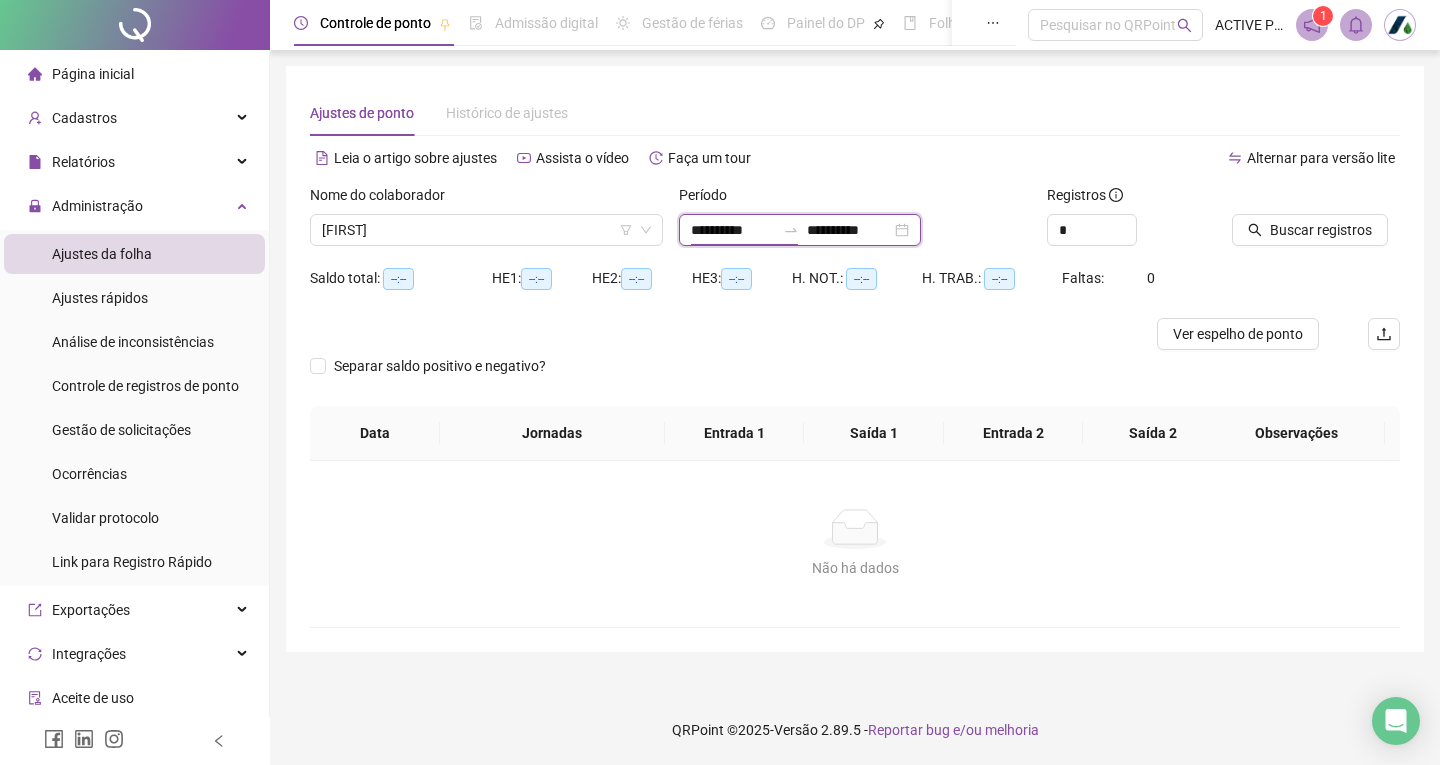 click on "**********" at bounding box center (733, 230) 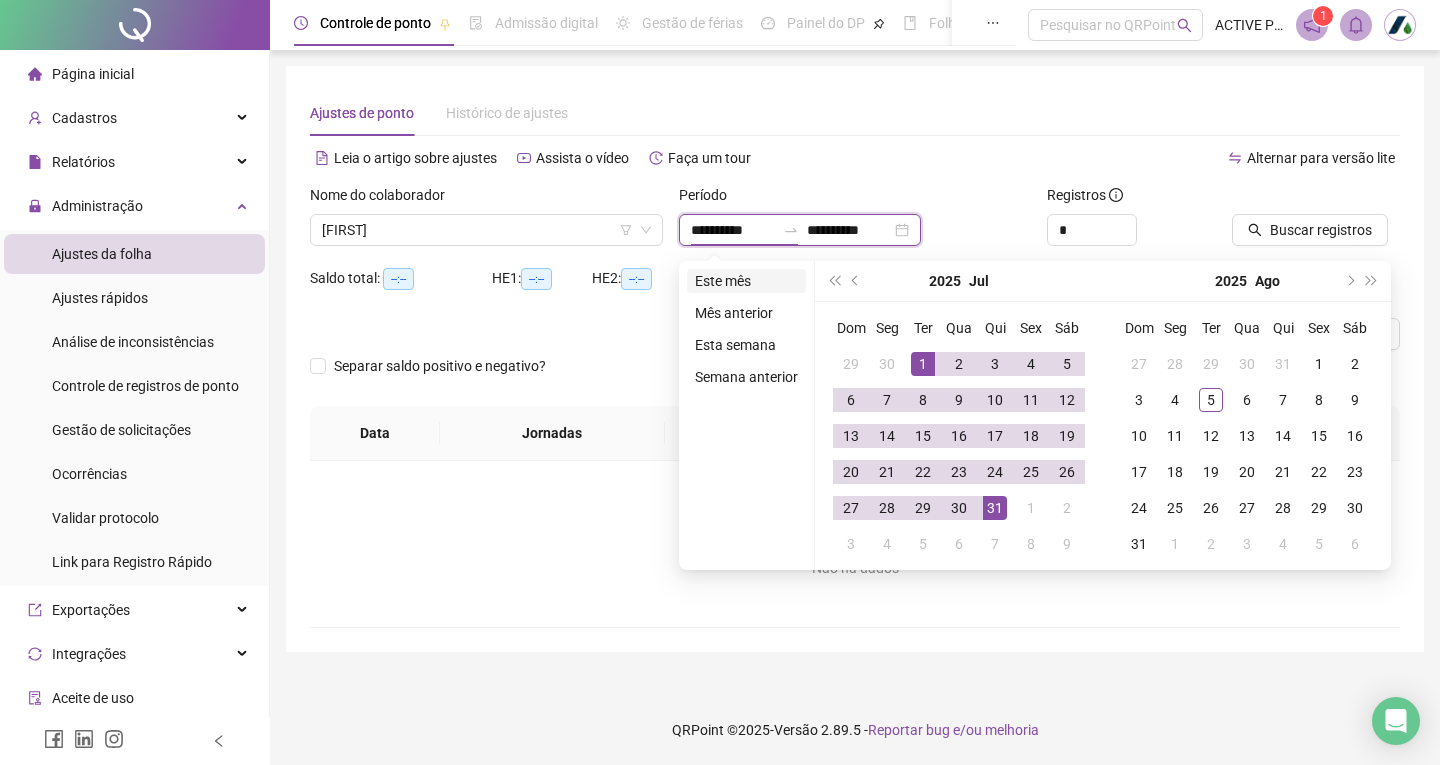 type on "**********" 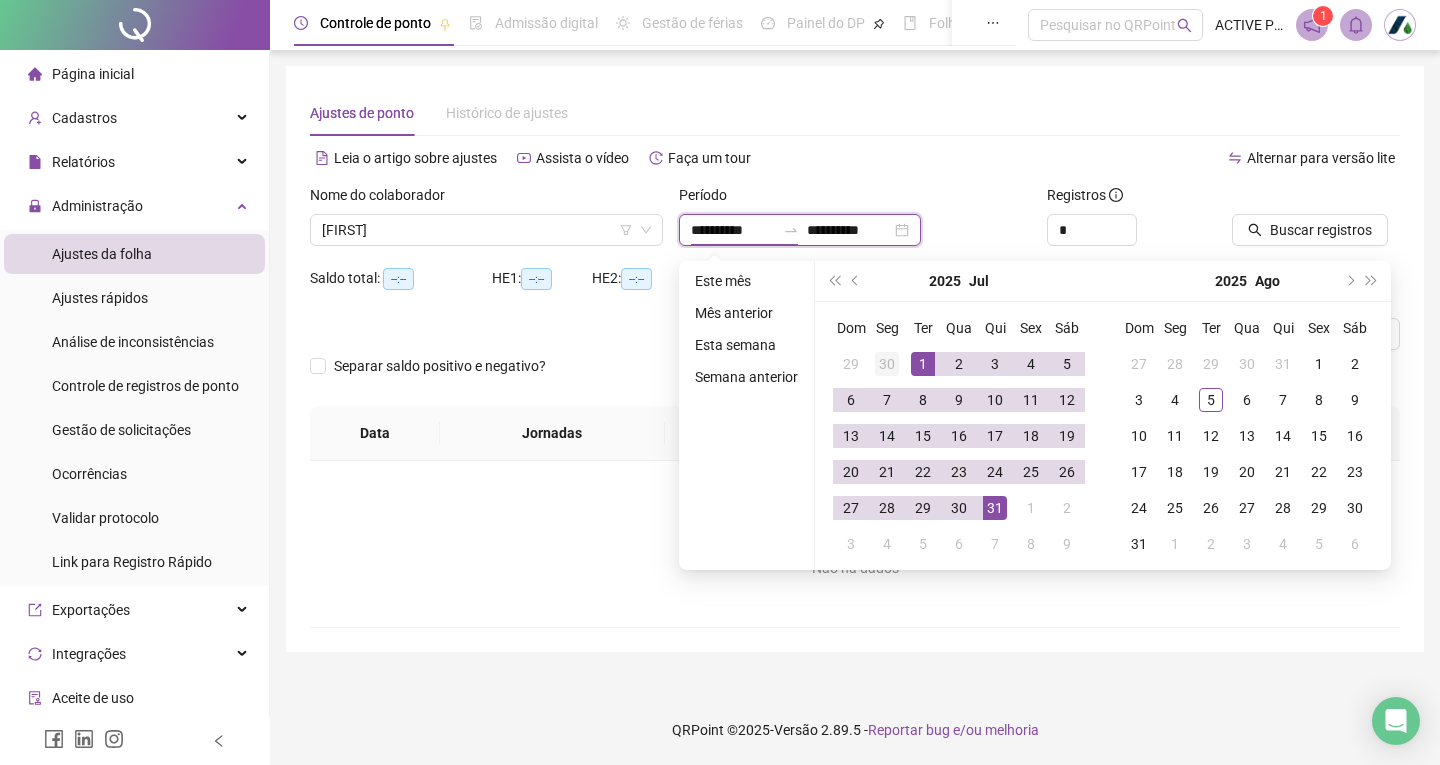 type on "**********" 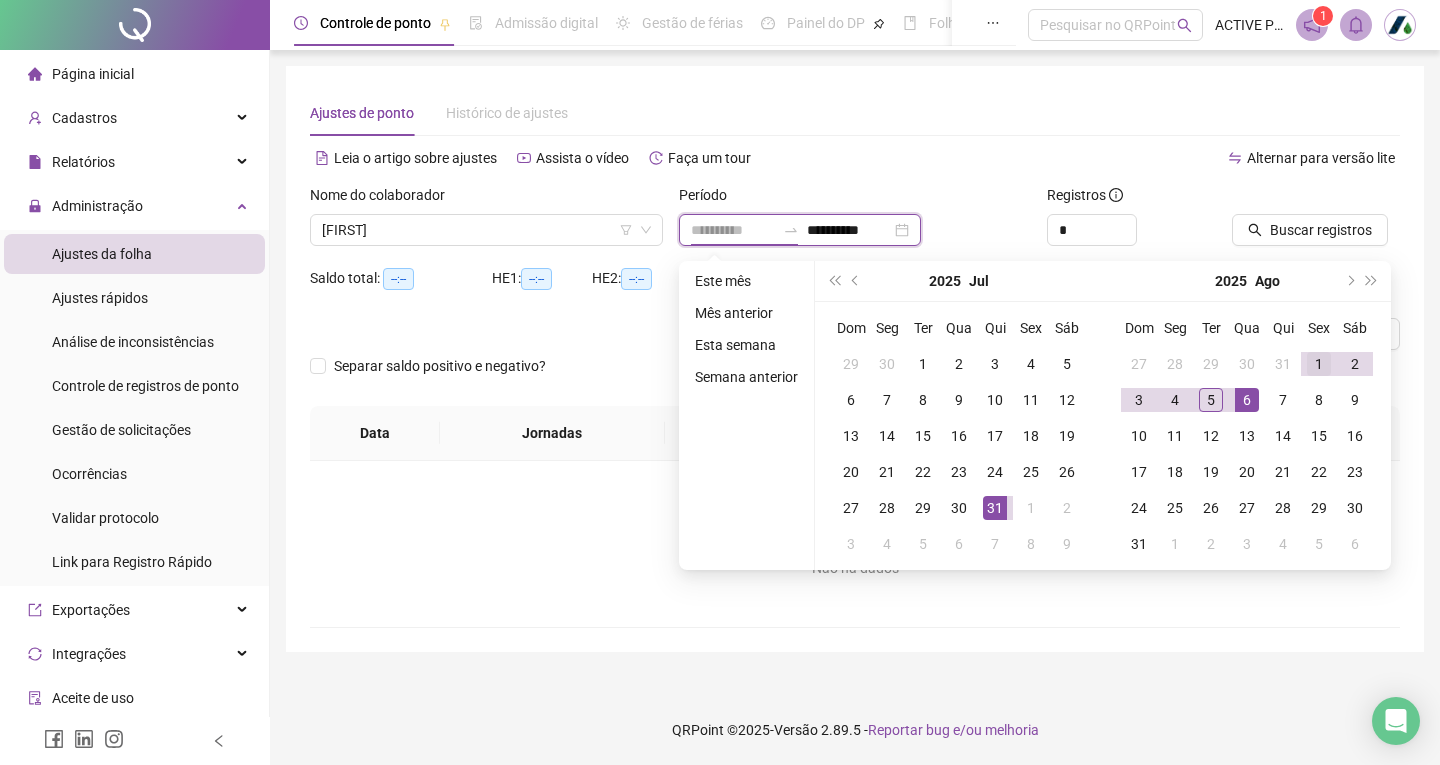 type on "**********" 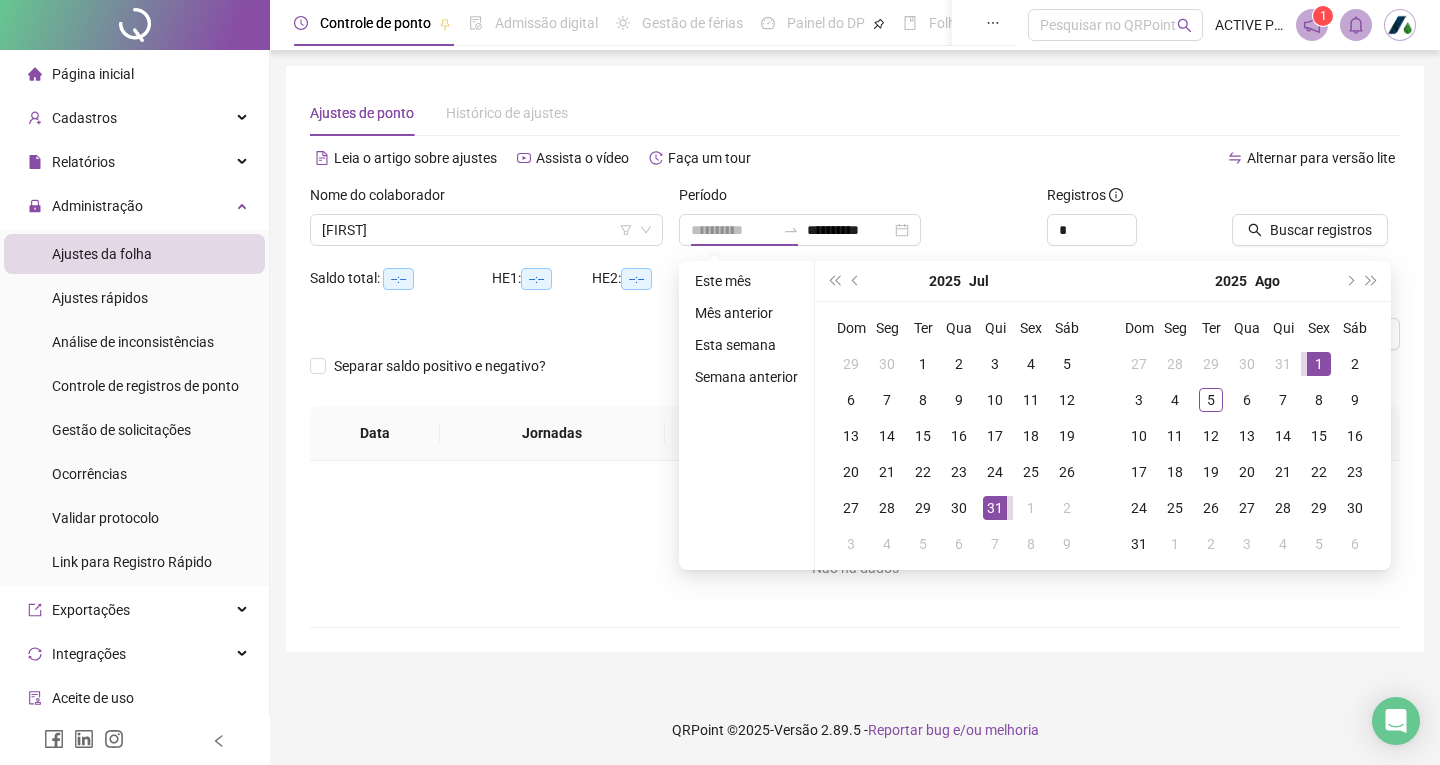 click on "1" at bounding box center [1319, 364] 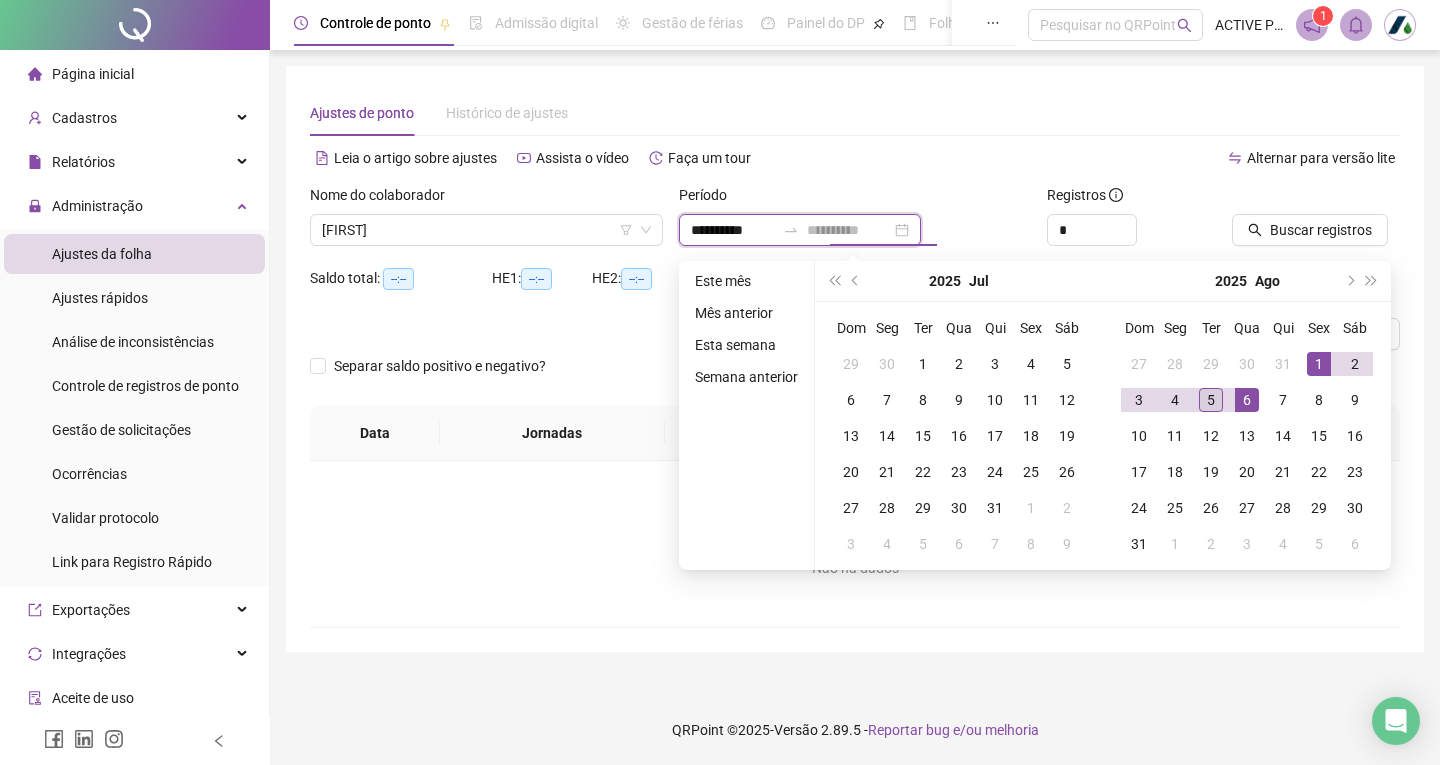 type on "**********" 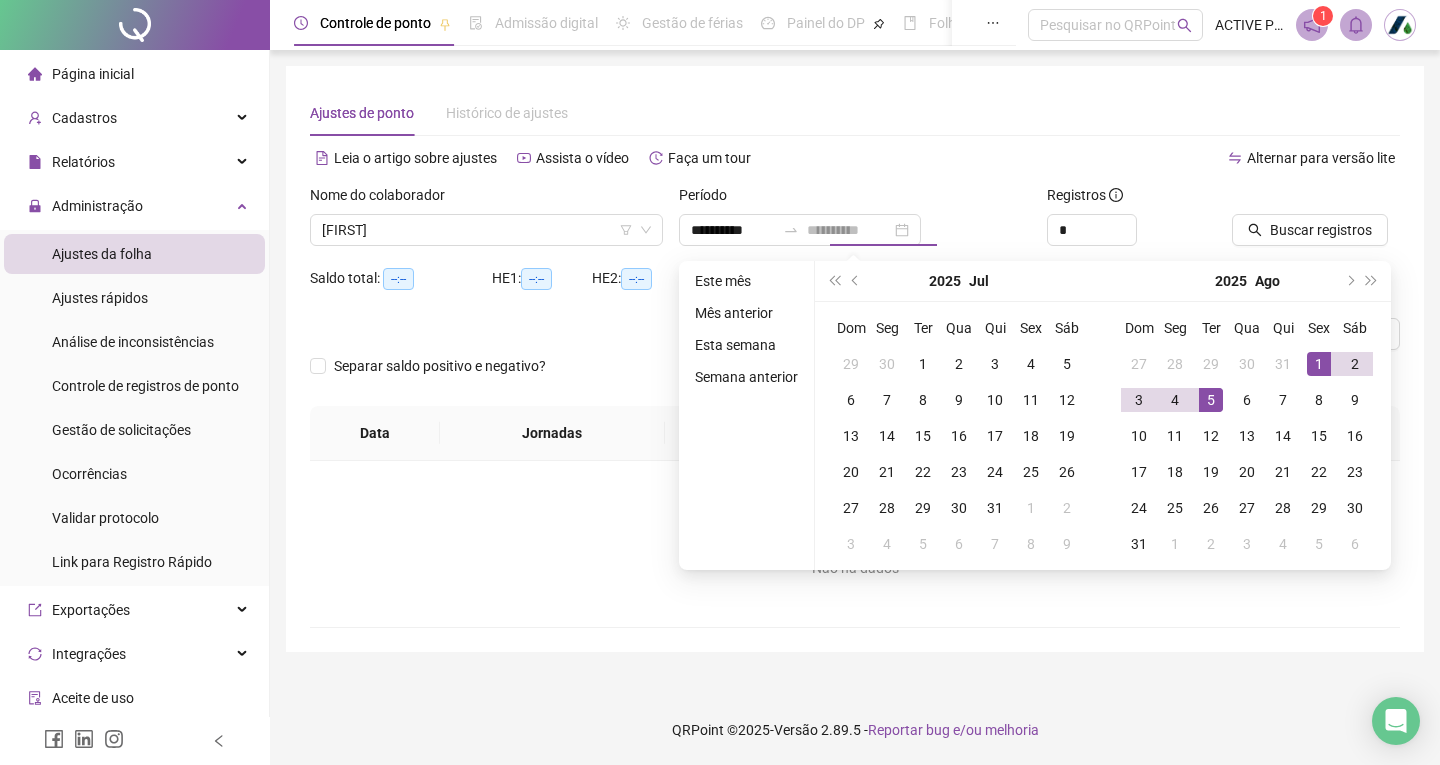 click on "5" at bounding box center [1211, 400] 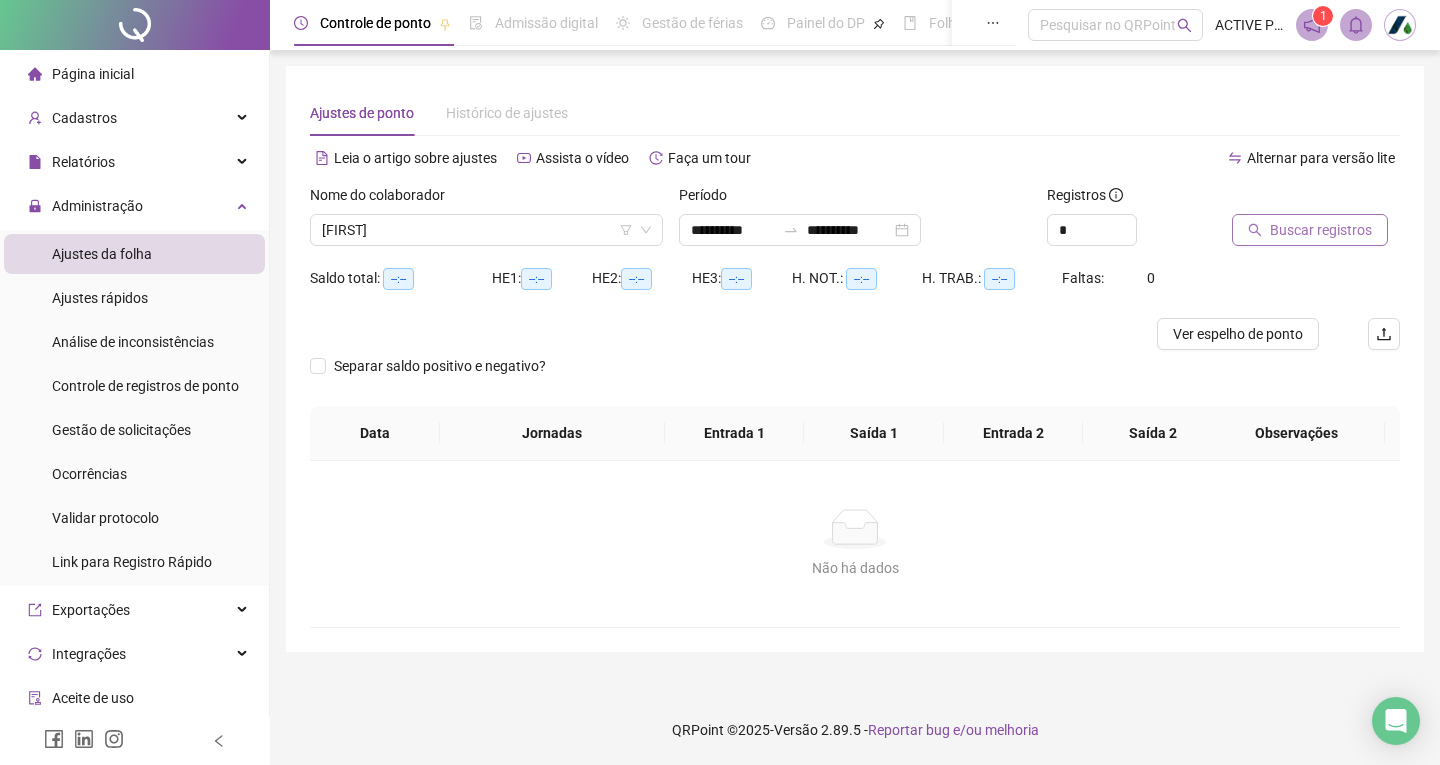click on "Buscar registros" at bounding box center [1321, 230] 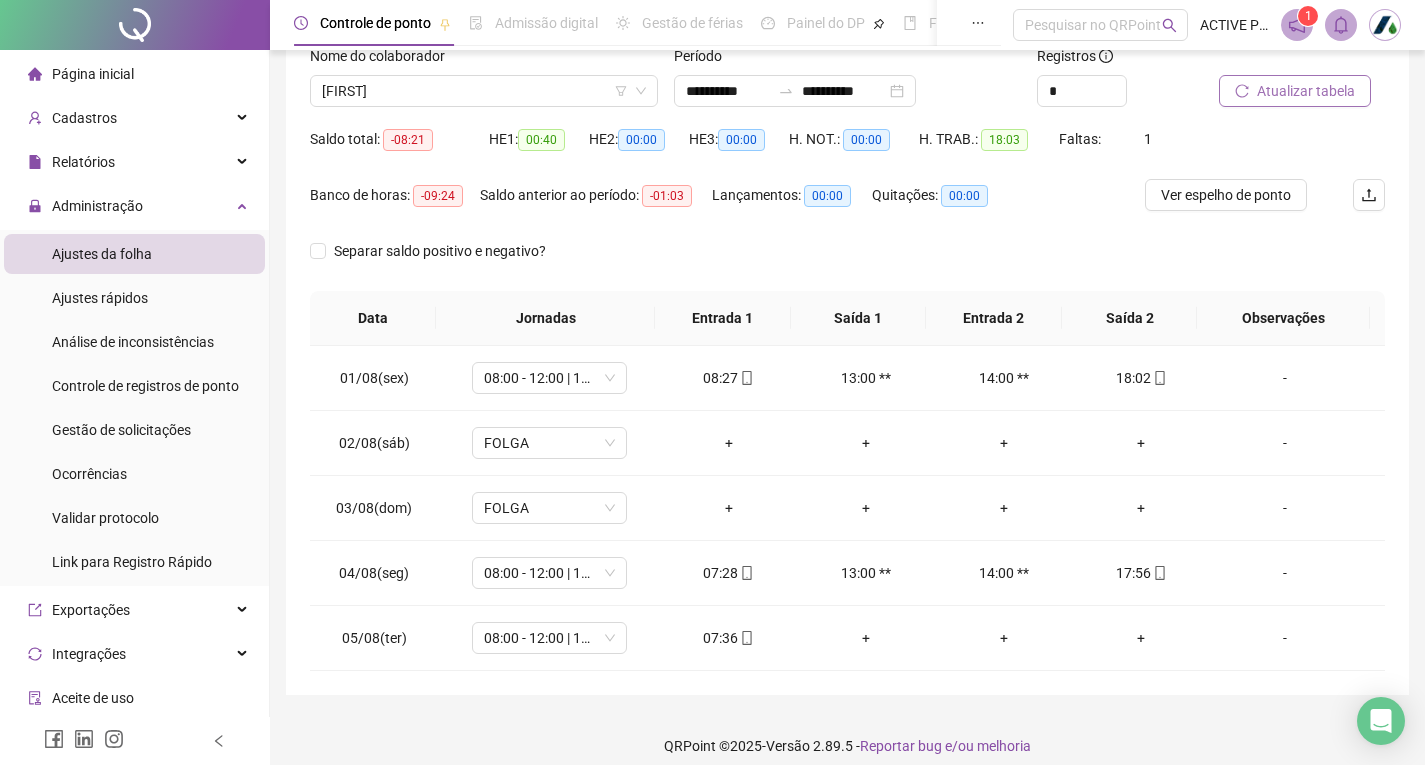 scroll, scrollTop: 155, scrollLeft: 0, axis: vertical 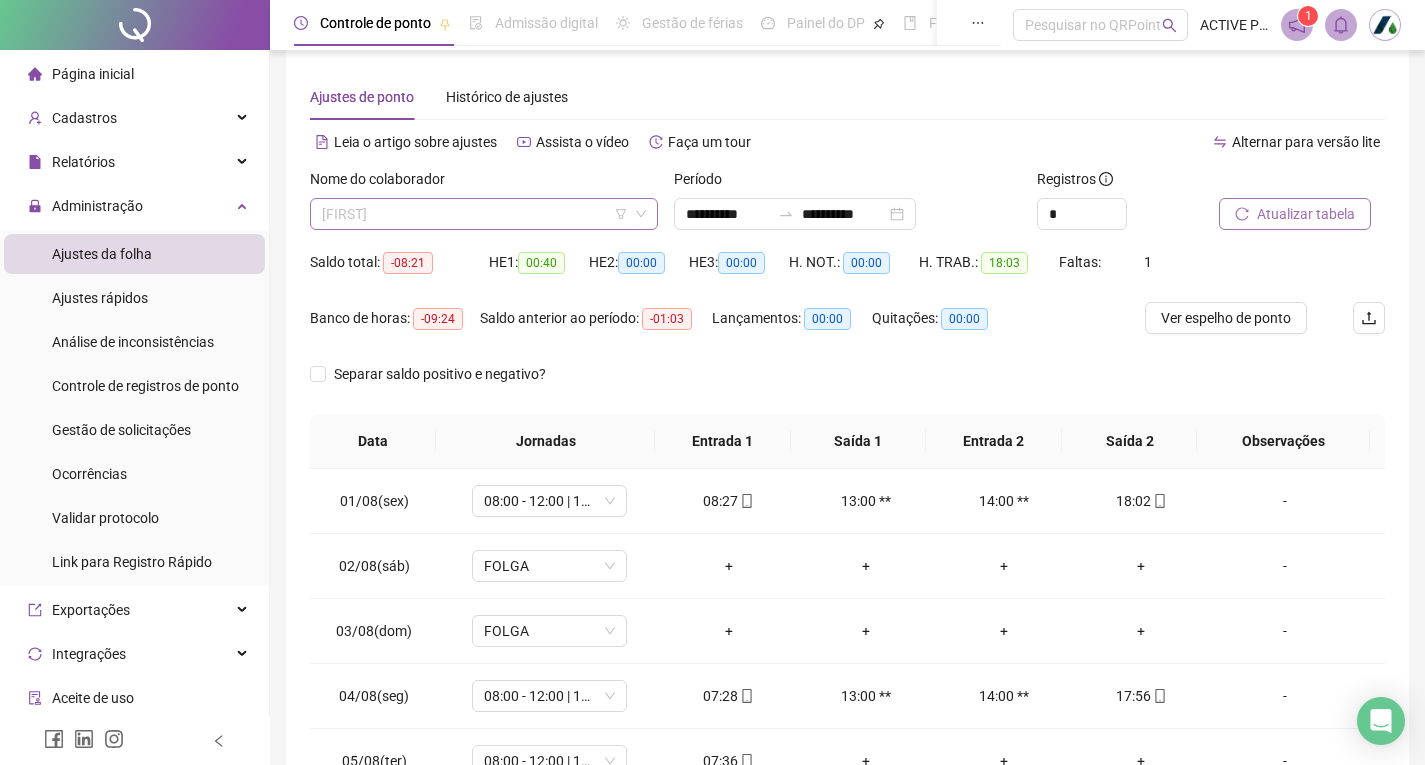 click on "[FIRST]" at bounding box center (484, 214) 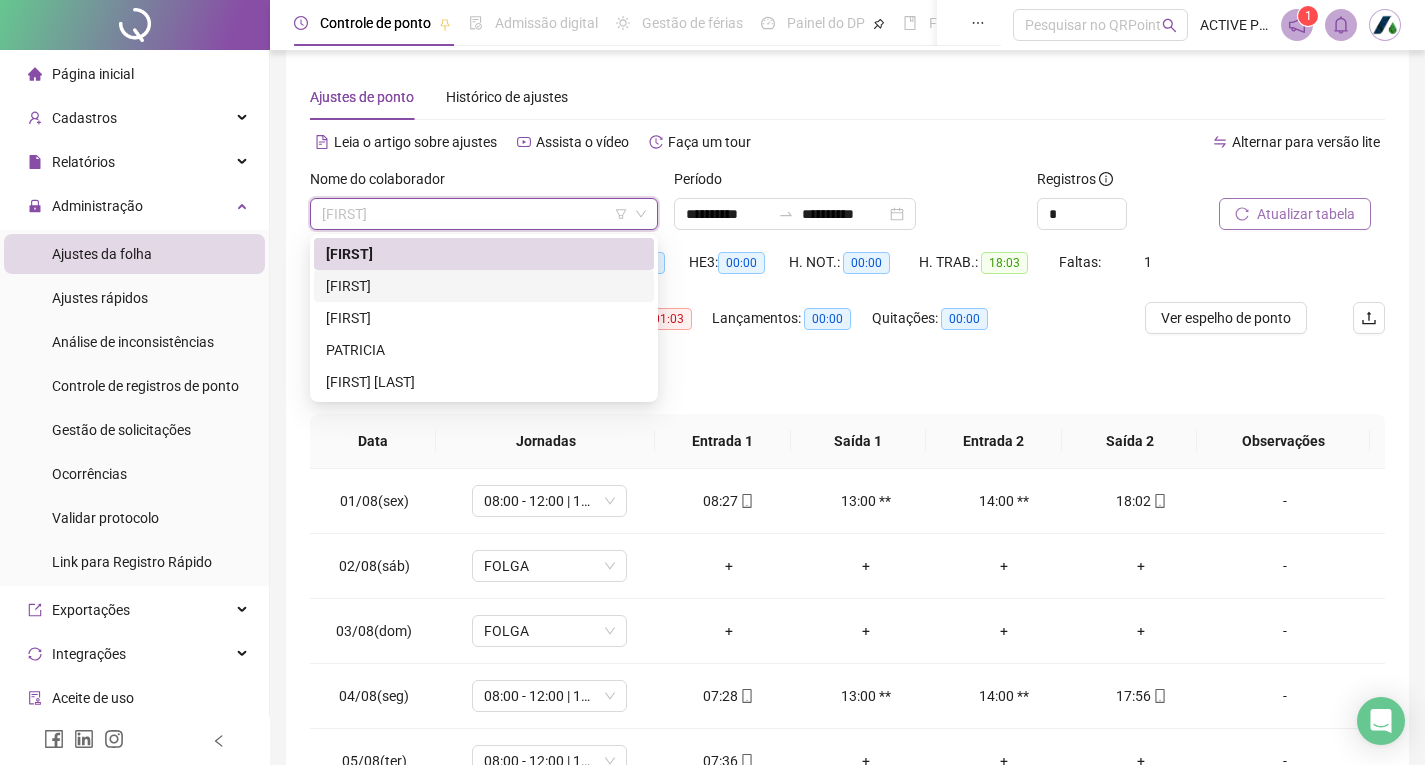 click on "[FIRST]" at bounding box center [484, 286] 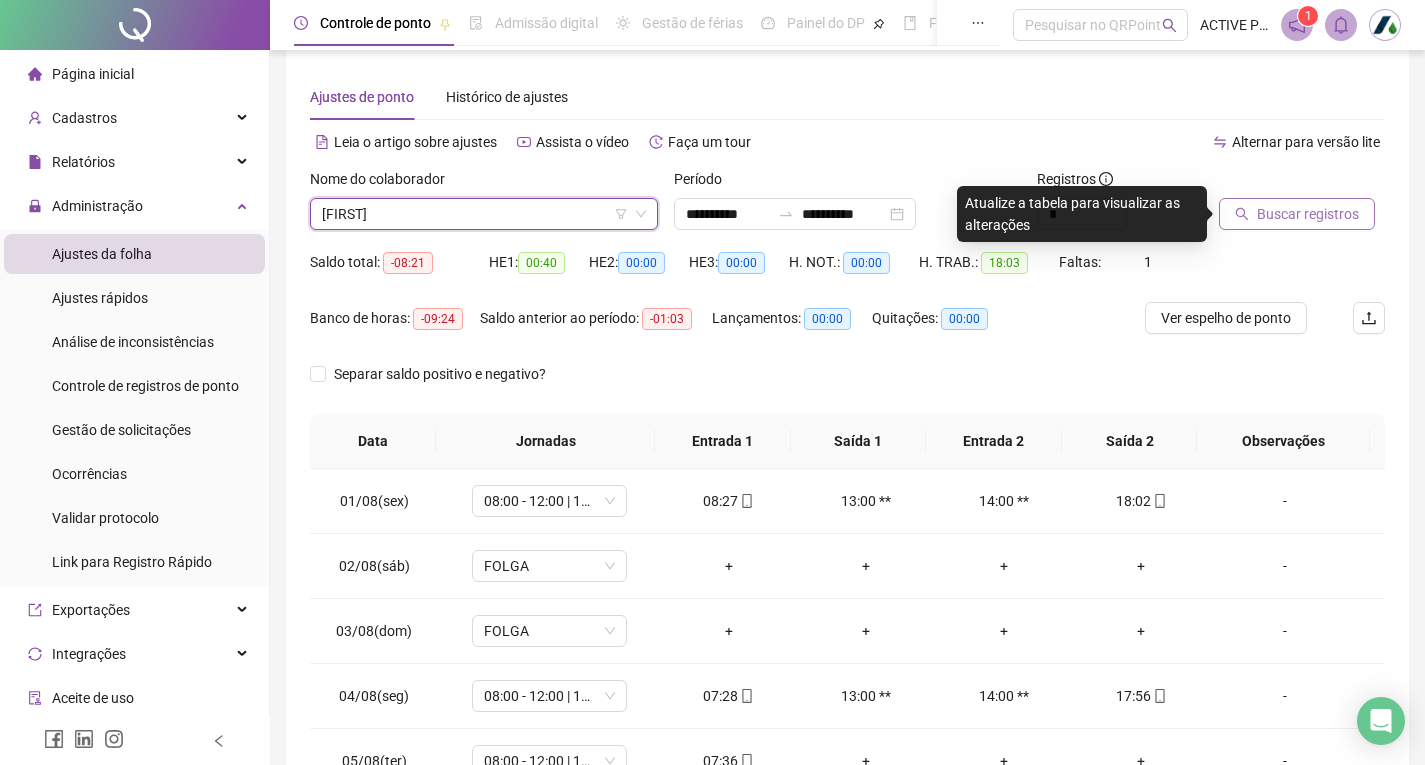 click on "Buscar registros" at bounding box center [1308, 214] 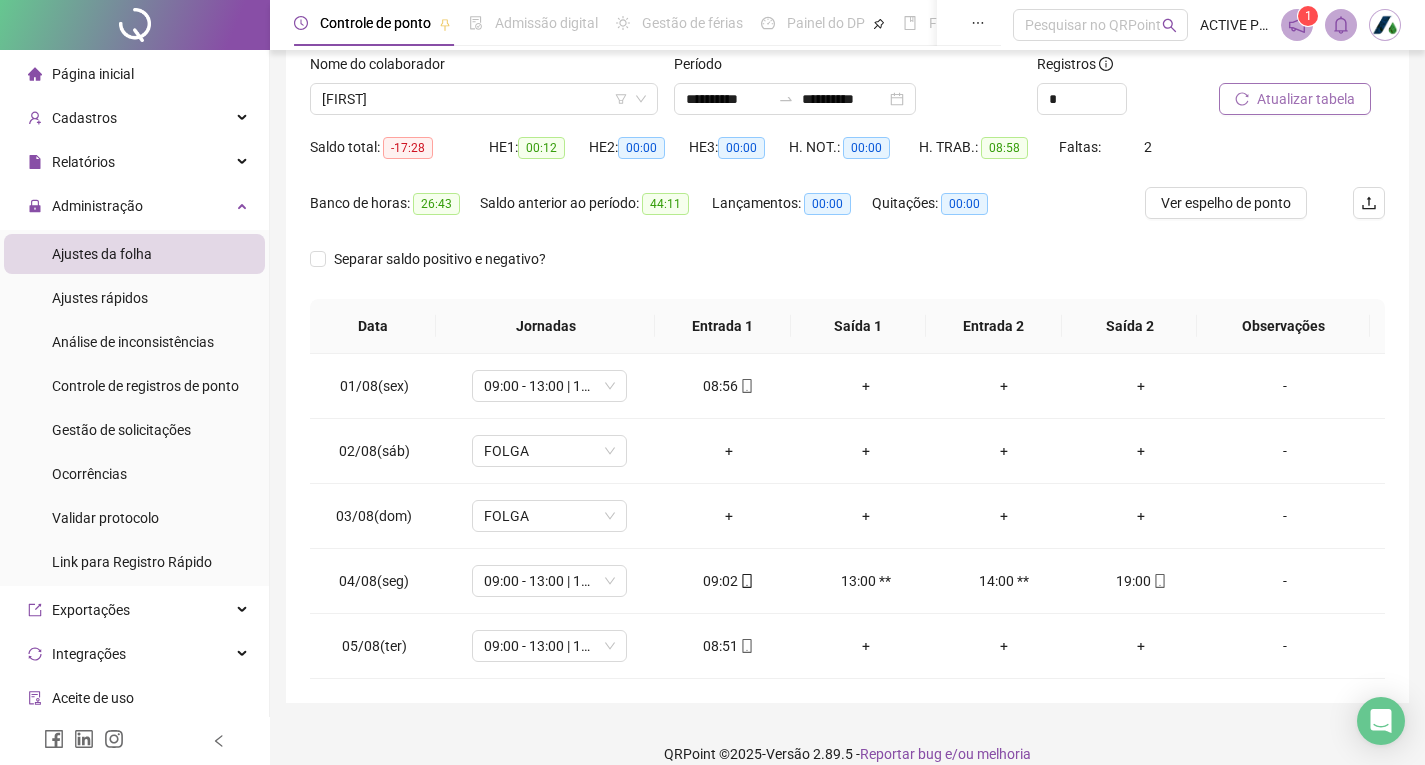 scroll, scrollTop: 155, scrollLeft: 0, axis: vertical 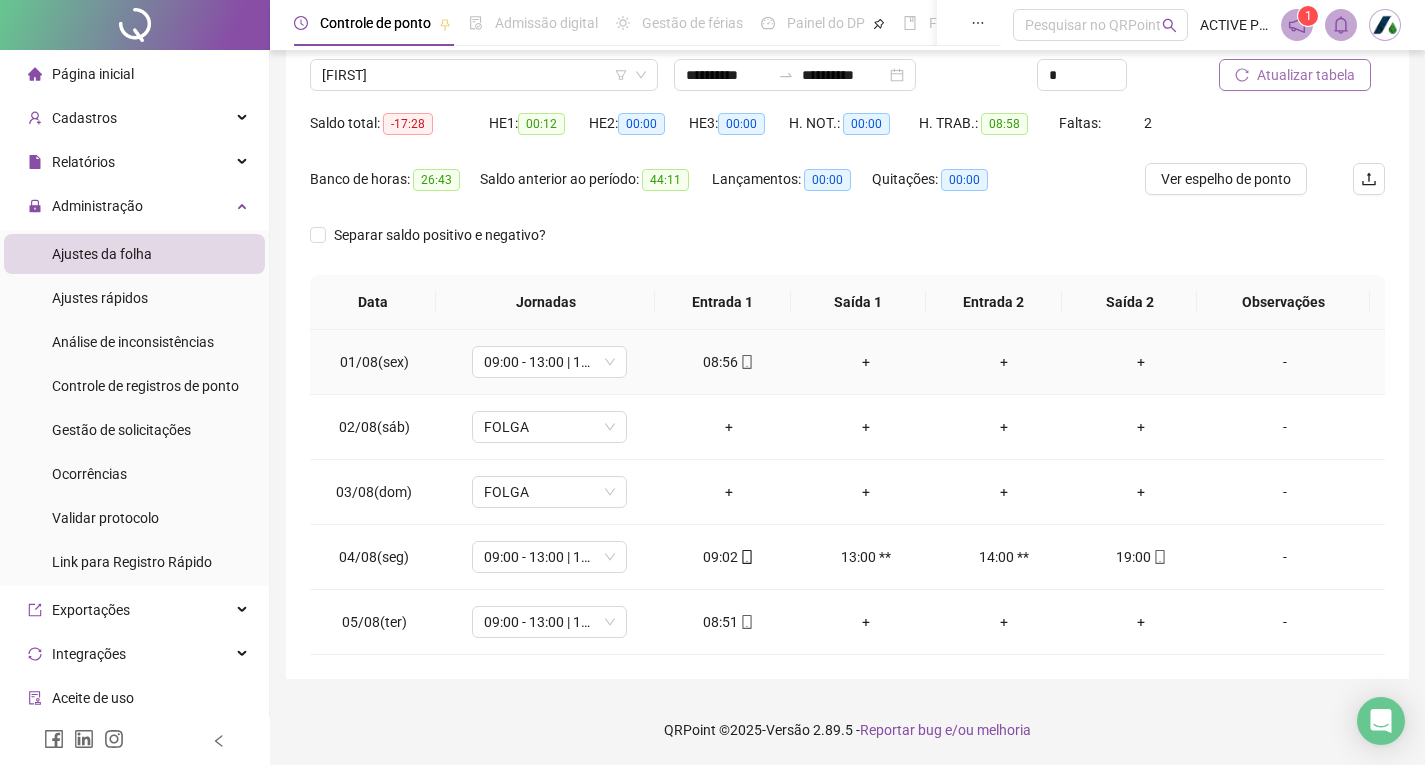 click on "+" at bounding box center (1142, 362) 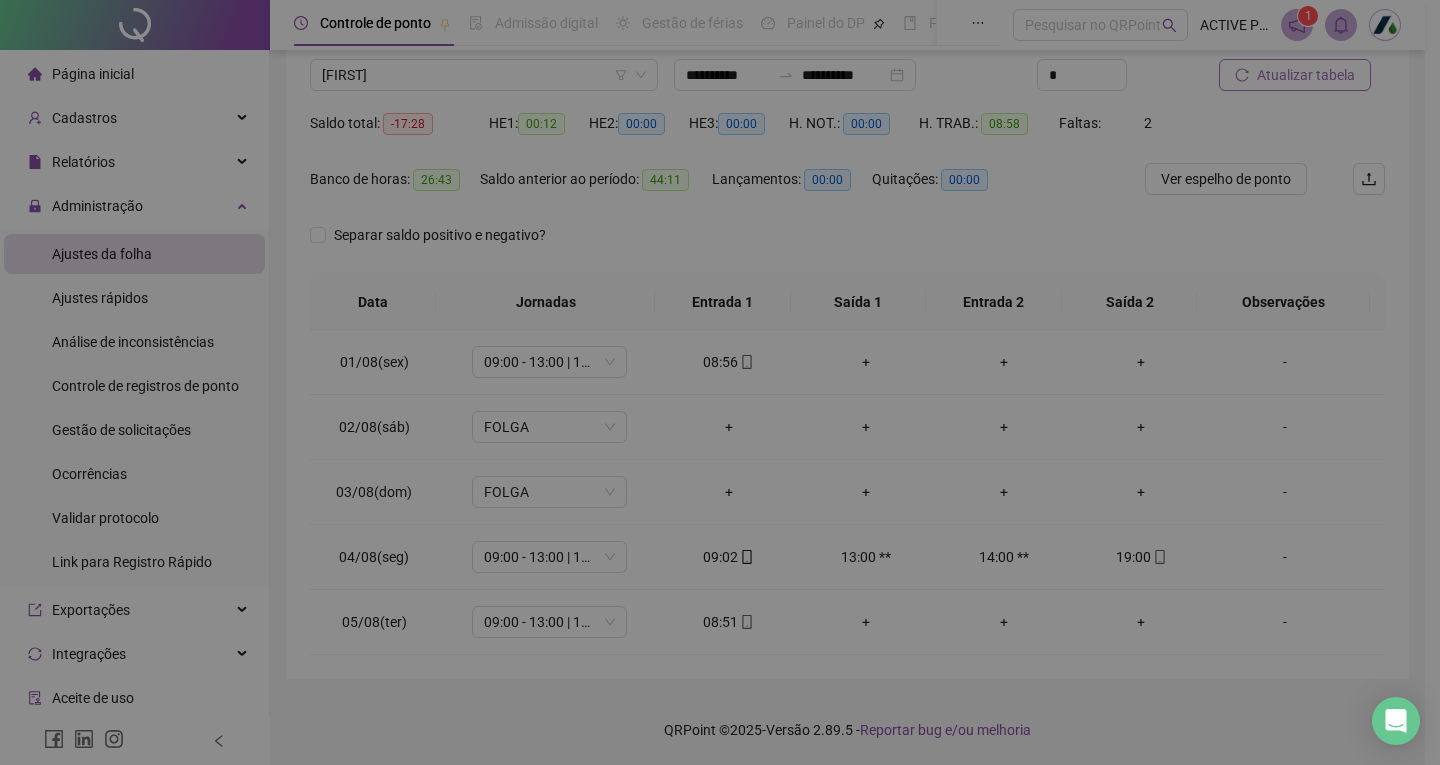 click on "INSERIR NO DIA :   01/08/2025 Horário Pertence à jornada atual Pertence à jornada anterior Esqueceu de registrar Excesso de marcação Horário equivocado Outro motivo Motivo Cancelar OK" at bounding box center [720, 382] 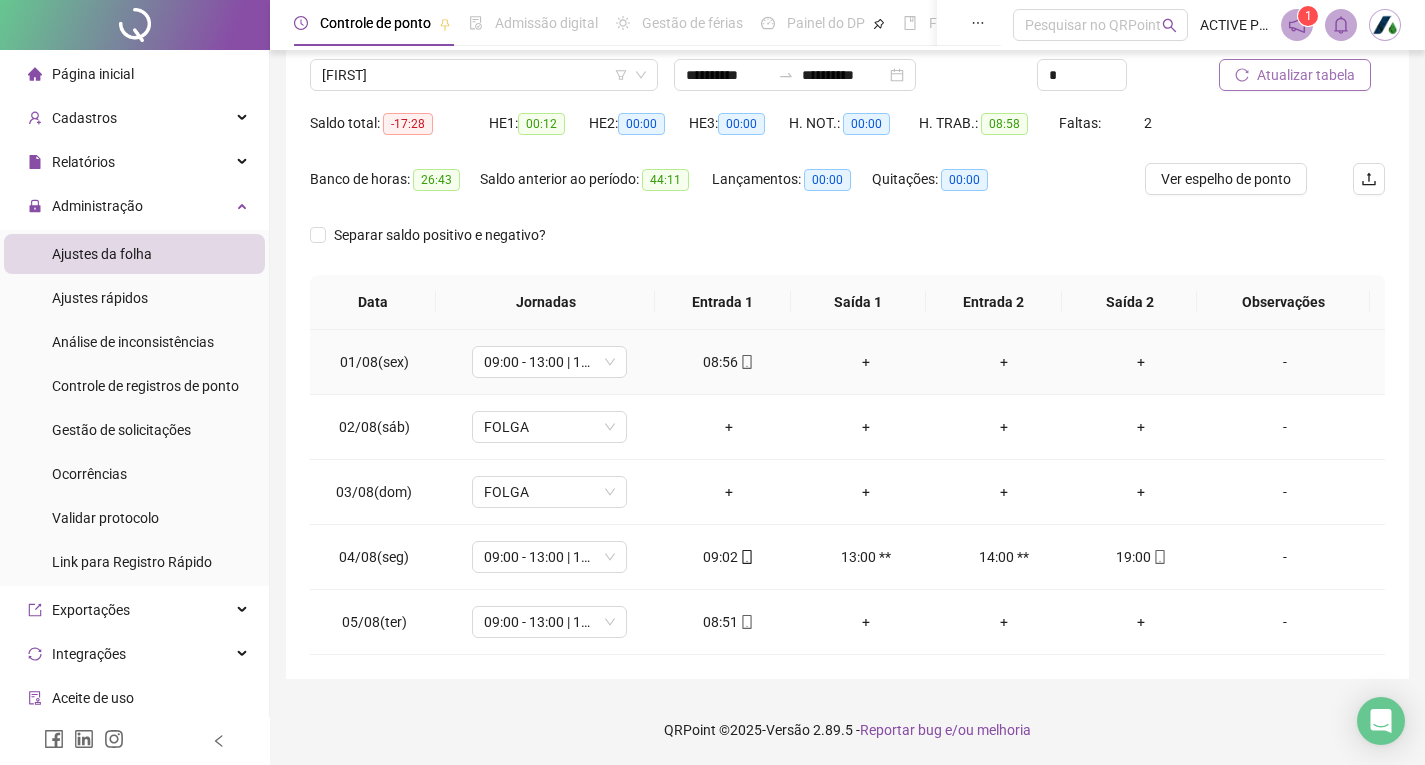 click on "+" at bounding box center (1142, 362) 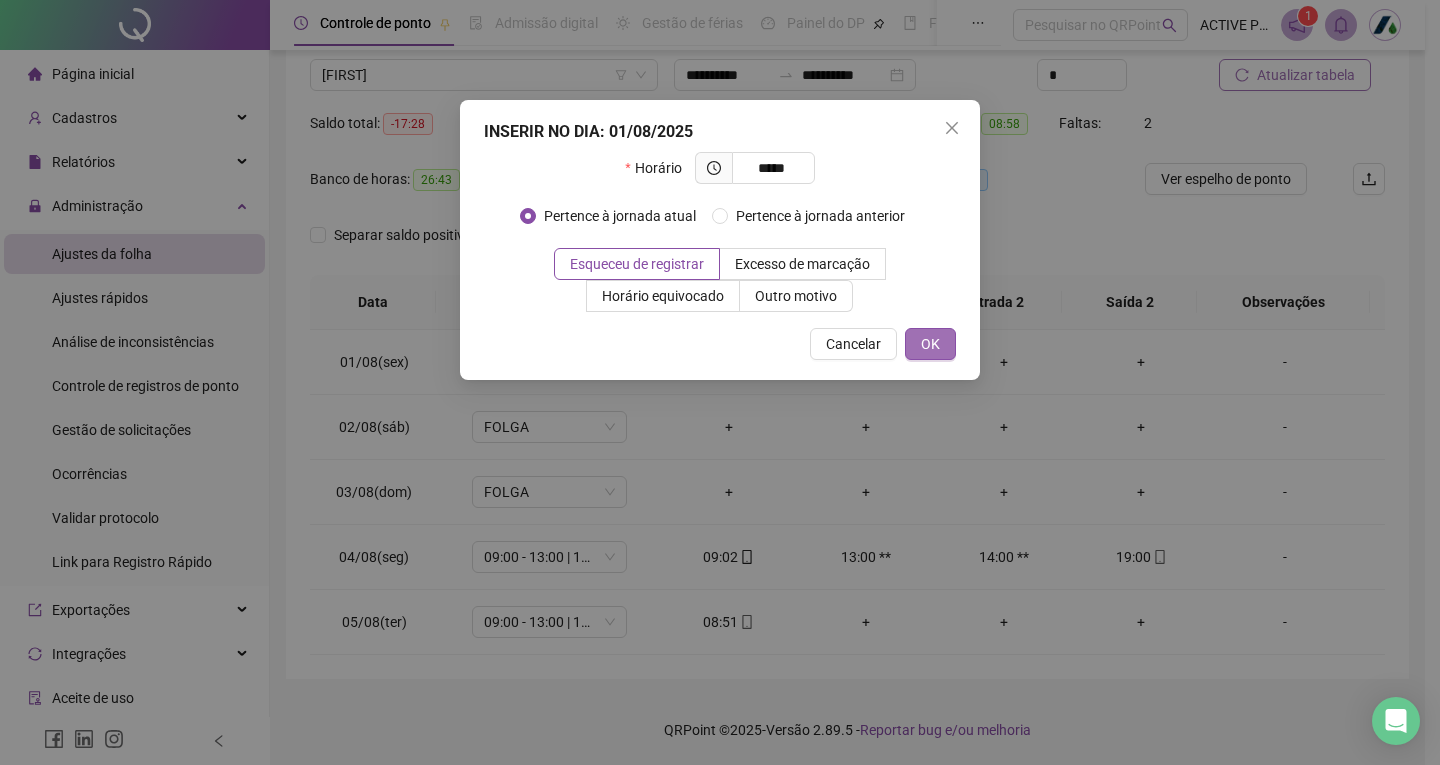 type on "*****" 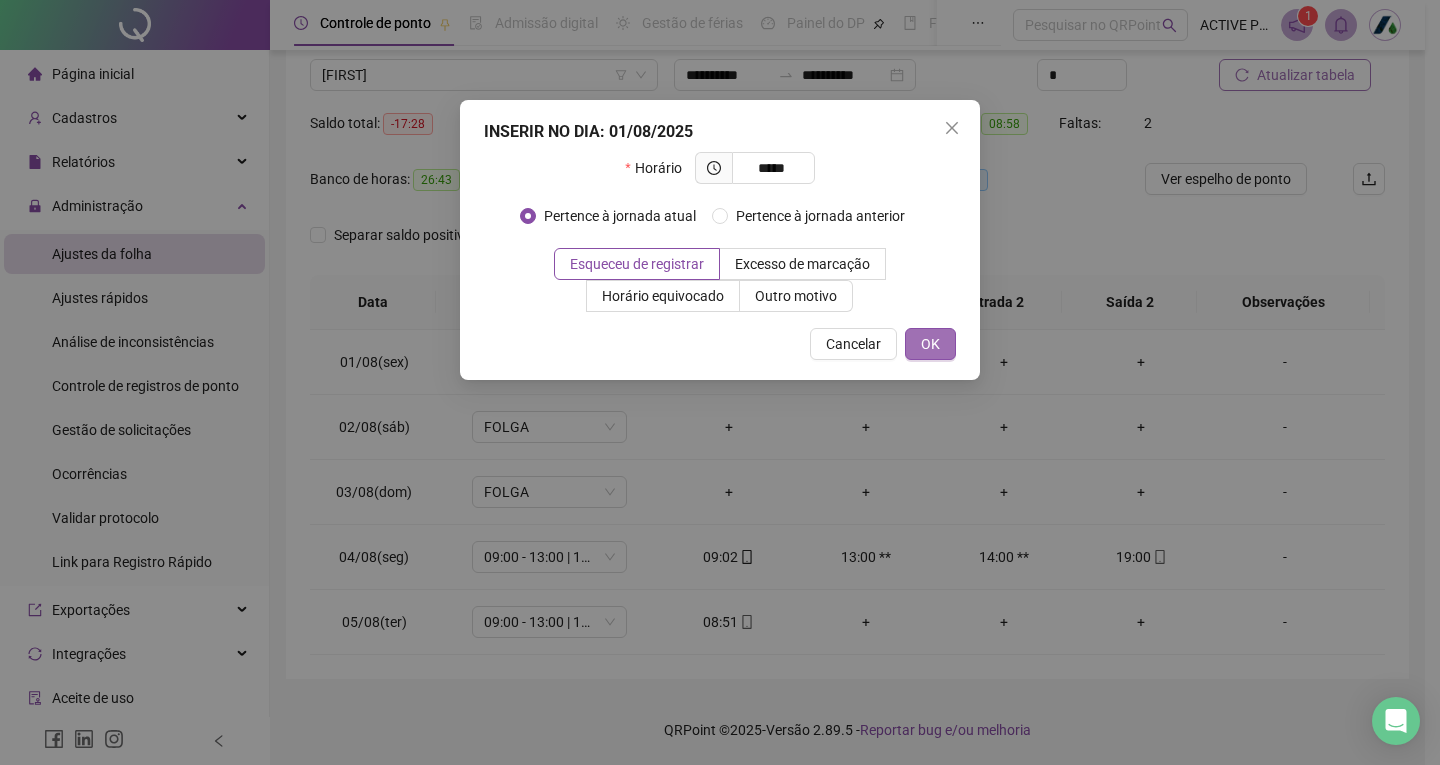 click on "OK" at bounding box center (930, 344) 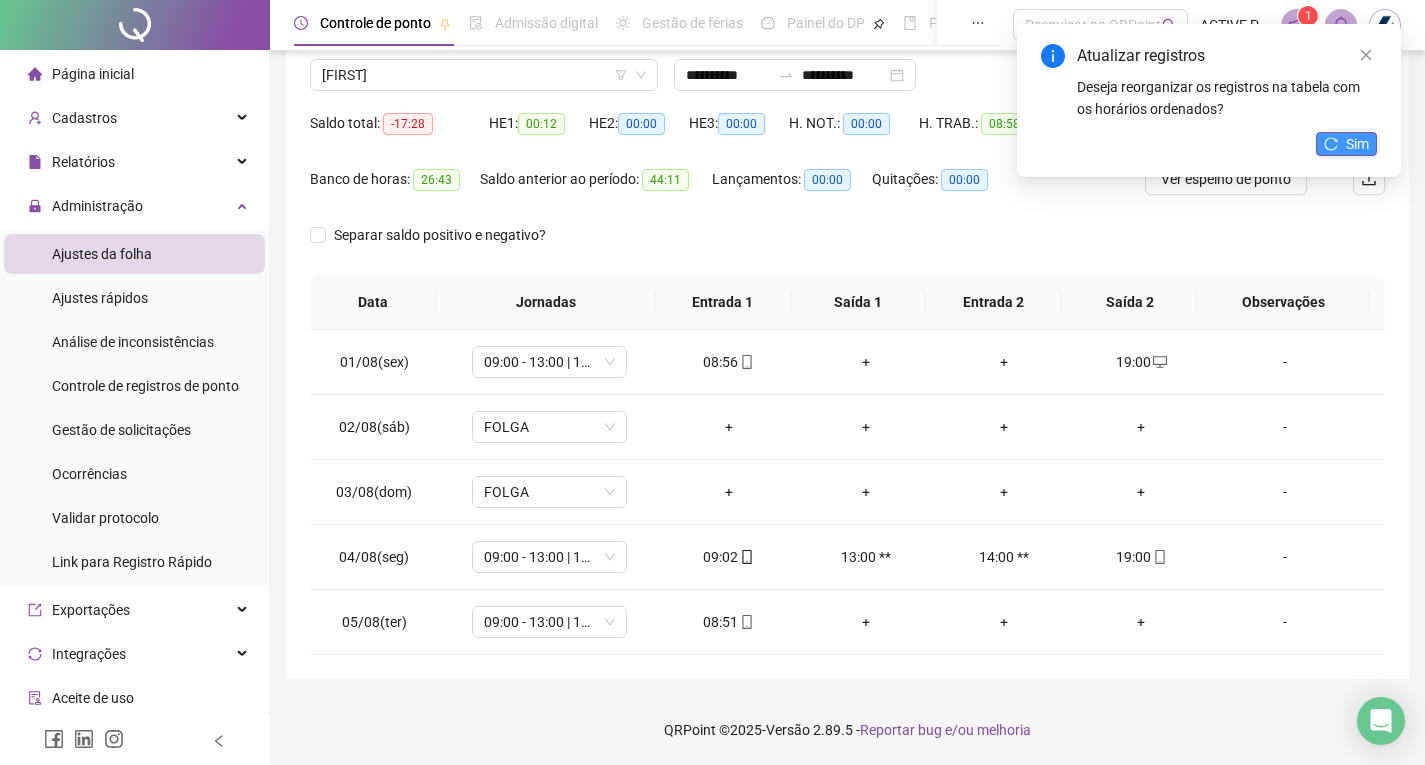 click 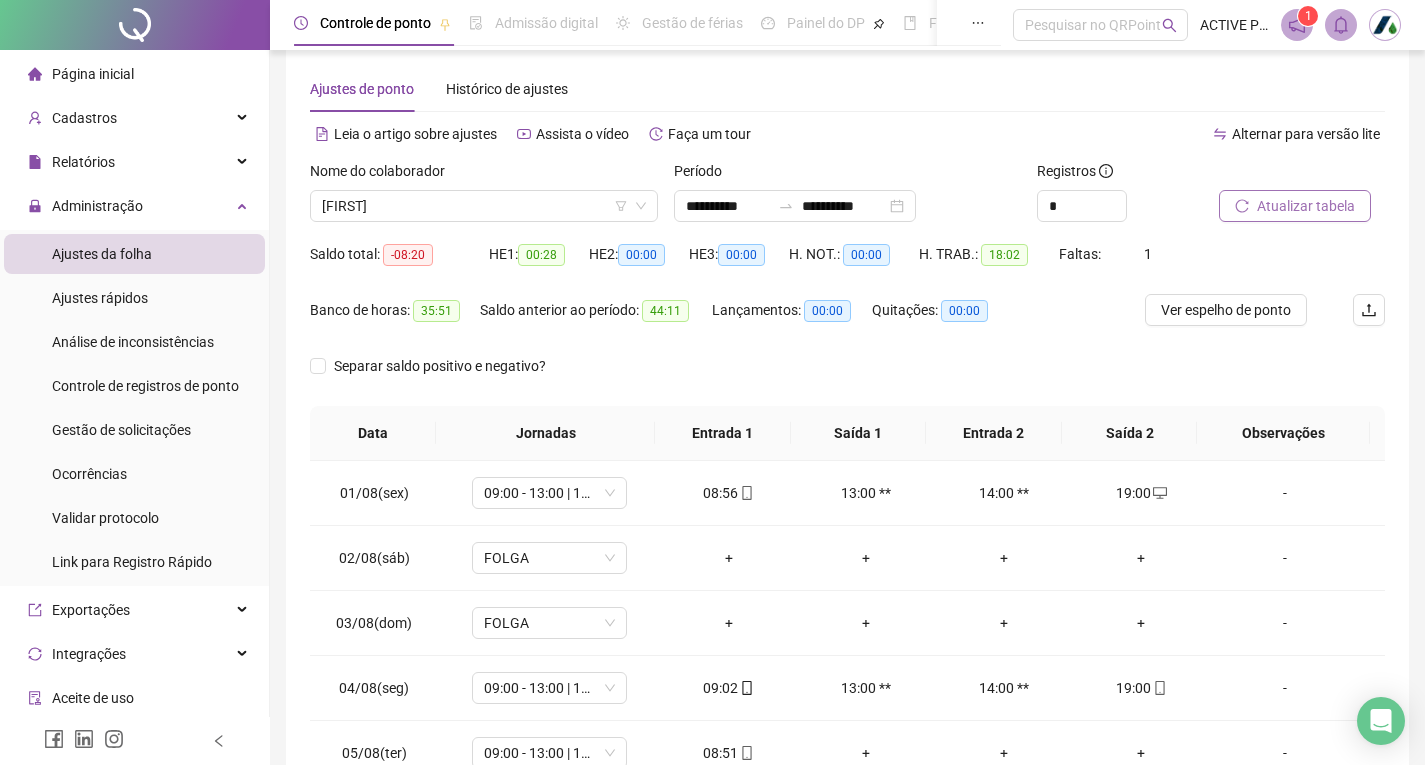 scroll, scrollTop: 23, scrollLeft: 0, axis: vertical 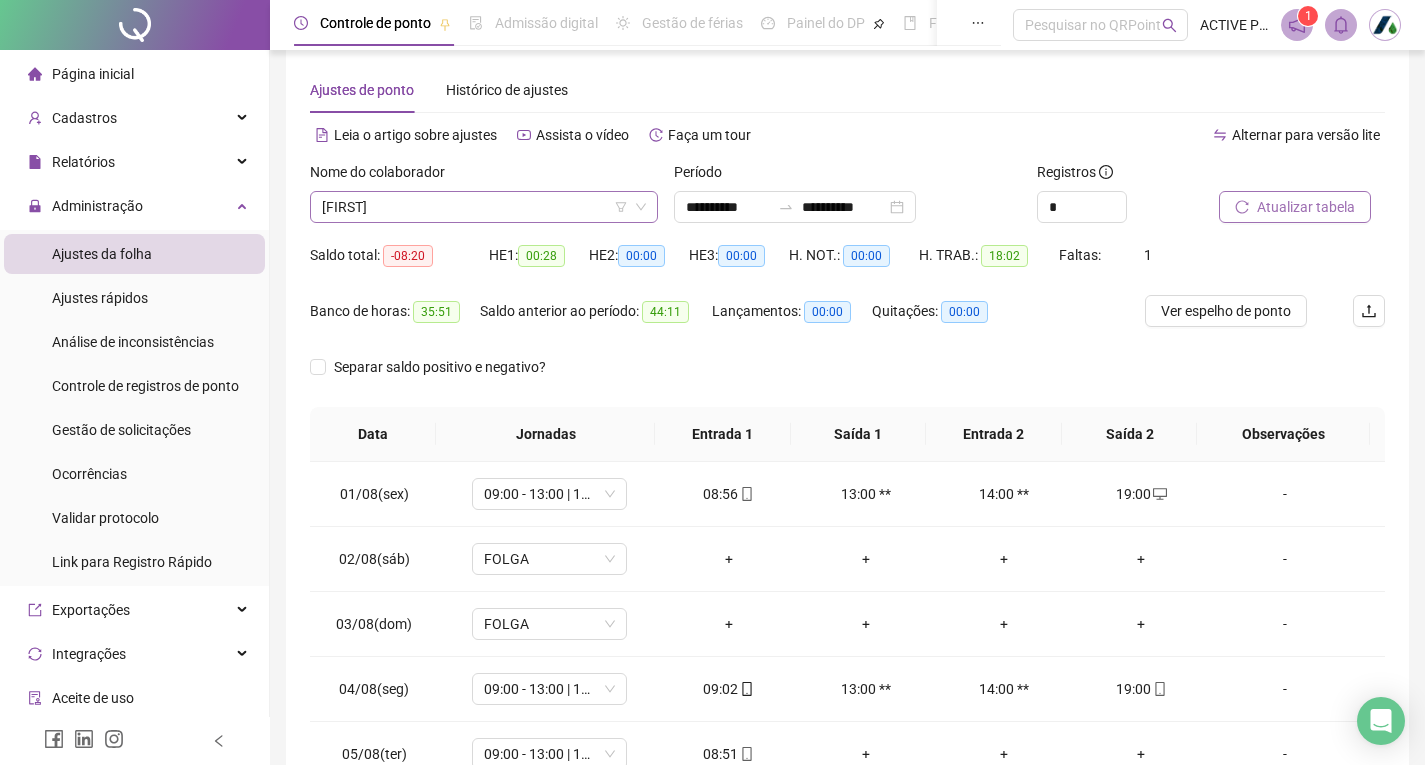 click on "[FIRST]" at bounding box center (484, 207) 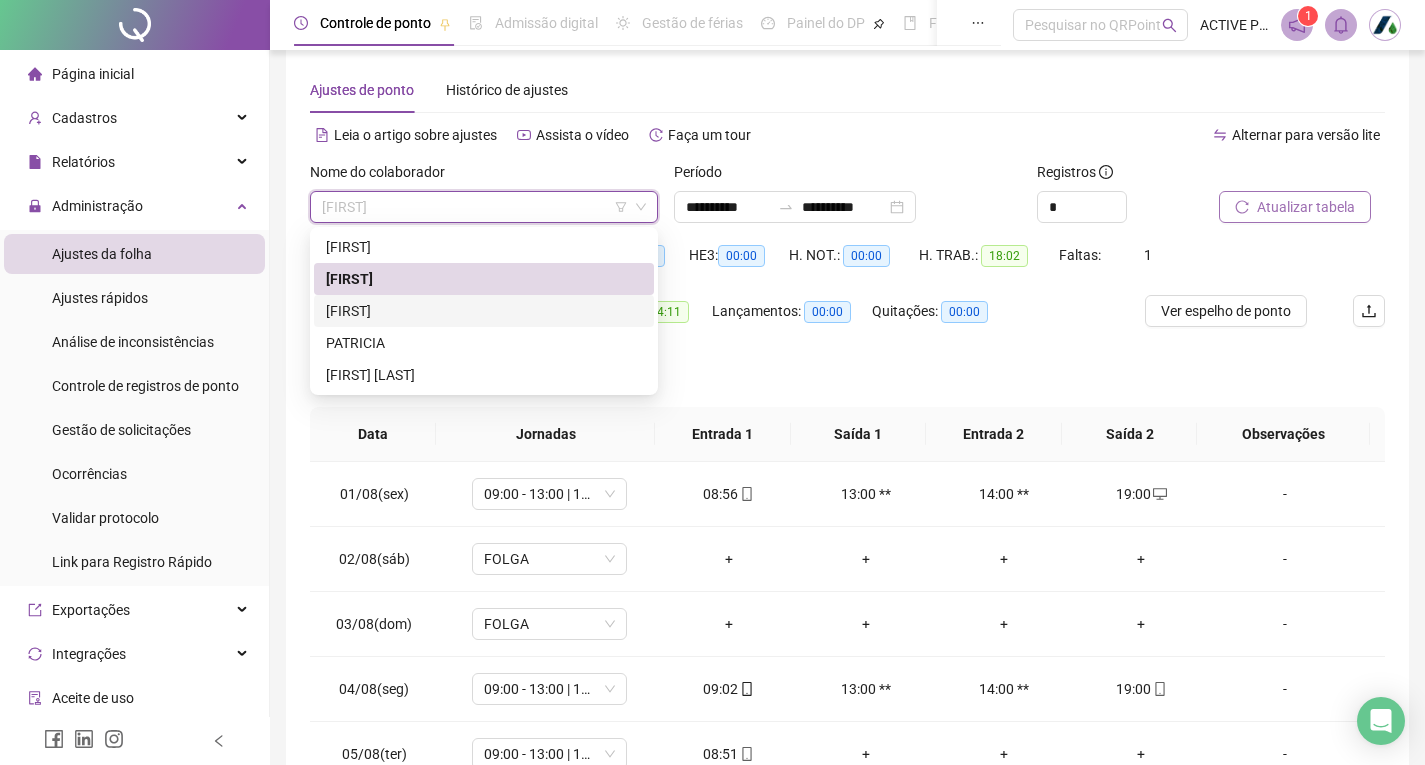 click on "[FIRST]" at bounding box center [484, 311] 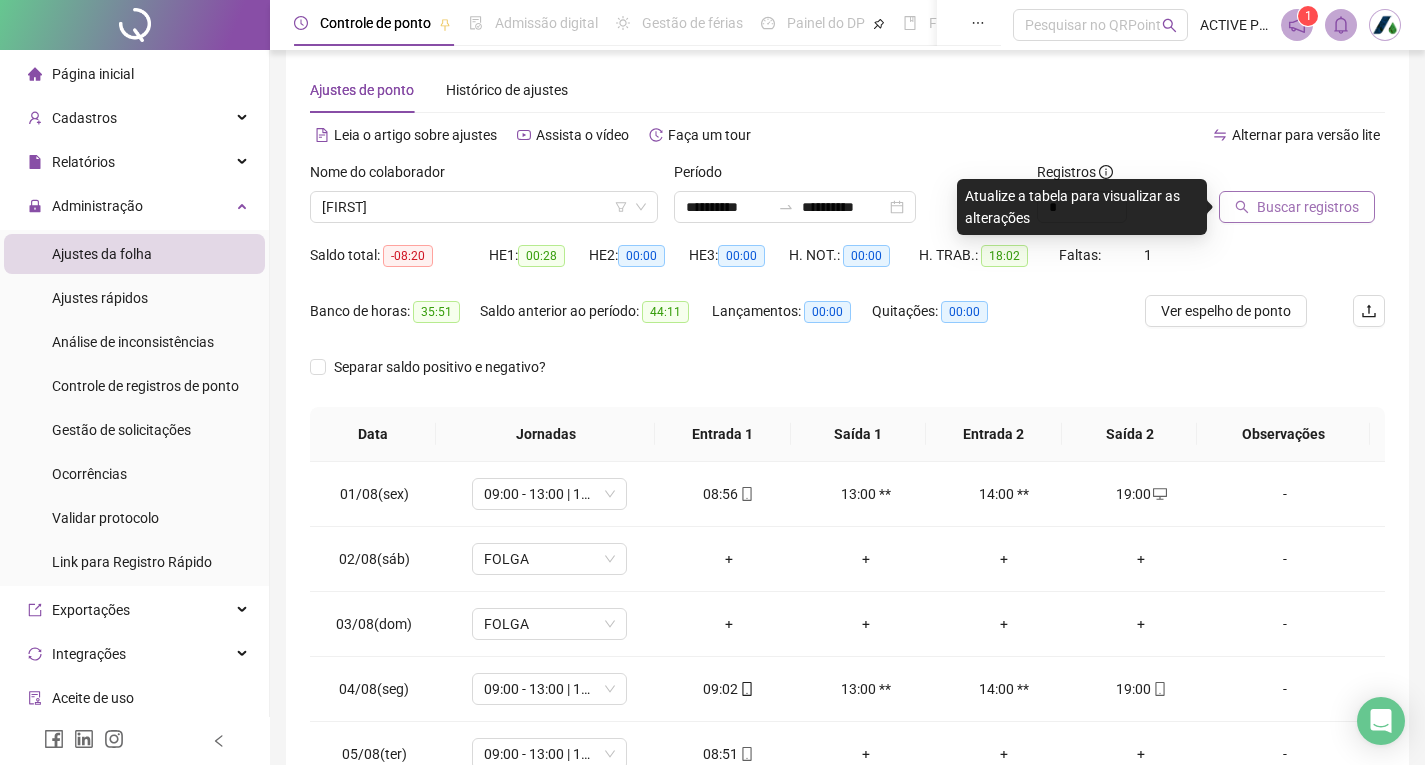 click on "Buscar registros" at bounding box center (1308, 207) 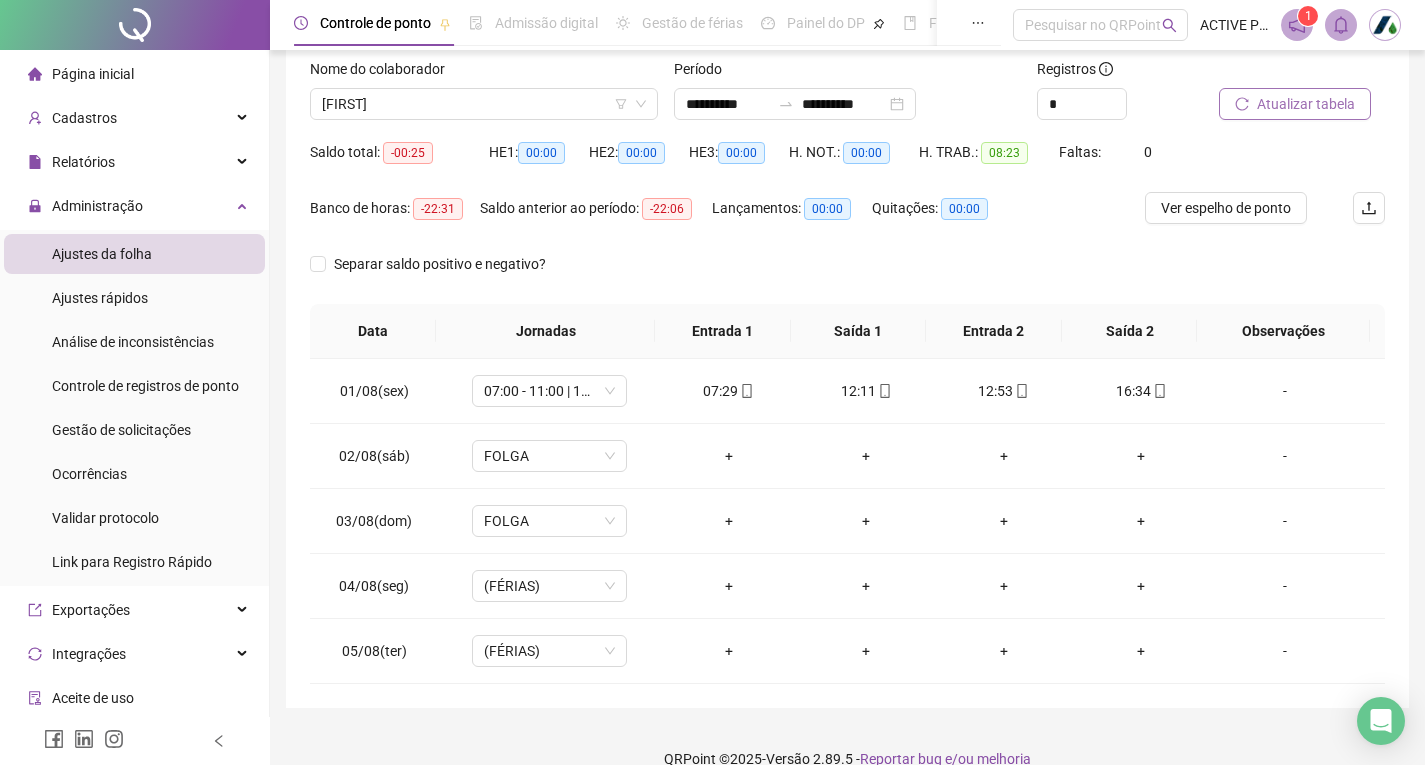scroll, scrollTop: 155, scrollLeft: 0, axis: vertical 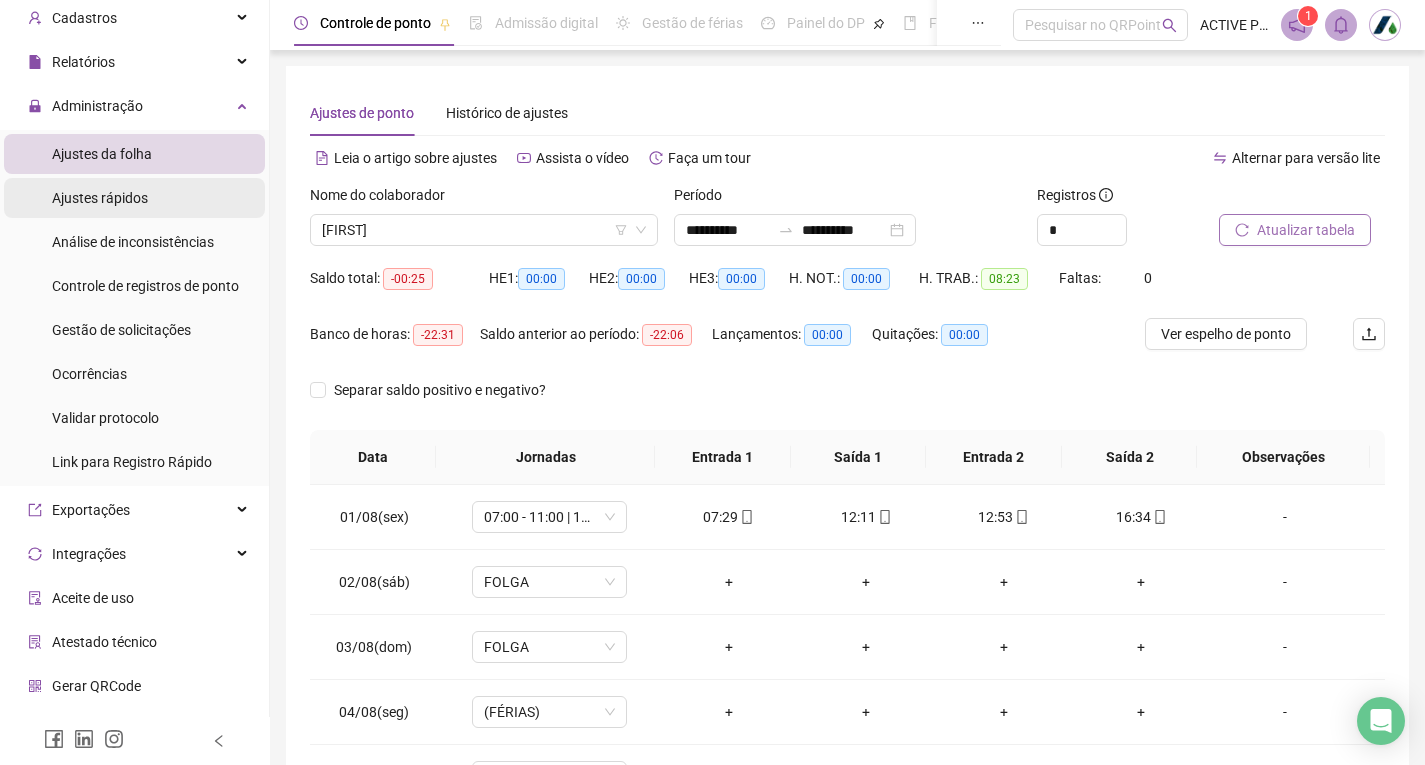click on "Ajustes rápidos" at bounding box center (100, 198) 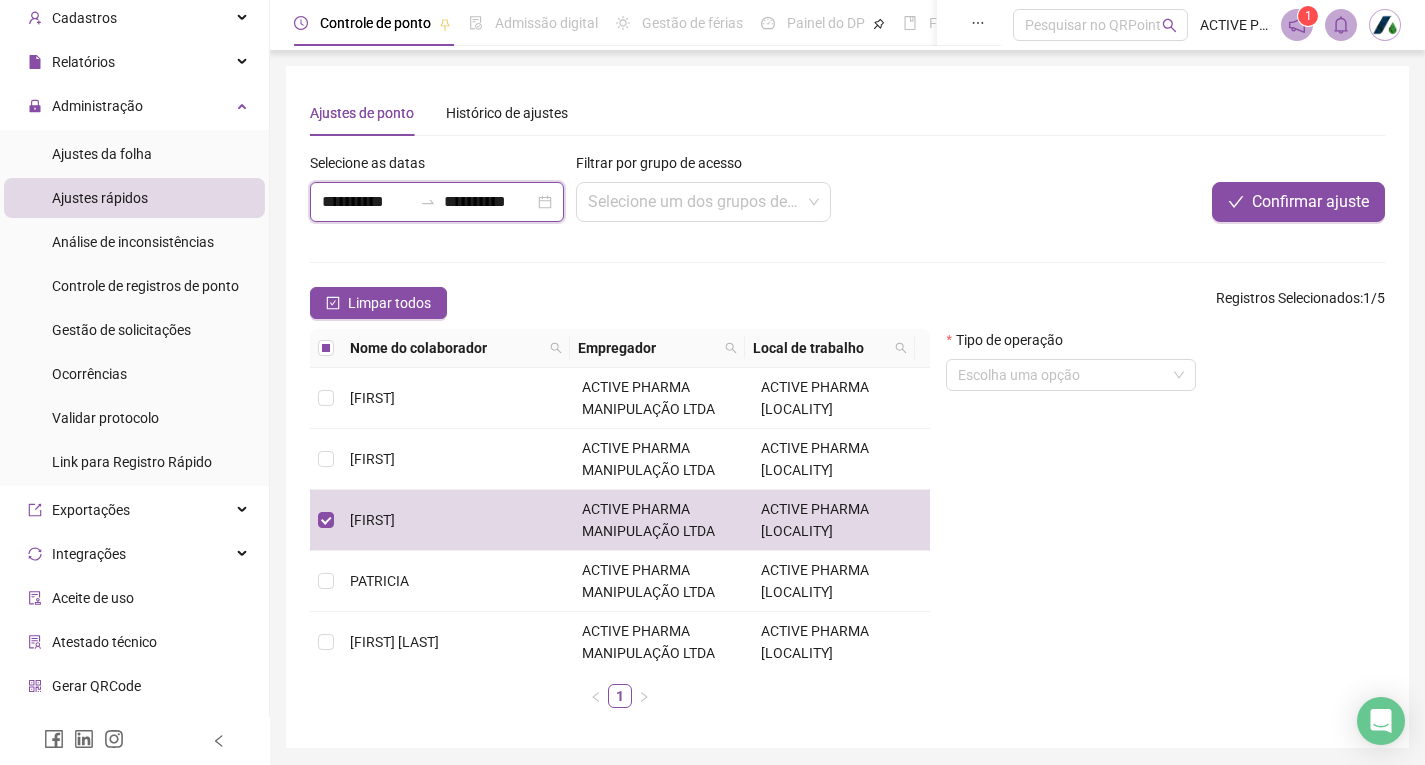 click on "**********" at bounding box center (367, 202) 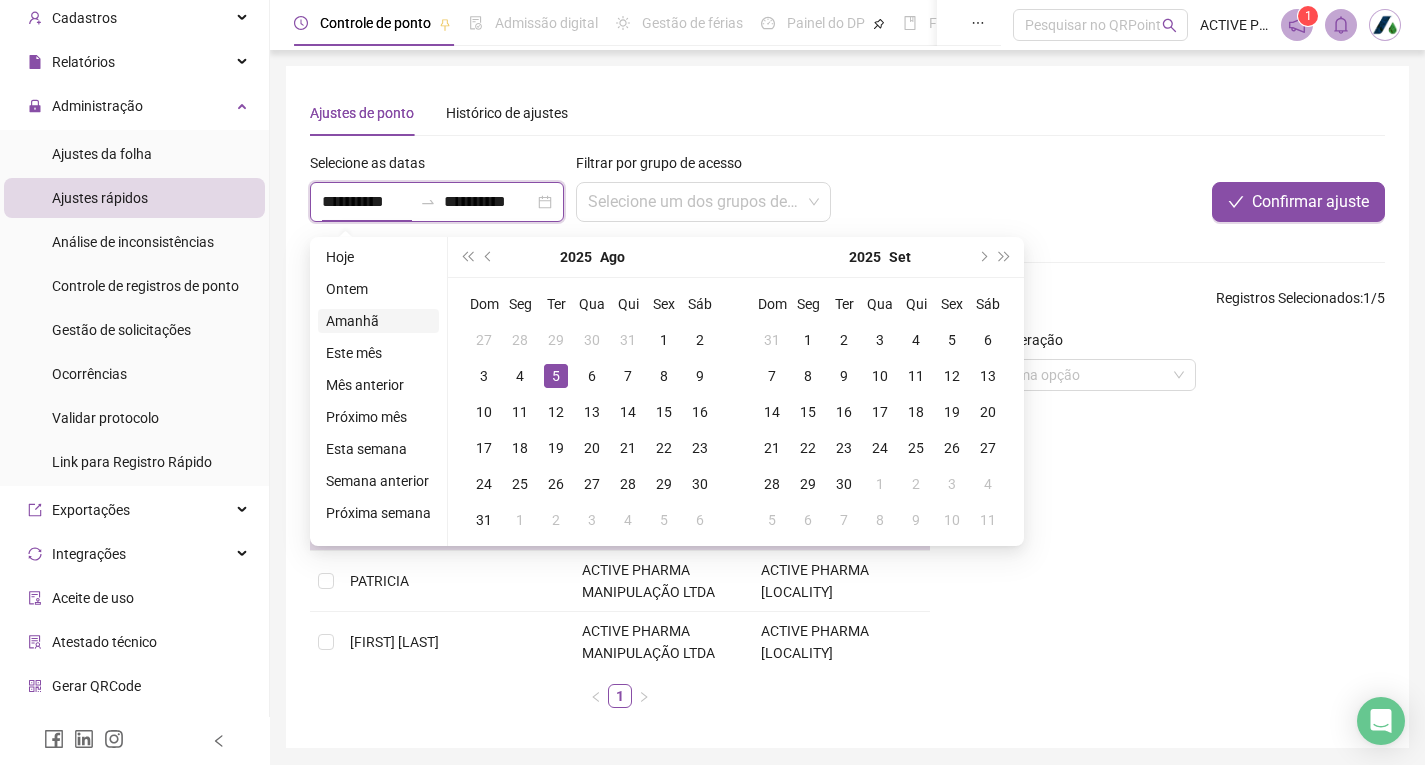 type on "**********" 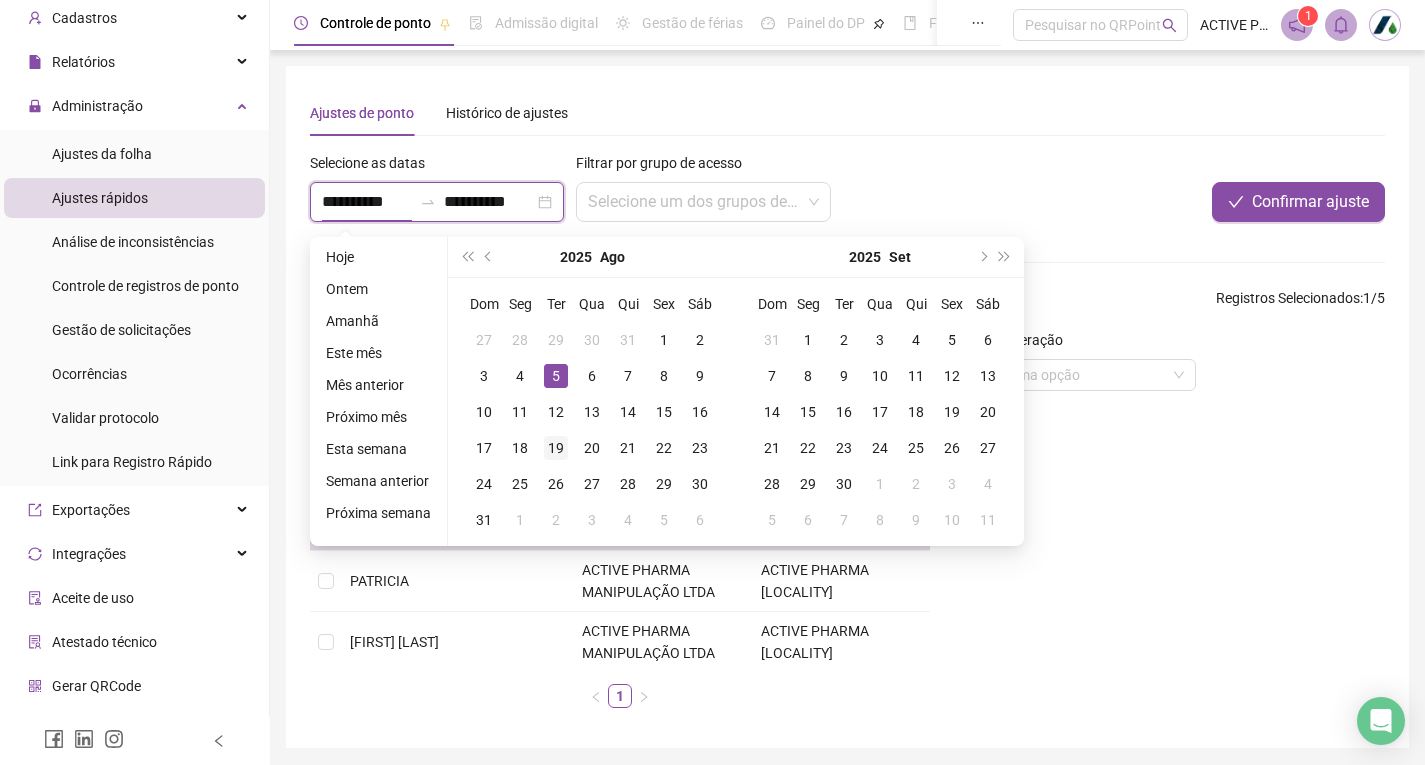 type on "**********" 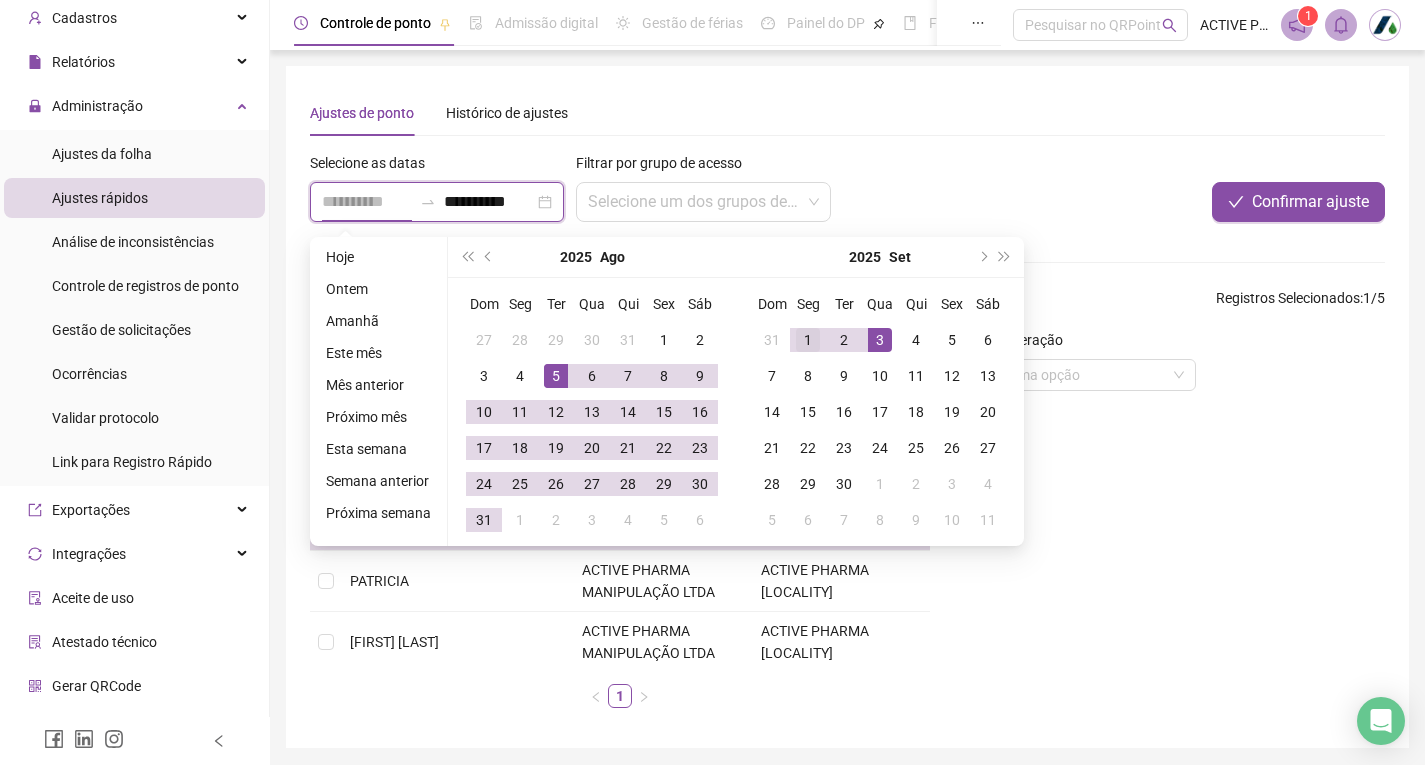 type on "**********" 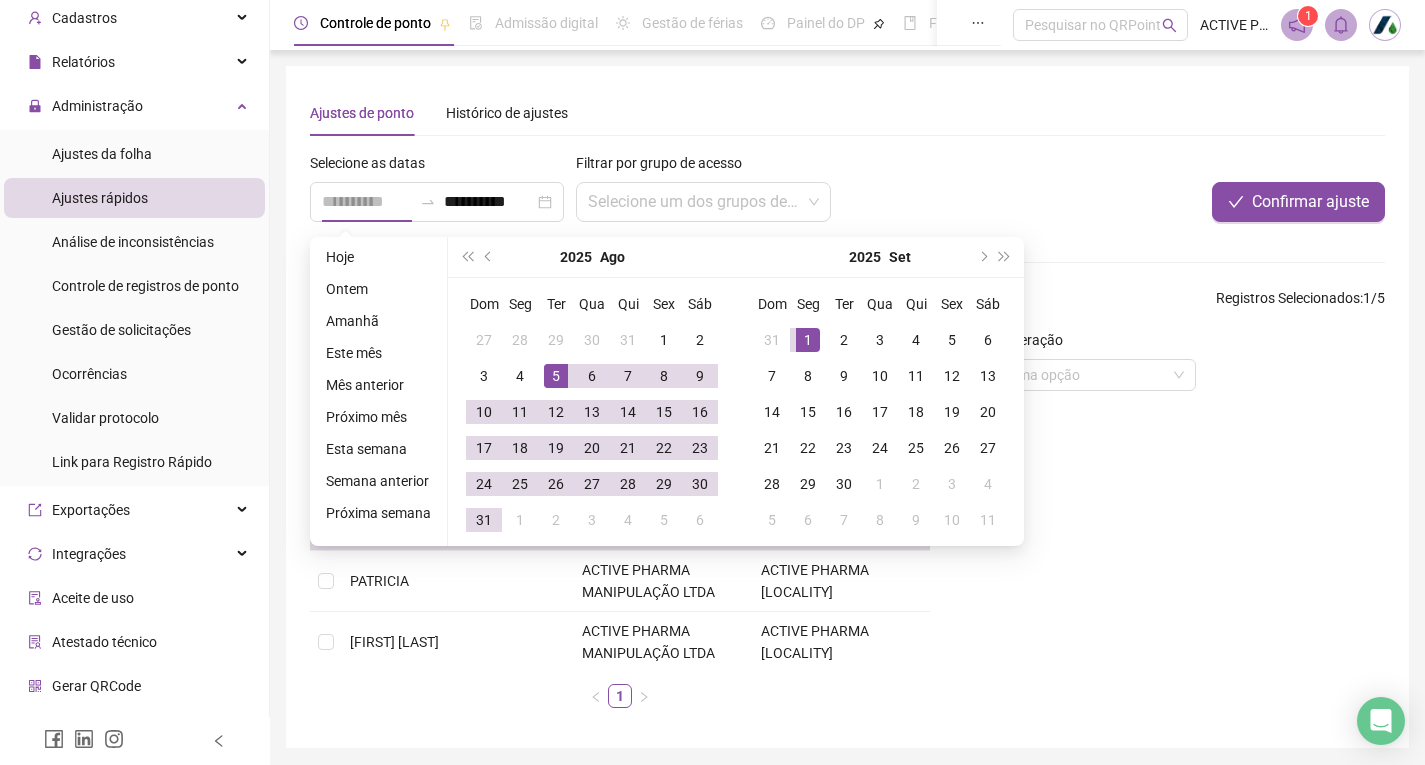 click on "1" at bounding box center [808, 340] 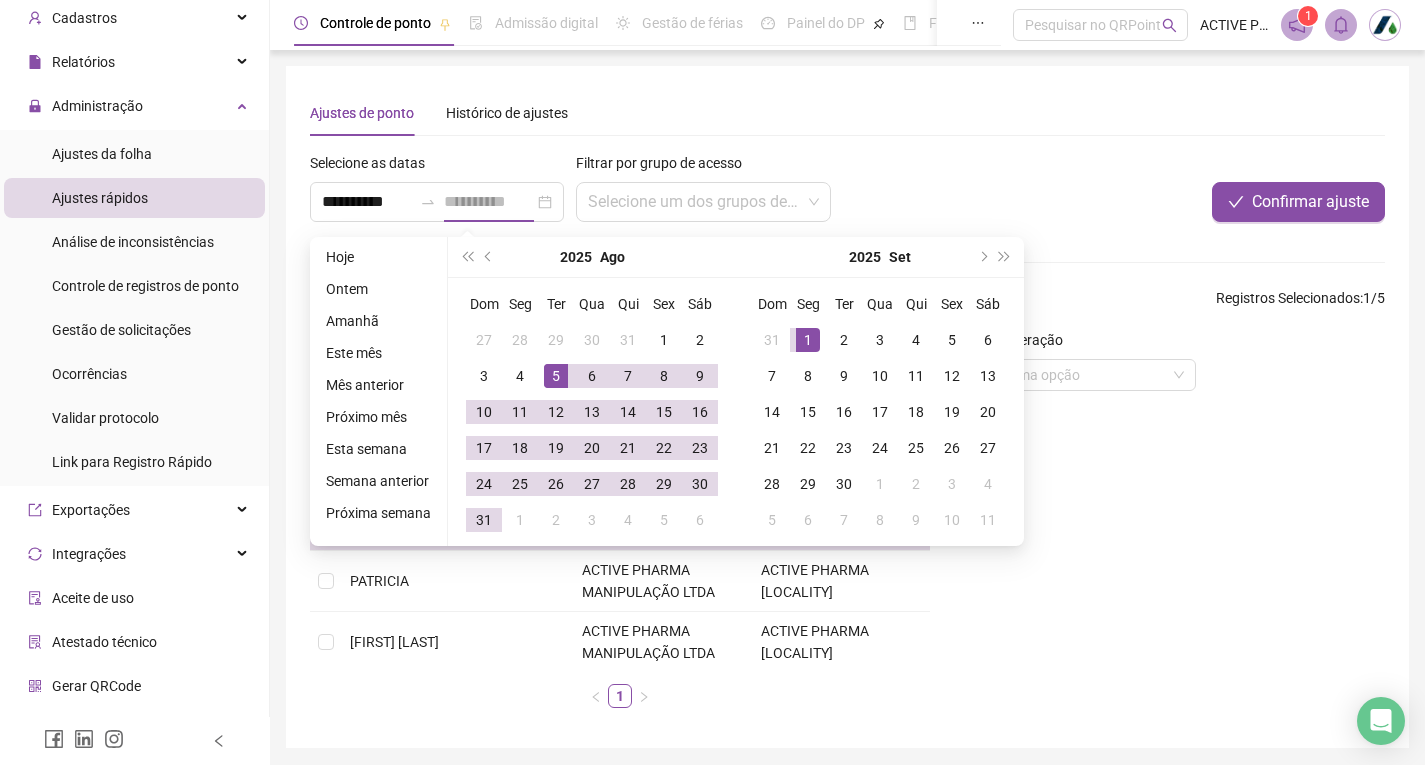 click on "1" at bounding box center (808, 340) 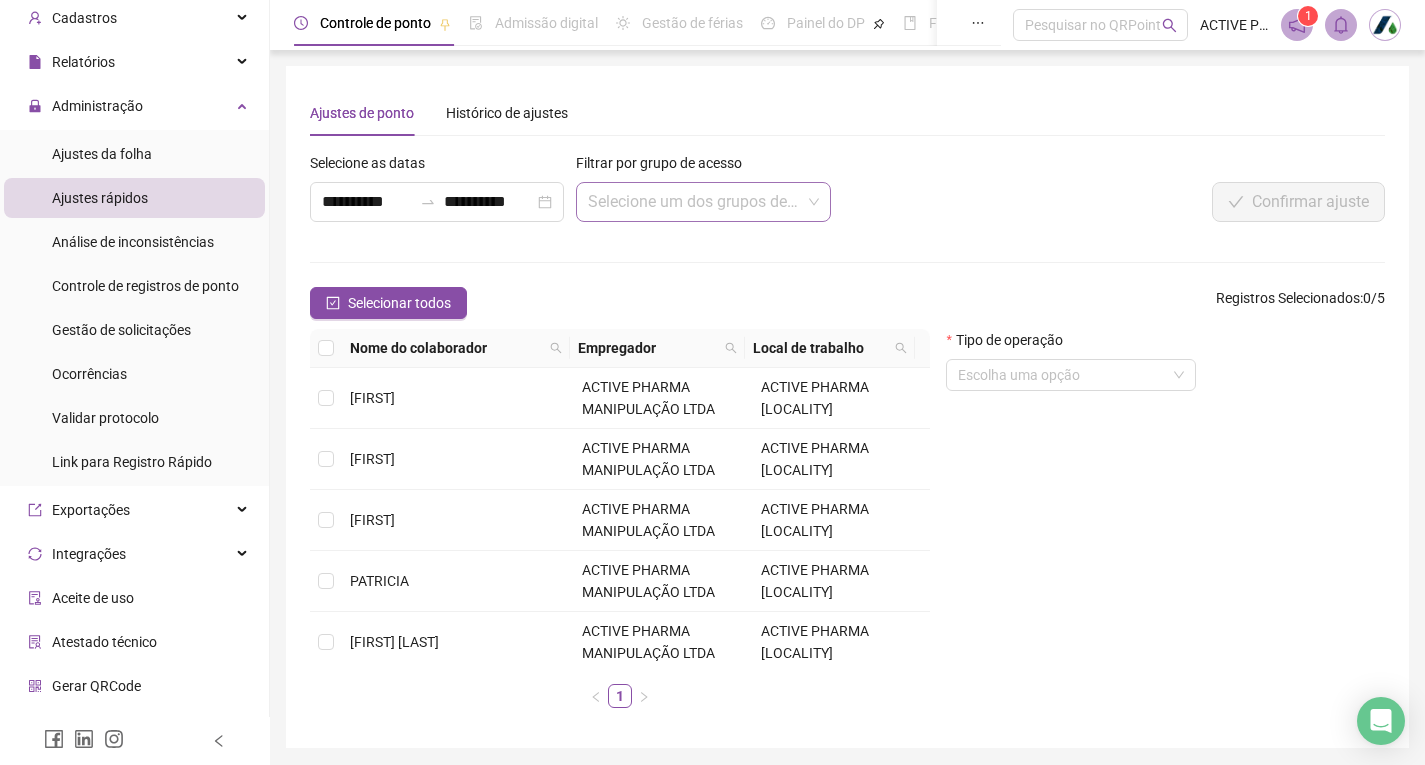 click at bounding box center (694, 202) 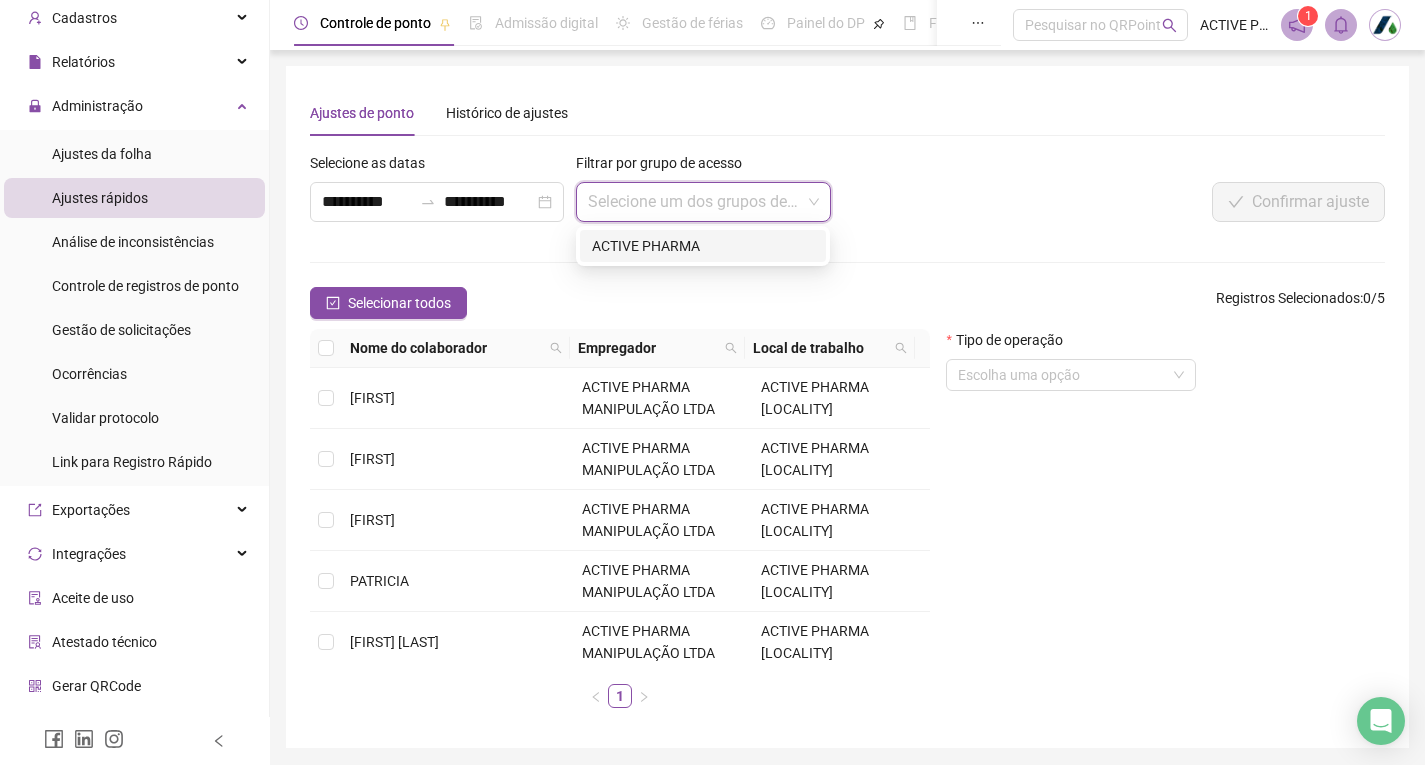 click on "ACTIVE PHARMA" at bounding box center [703, 246] 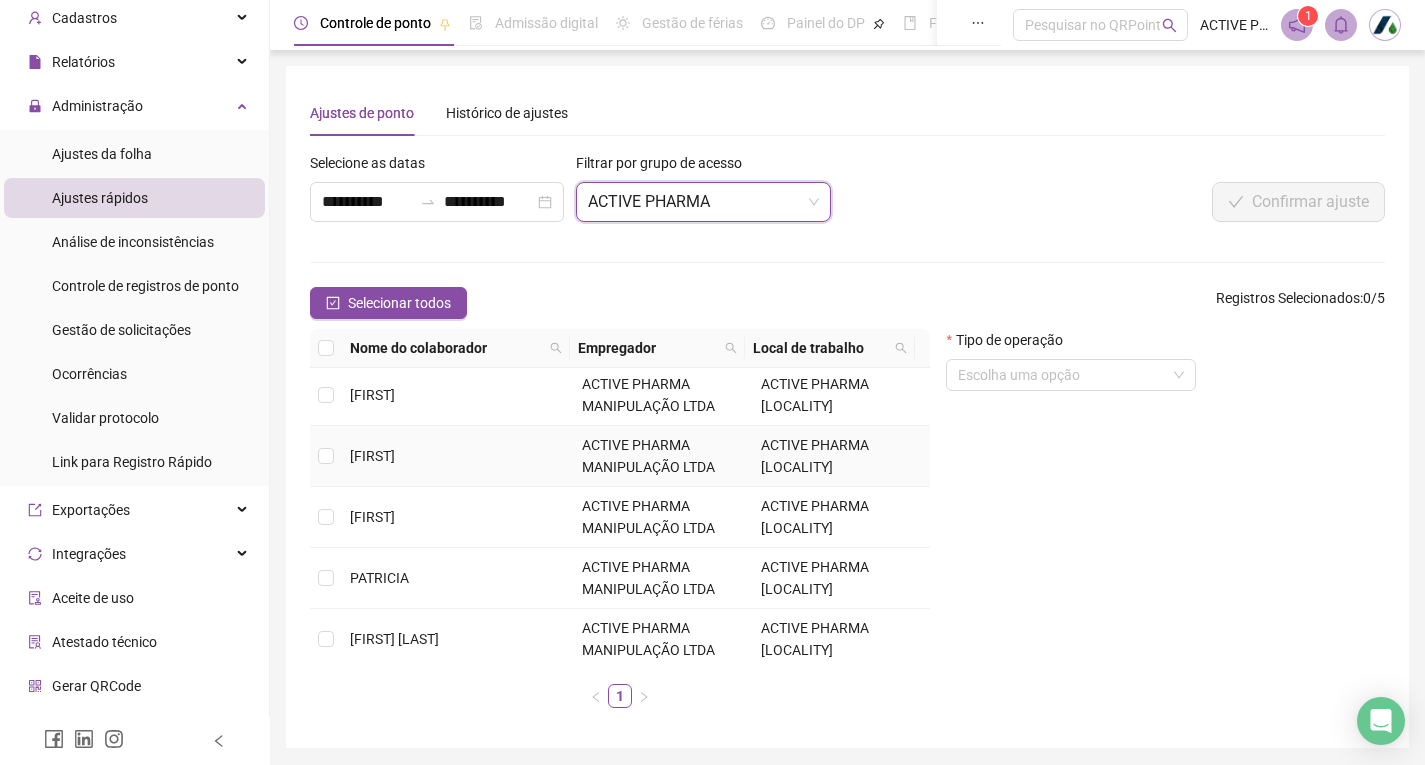 scroll, scrollTop: 0, scrollLeft: 0, axis: both 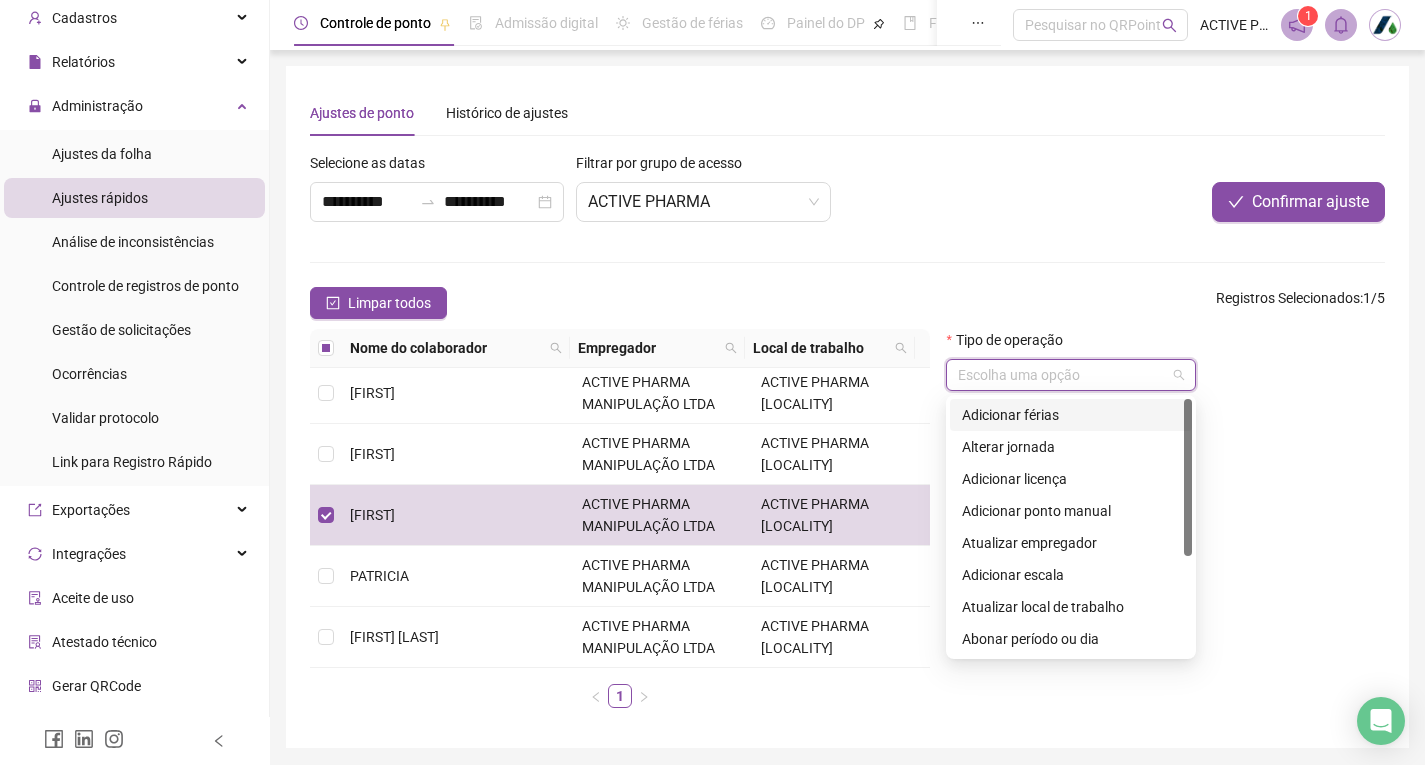 click at bounding box center [1062, 375] 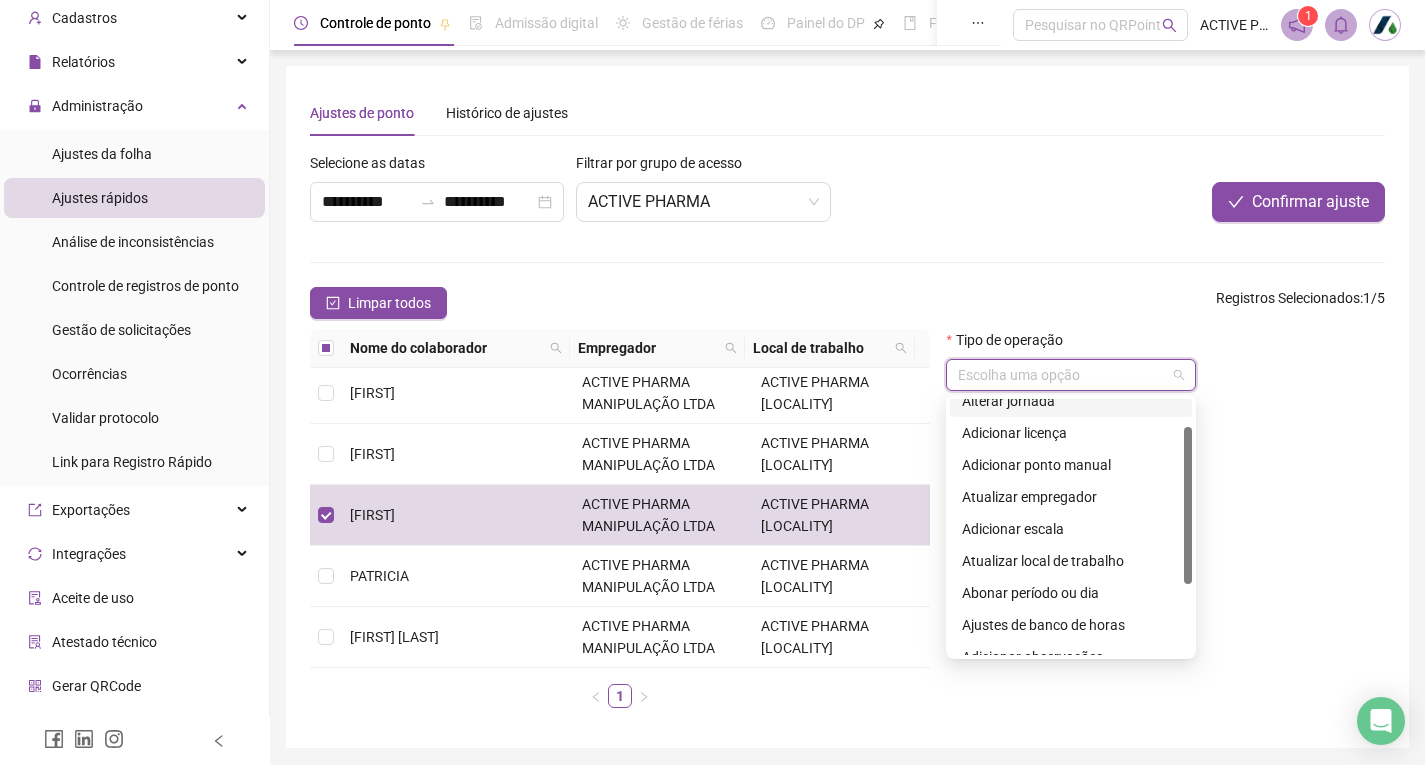 scroll, scrollTop: 51, scrollLeft: 0, axis: vertical 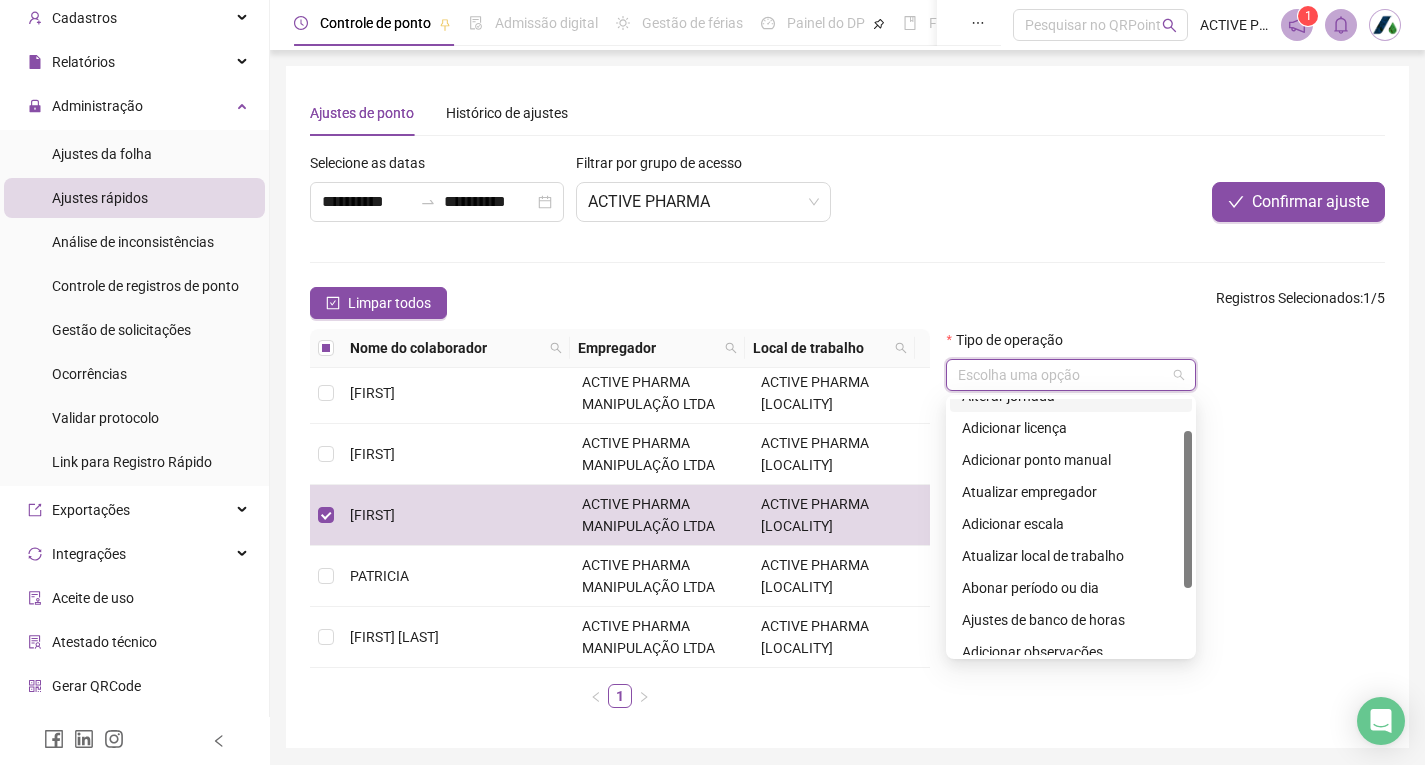 drag, startPoint x: 1191, startPoint y: 433, endPoint x: 1192, endPoint y: 464, distance: 31.016125 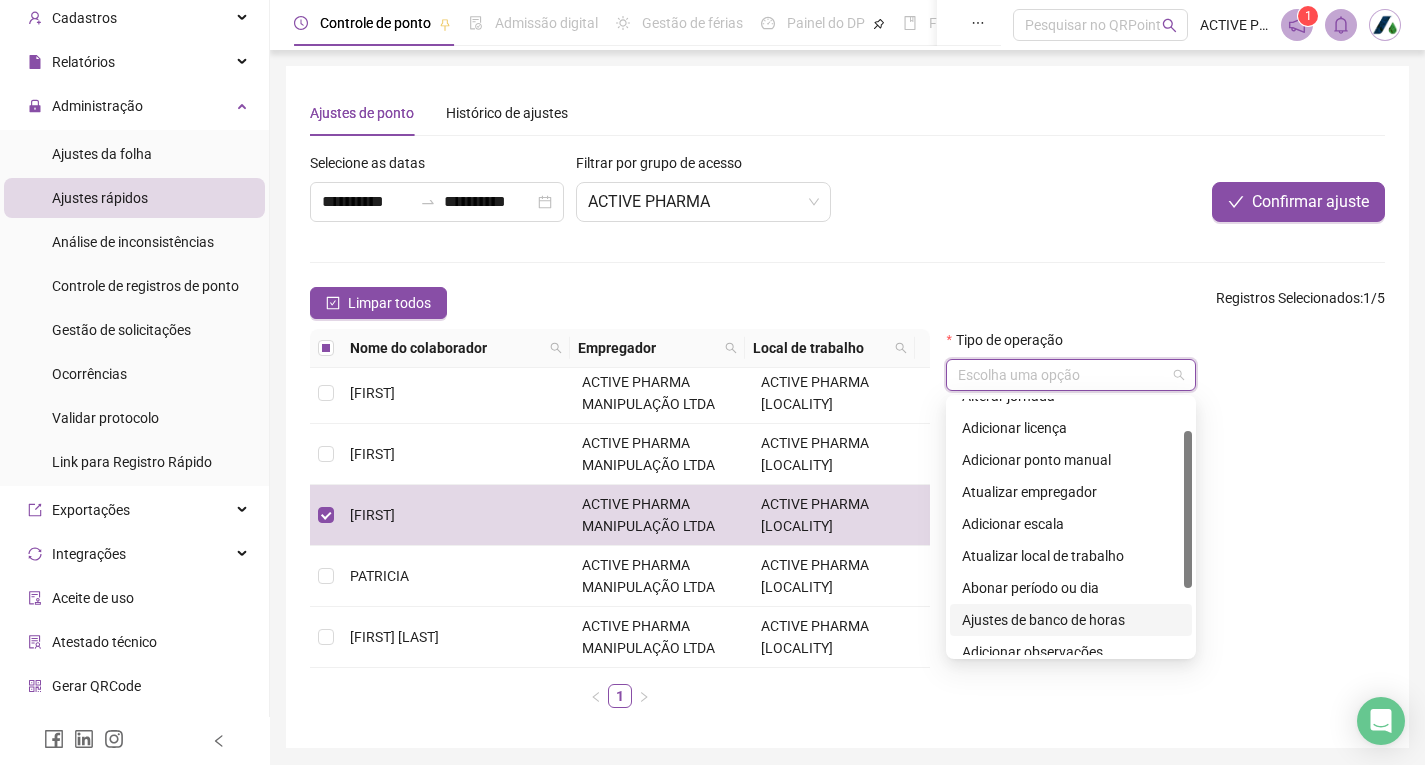click on "Ajustes de banco de horas" at bounding box center [1071, 620] 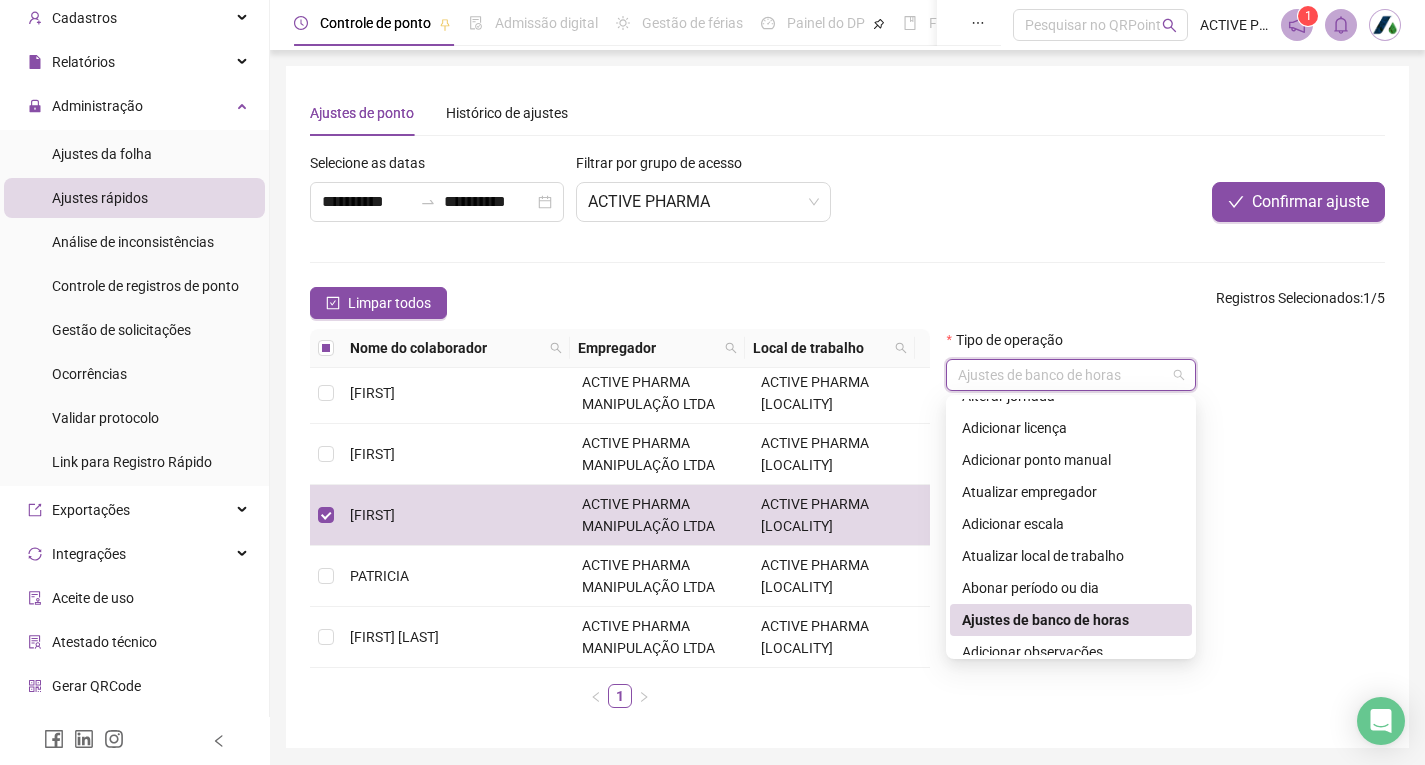click on "Ajustes de banco de horas" at bounding box center (1071, 620) 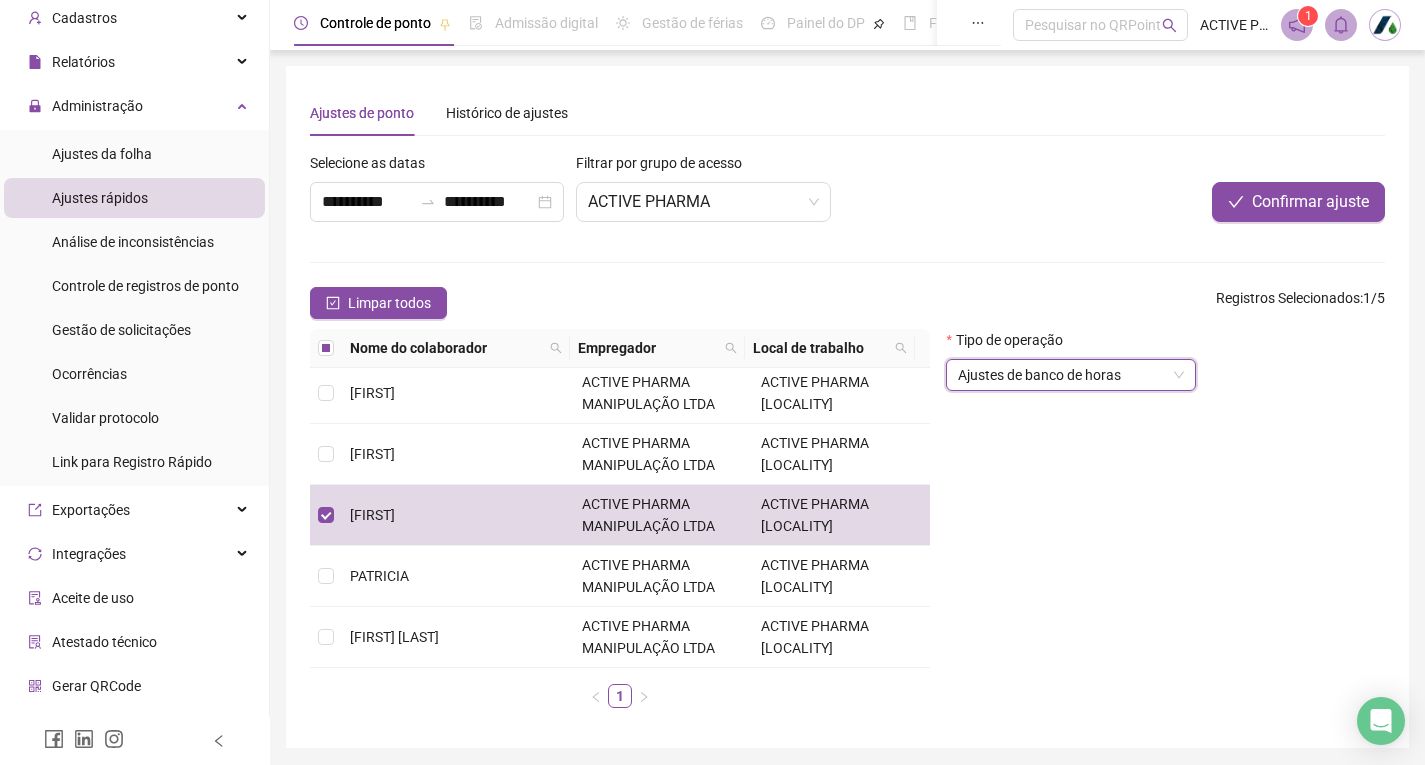 click on "Tipo de operação Ajustes de banco de horas Ajustes de banco de horas" at bounding box center [1165, 526] 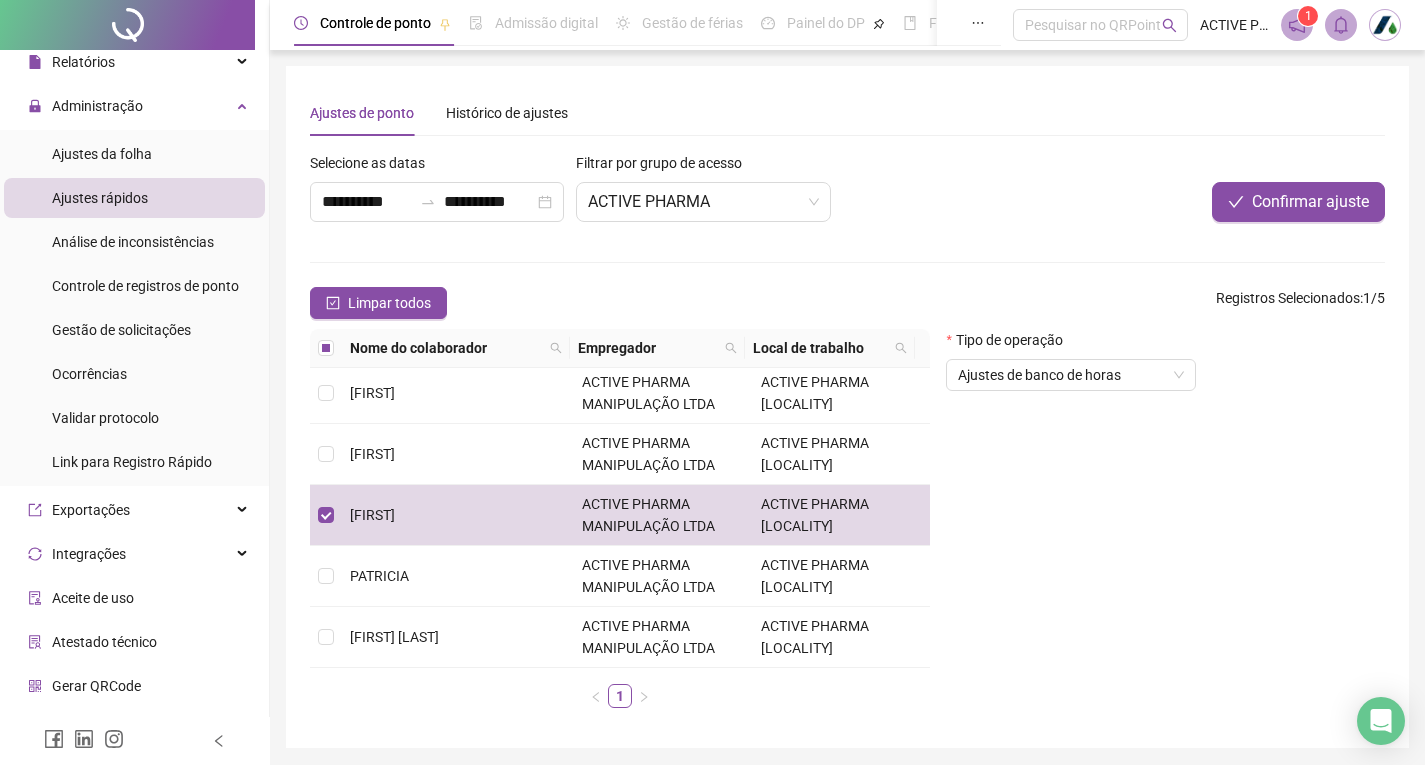 scroll, scrollTop: 69, scrollLeft: 0, axis: vertical 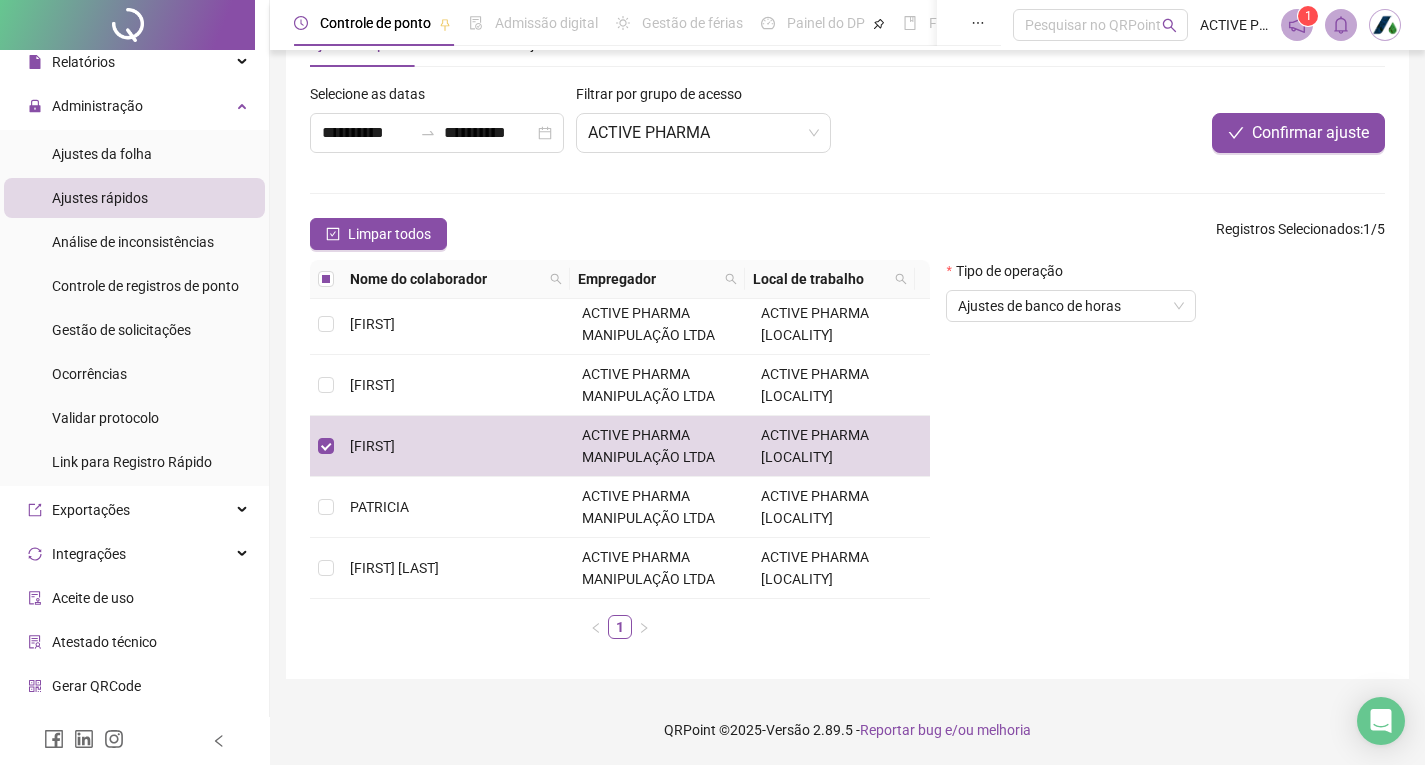 click on "Tipo de operação Ajustes de banco de horas" at bounding box center [1165, 457] 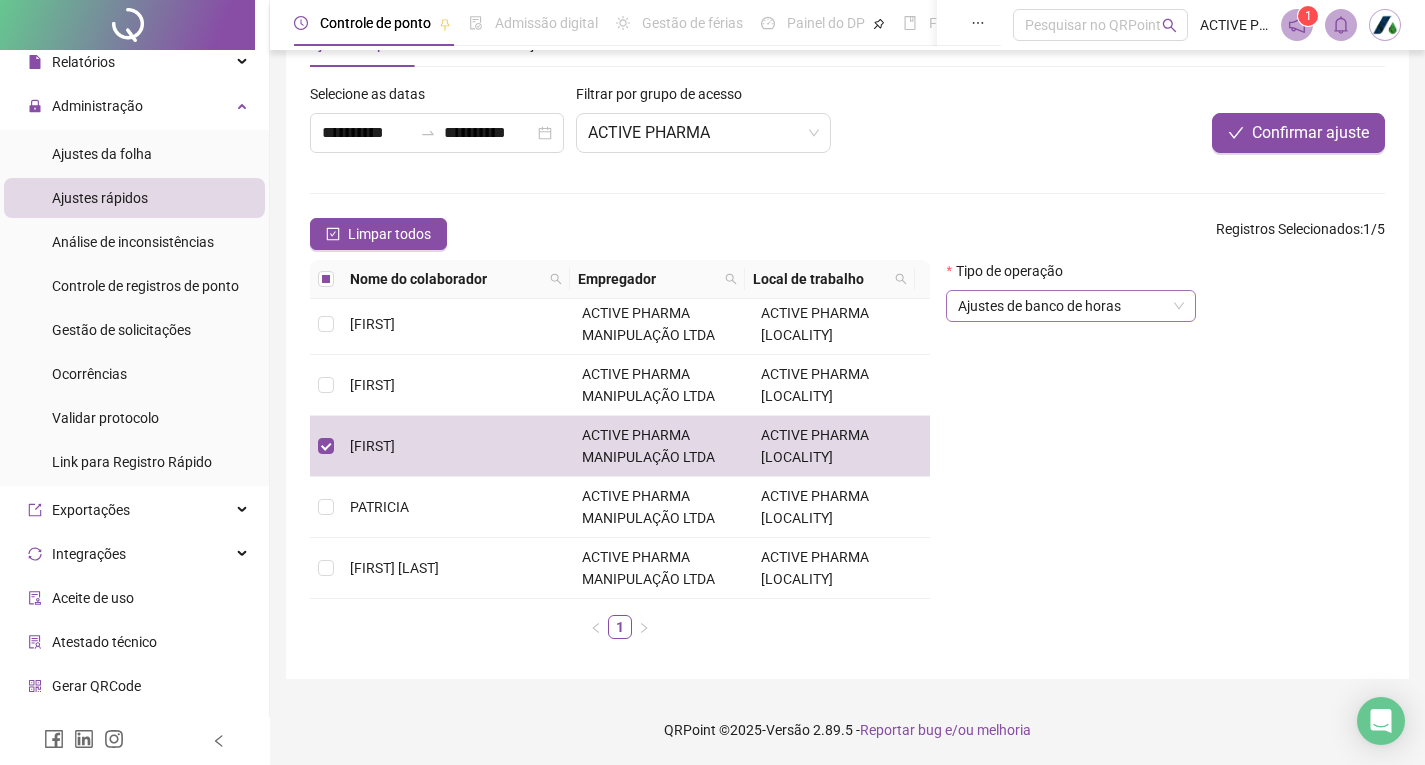 click on "Ajustes de banco de horas" at bounding box center [1071, 306] 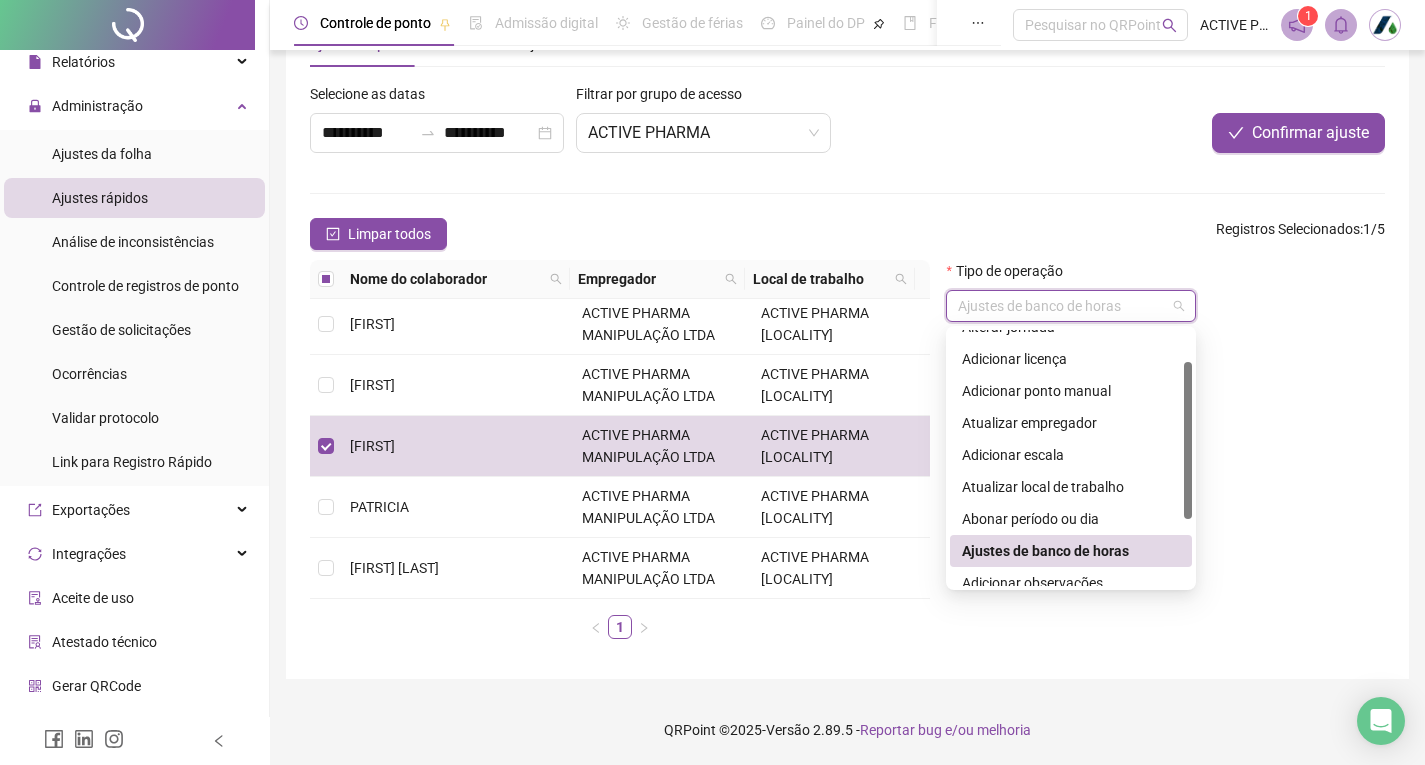 click on "Ajustes de banco de horas" at bounding box center [1071, 551] 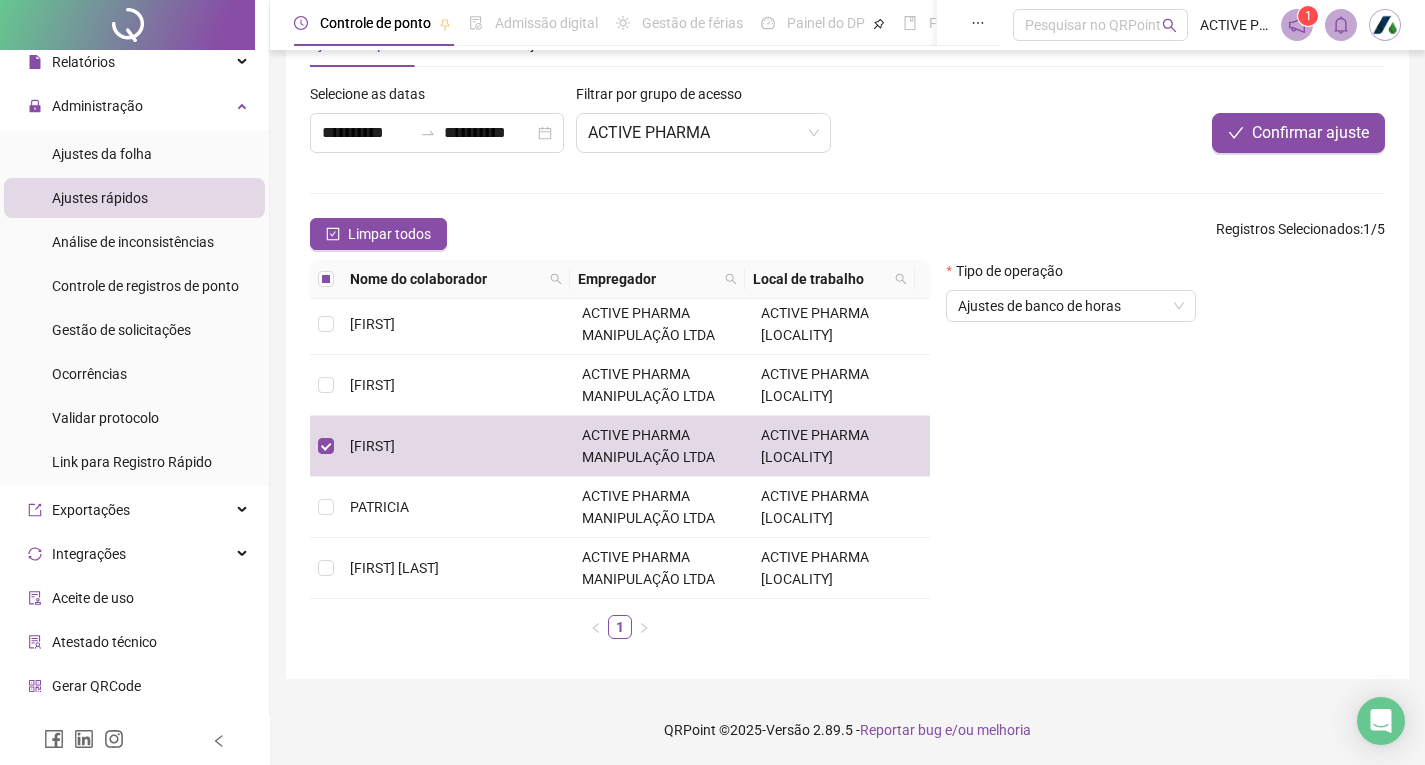 click on "Tipo de operação Ajustes de banco de horas" at bounding box center [1165, 457] 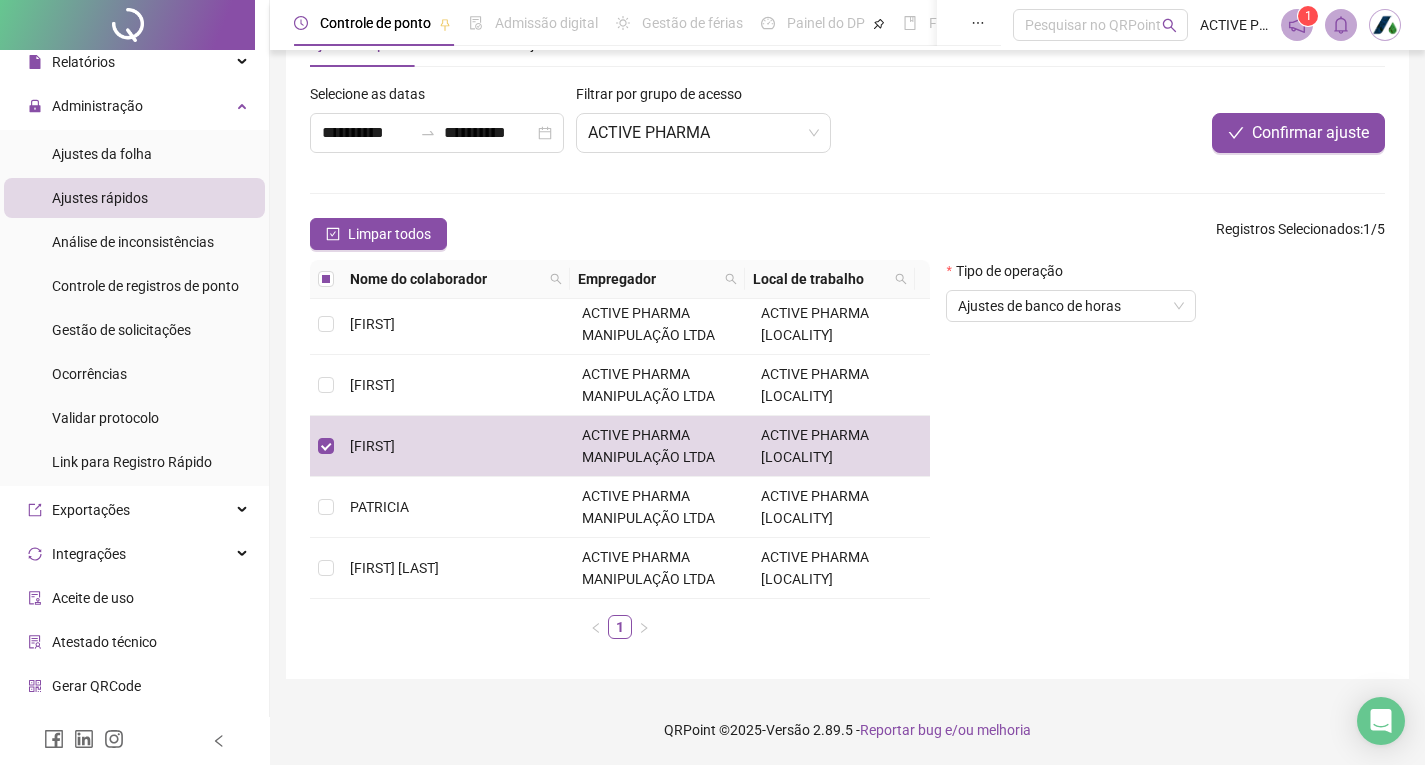 scroll, scrollTop: 0, scrollLeft: 0, axis: both 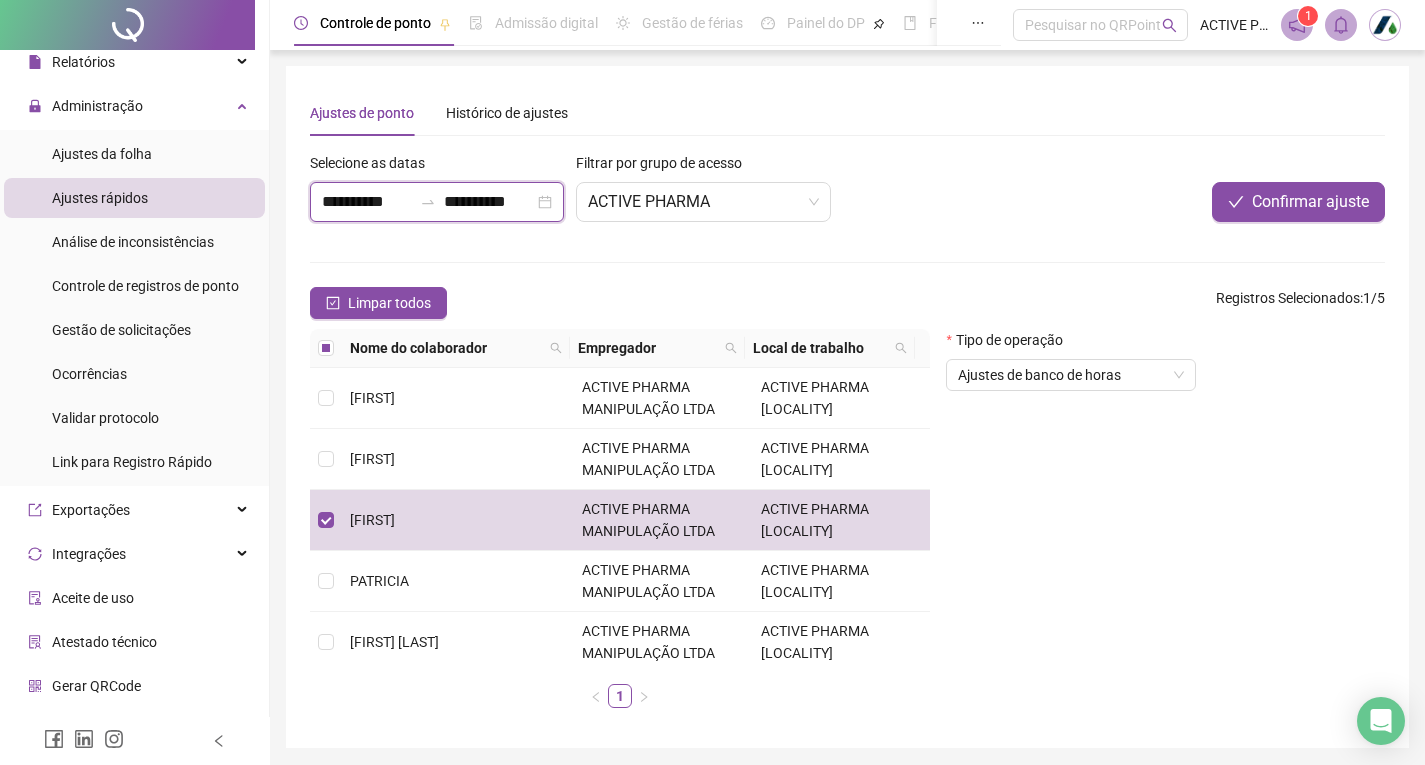 click on "**********" at bounding box center (367, 202) 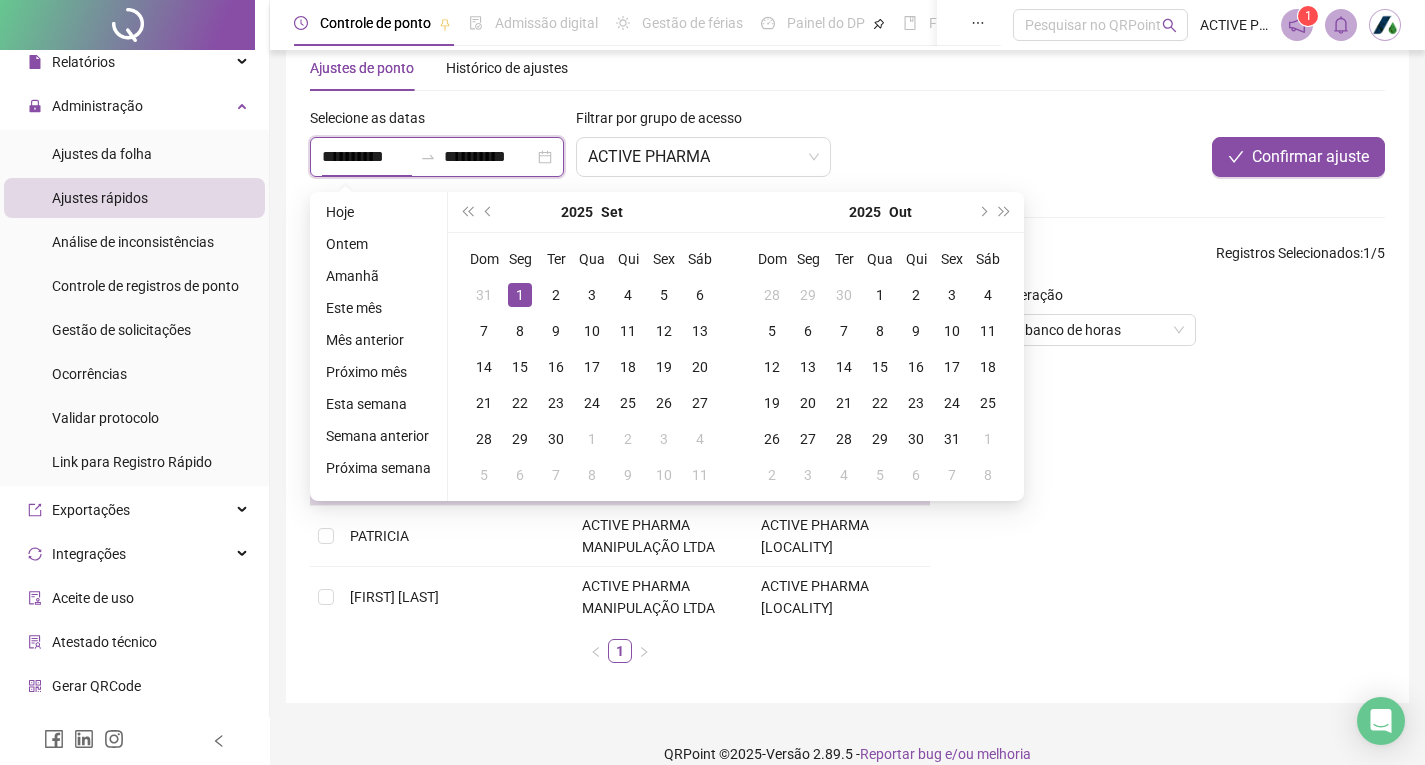 type on "**********" 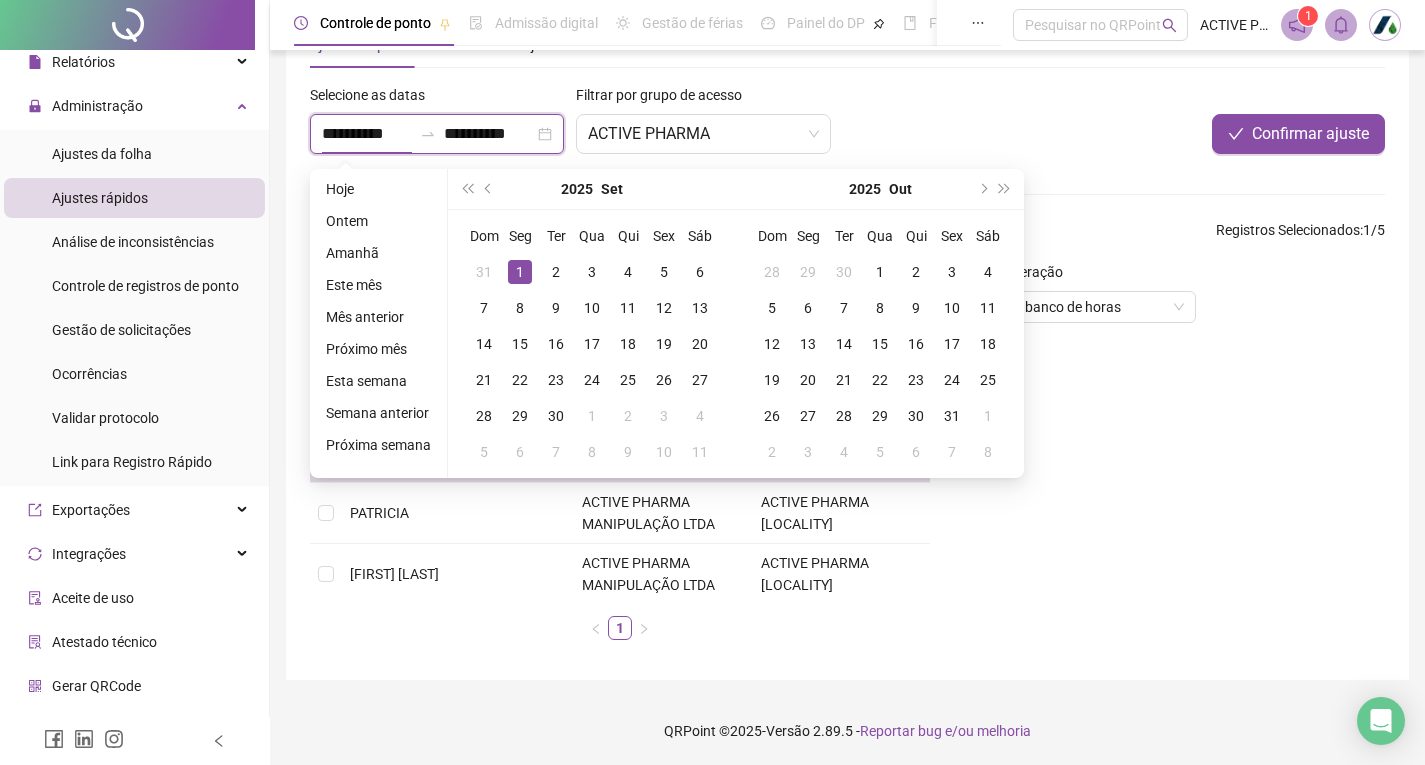type on "**********" 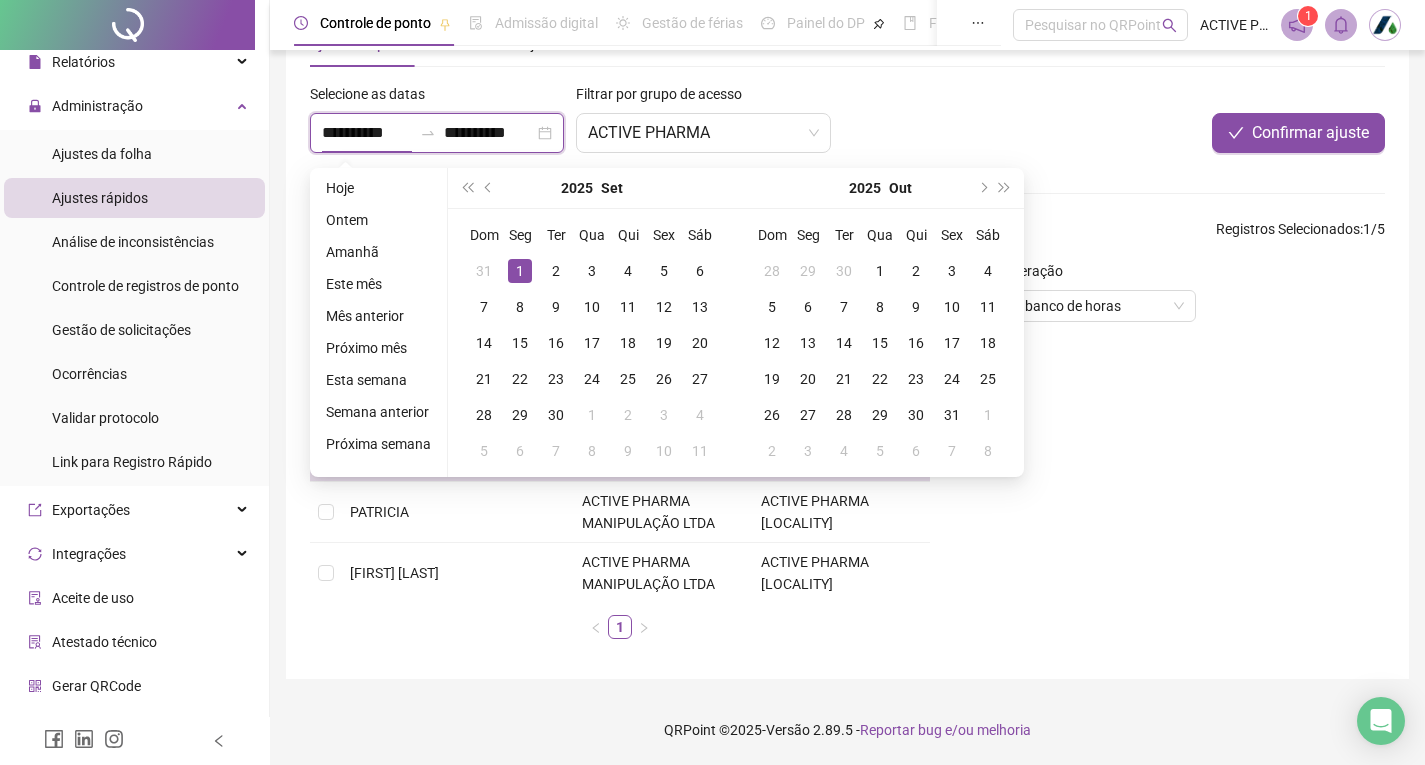 type on "**********" 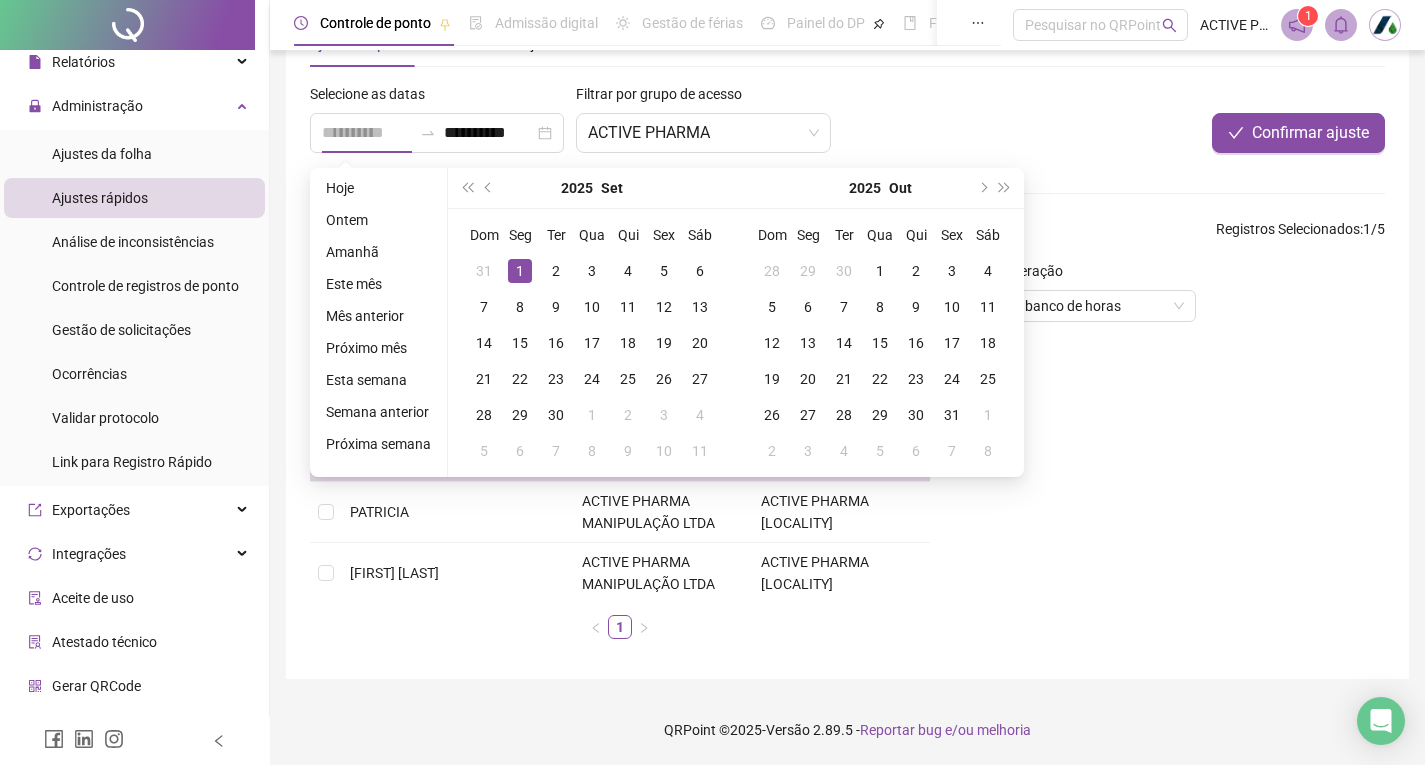 click on "1" at bounding box center [520, 271] 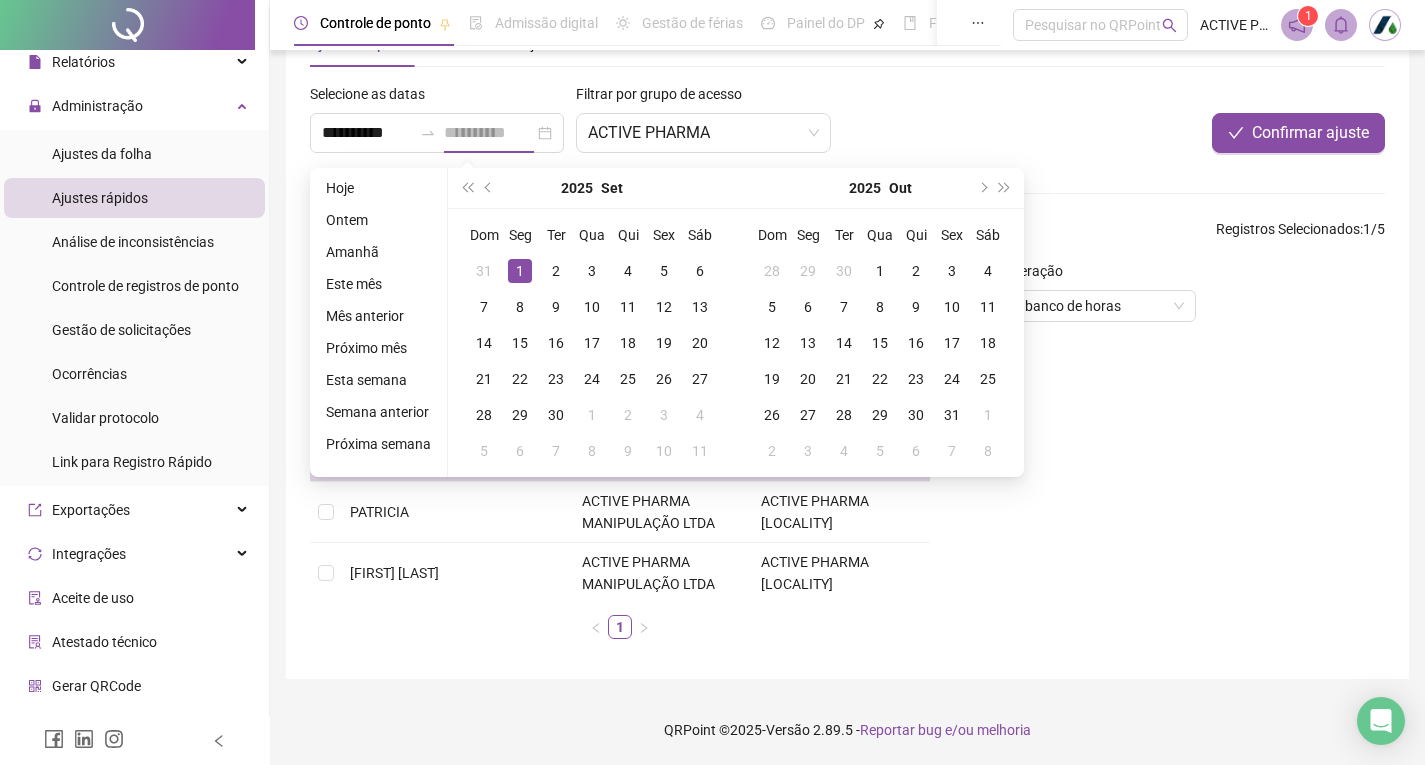 click on "1" at bounding box center [520, 271] 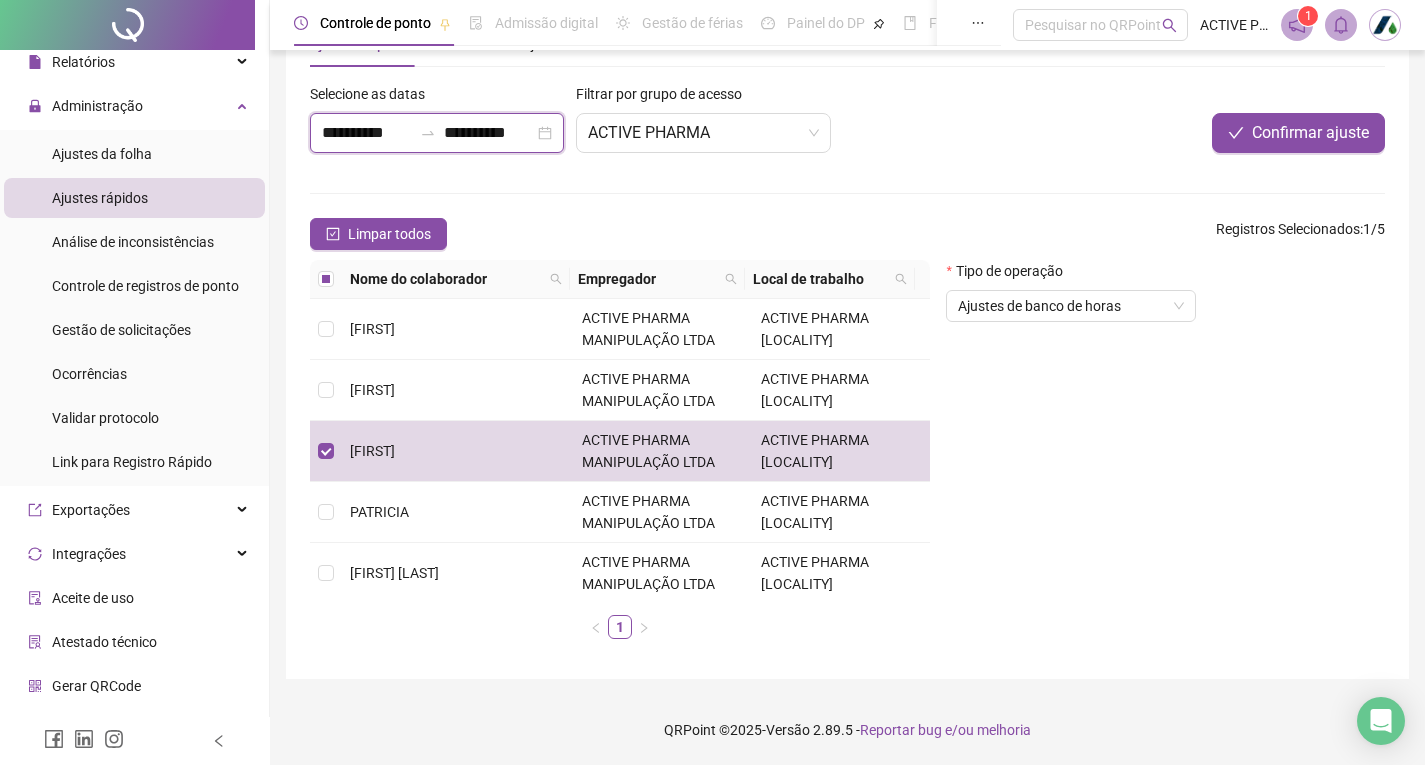 click on "**********" at bounding box center (367, 133) 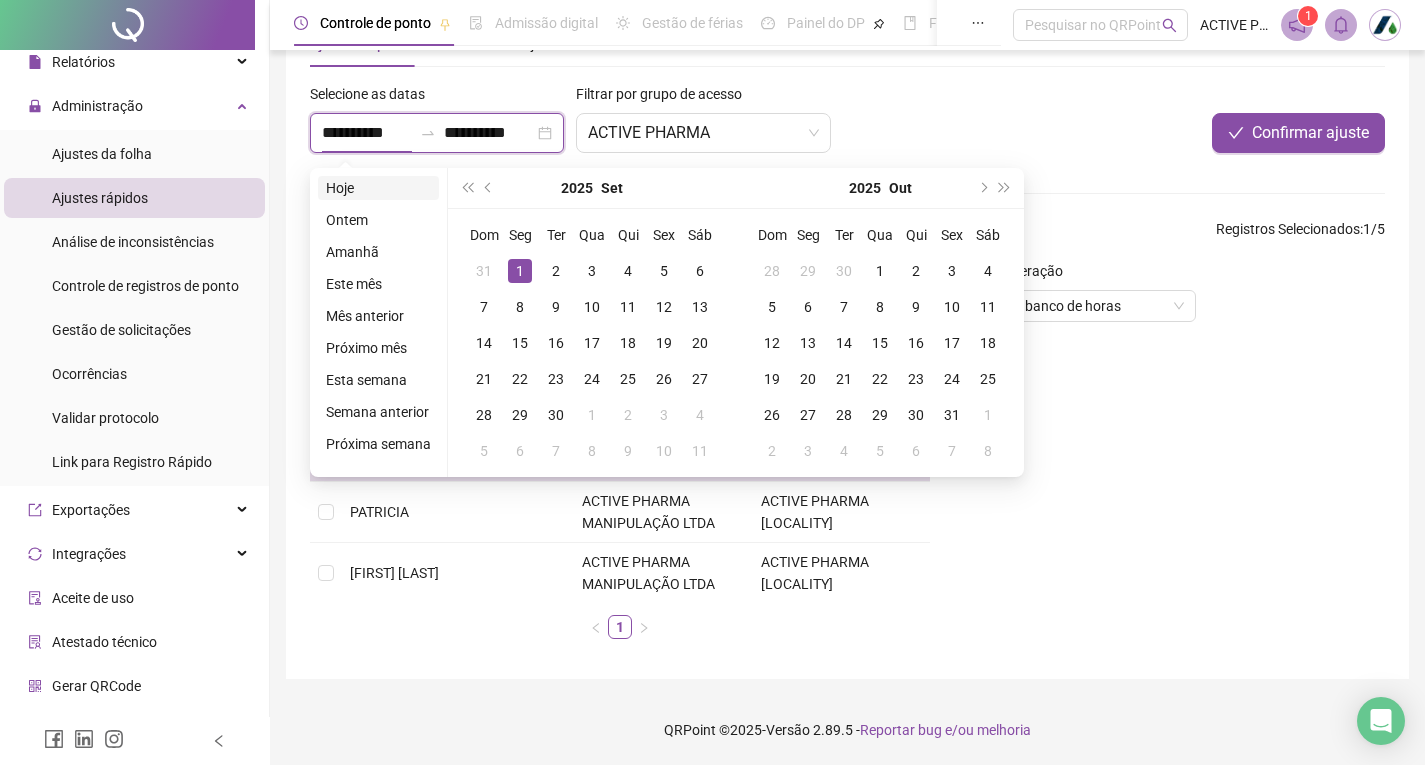 type on "**********" 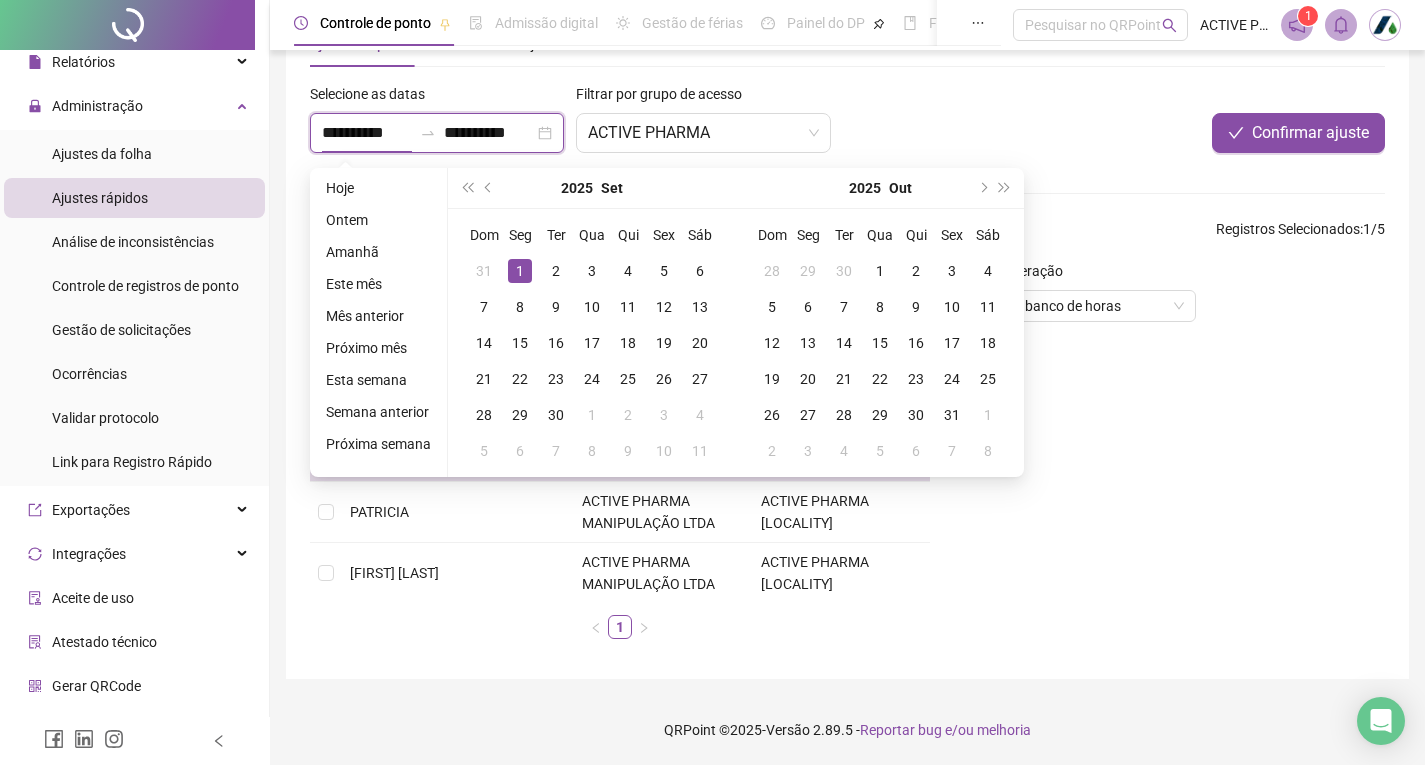 type on "**********" 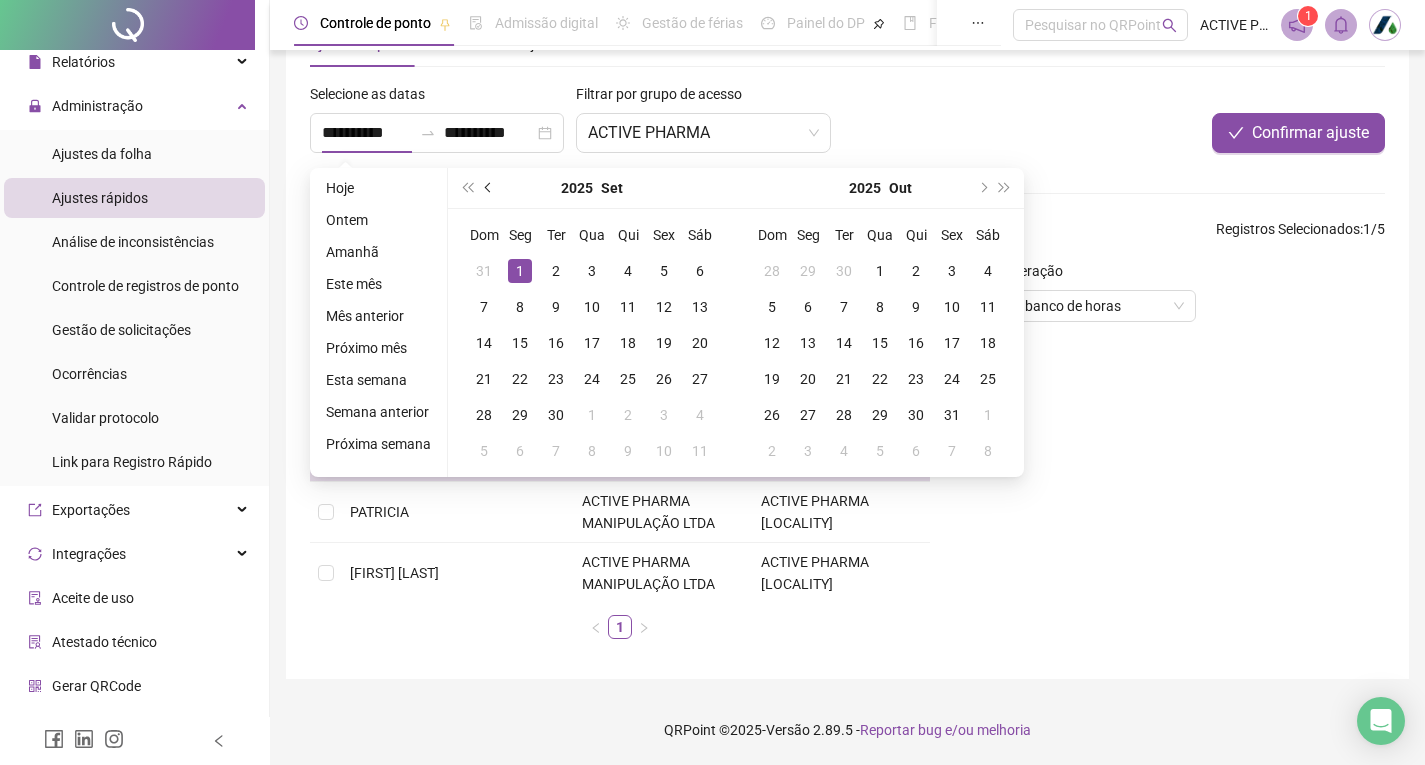 click at bounding box center (489, 188) 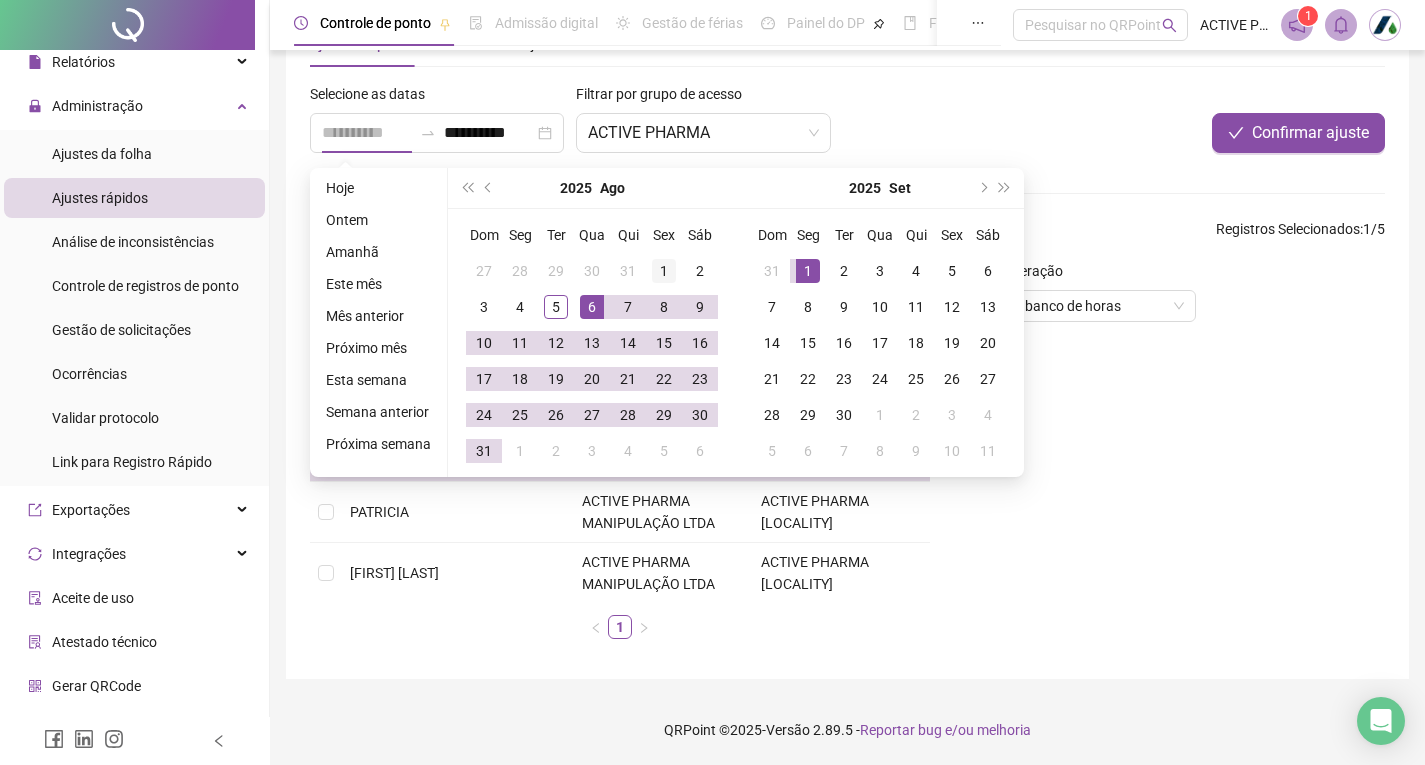 type on "**********" 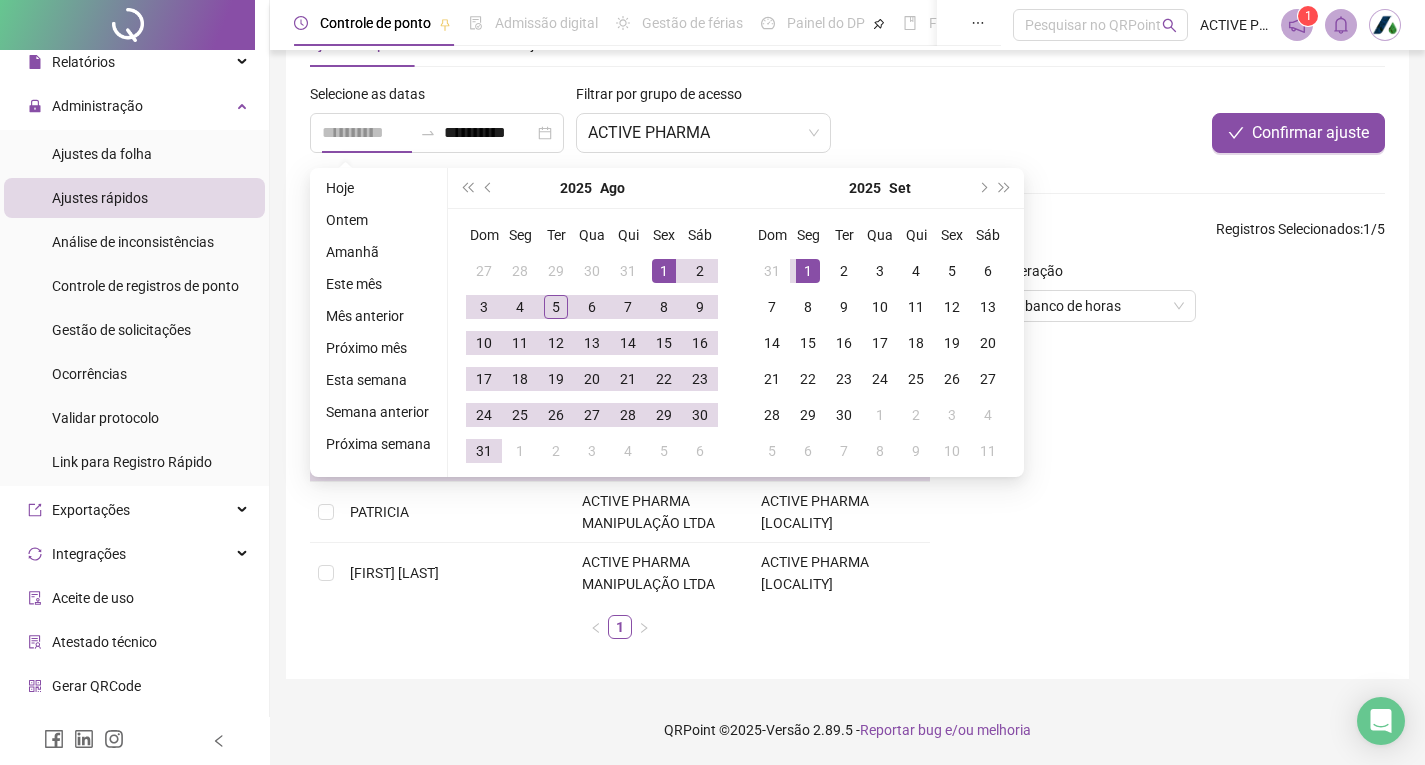 click on "1" at bounding box center [664, 271] 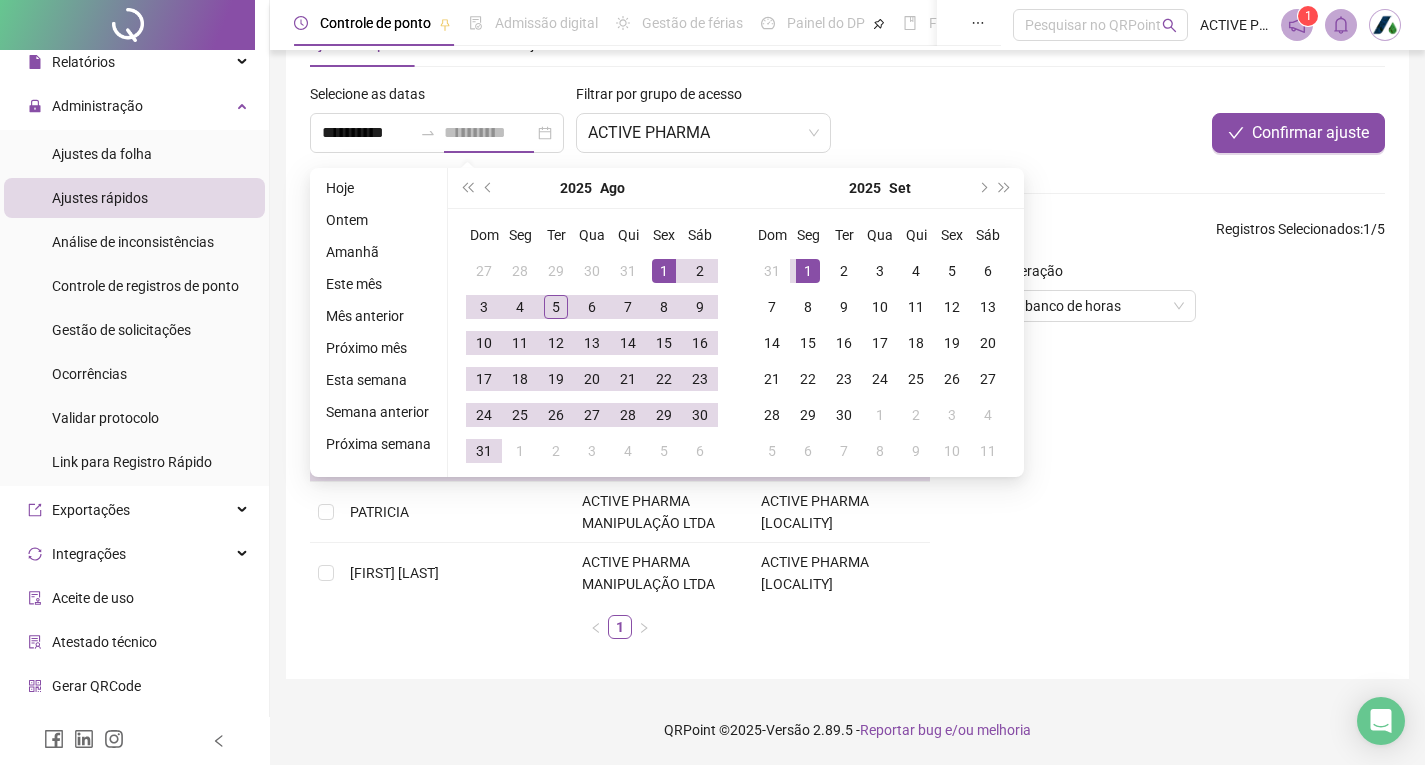 click on "1" at bounding box center [664, 271] 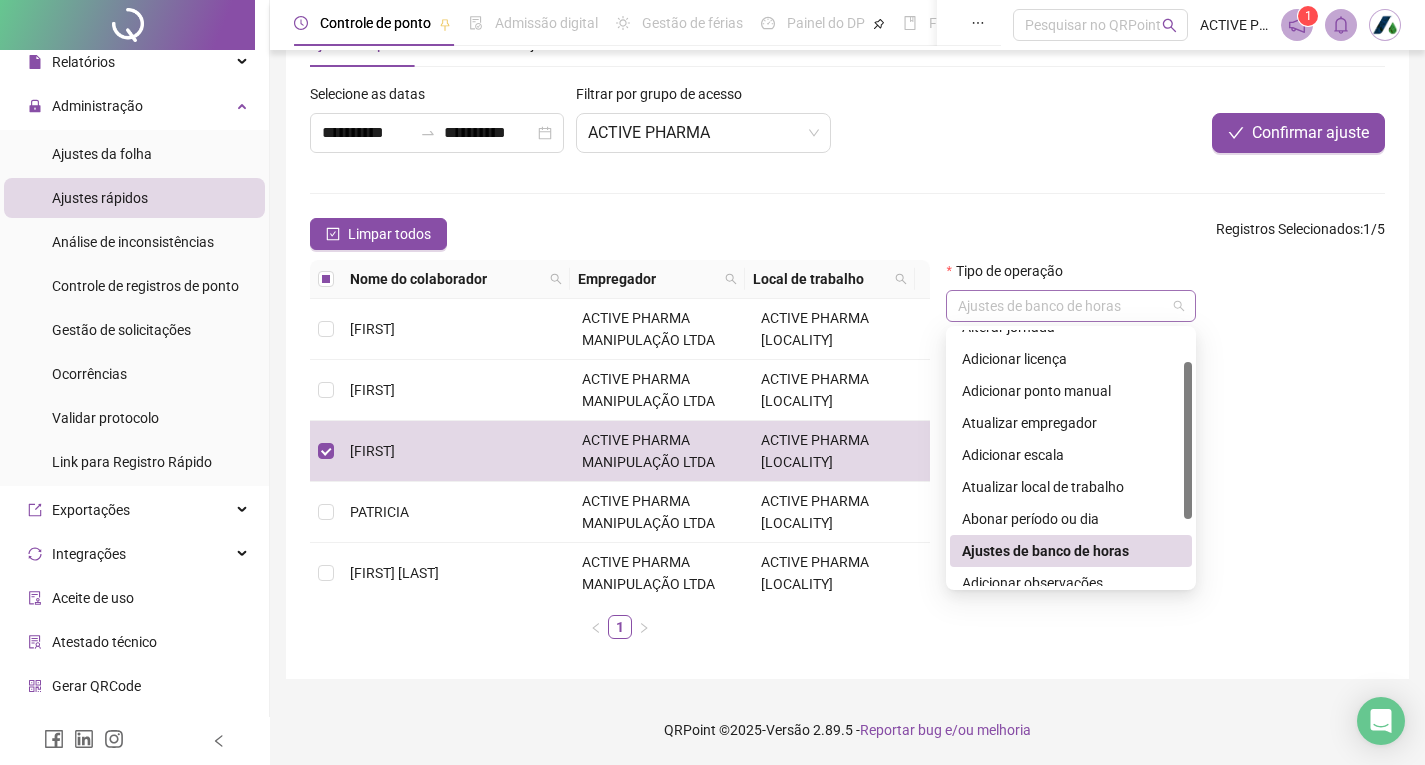 click on "Ajustes de banco de horas" at bounding box center (1071, 306) 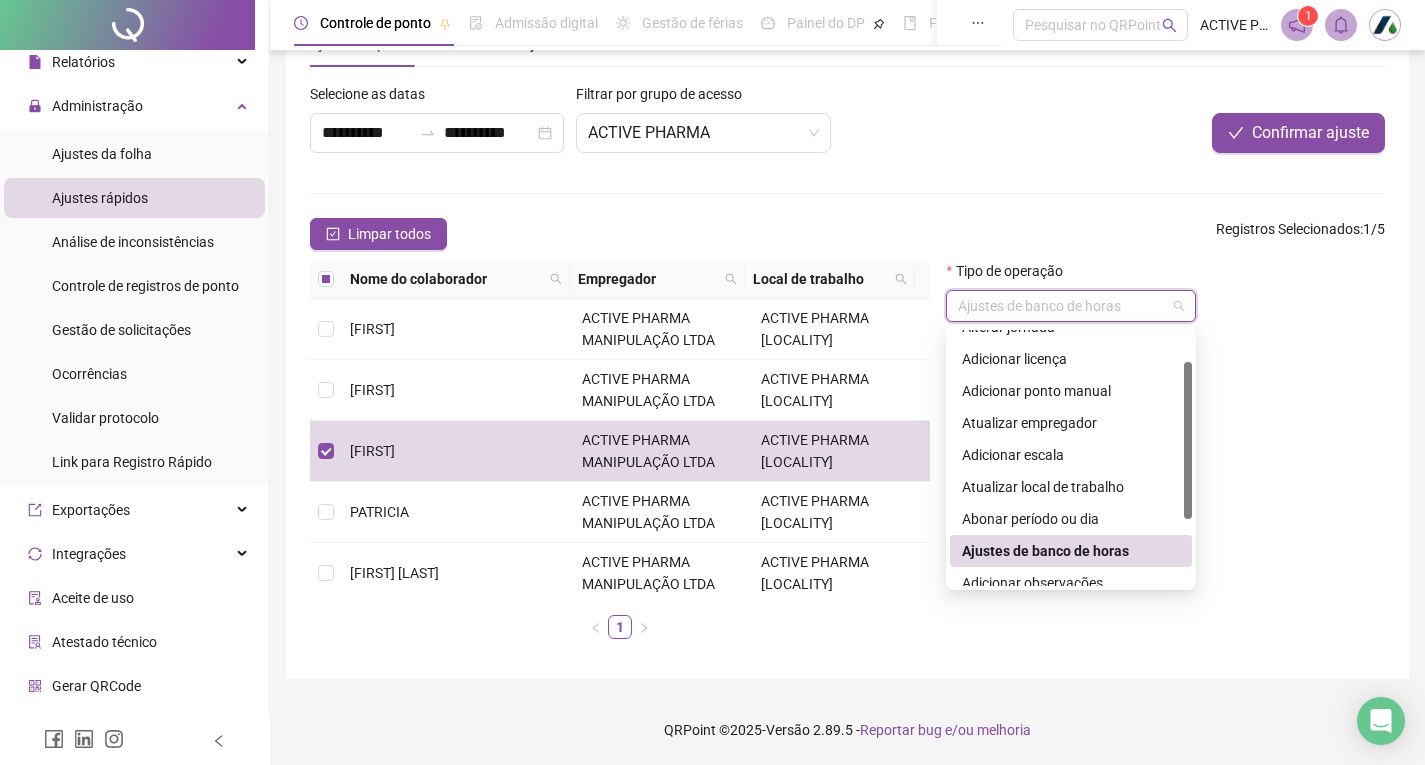 click on "Ajustes de banco de horas" at bounding box center [1071, 551] 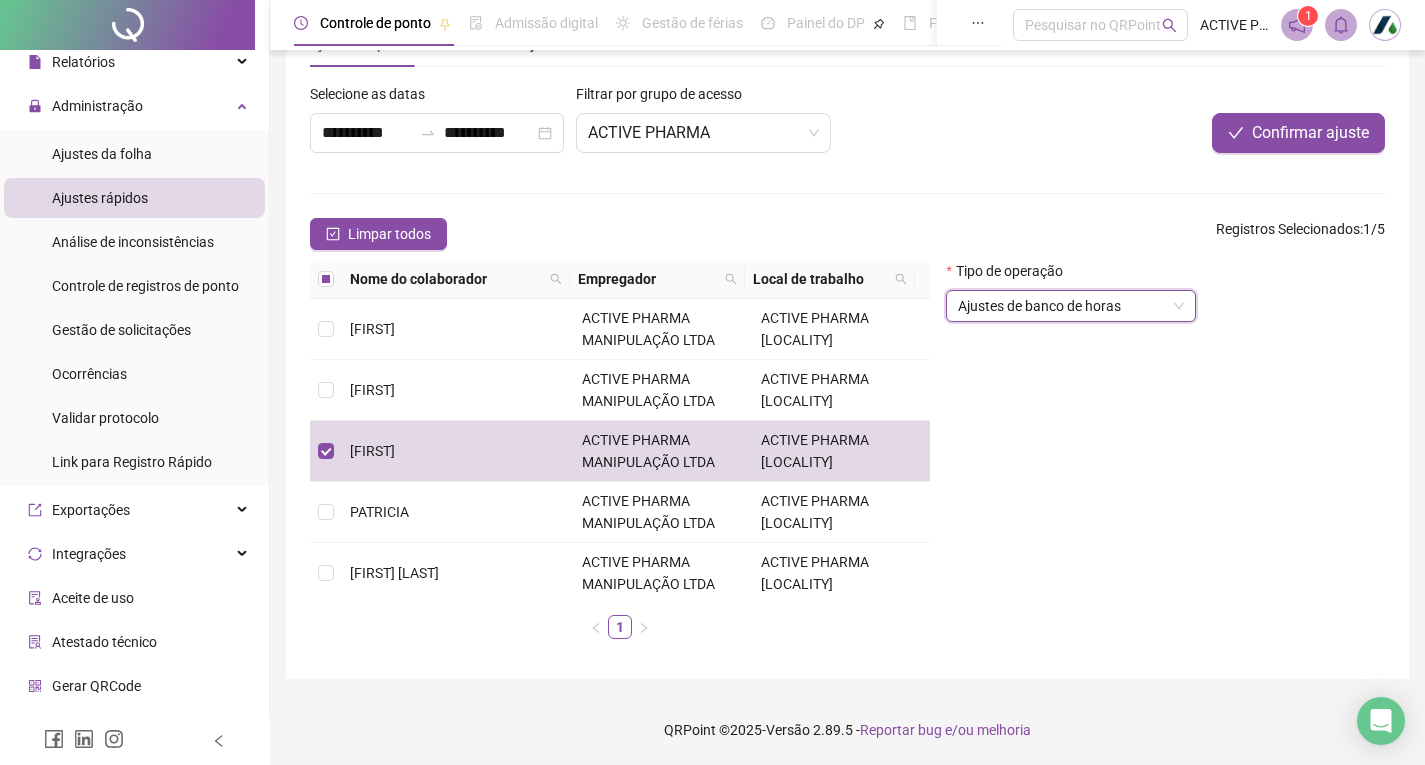 click on "Tipo de operação Ajustes de banco de horas Ajustes de banco de horas" at bounding box center (1165, 457) 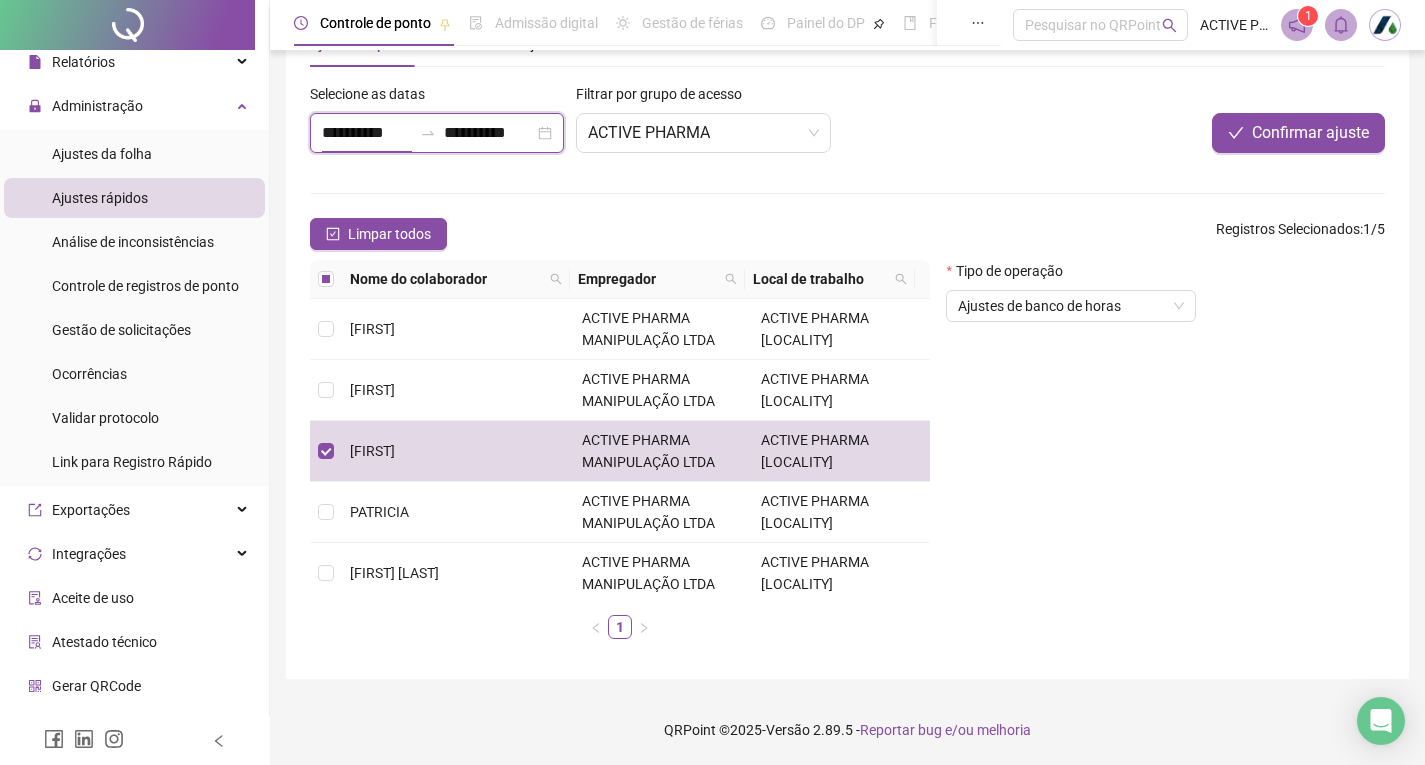 click on "**********" at bounding box center (367, 133) 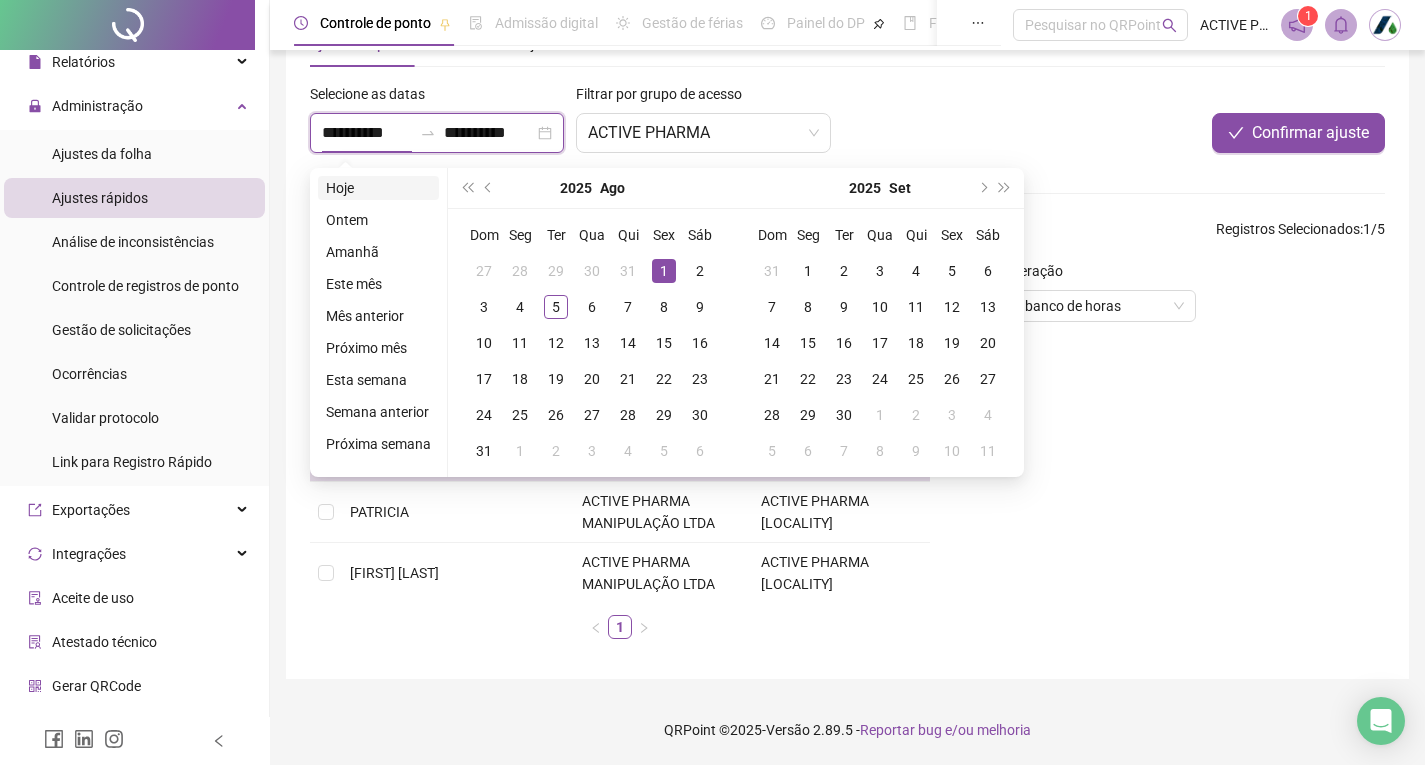 type on "**********" 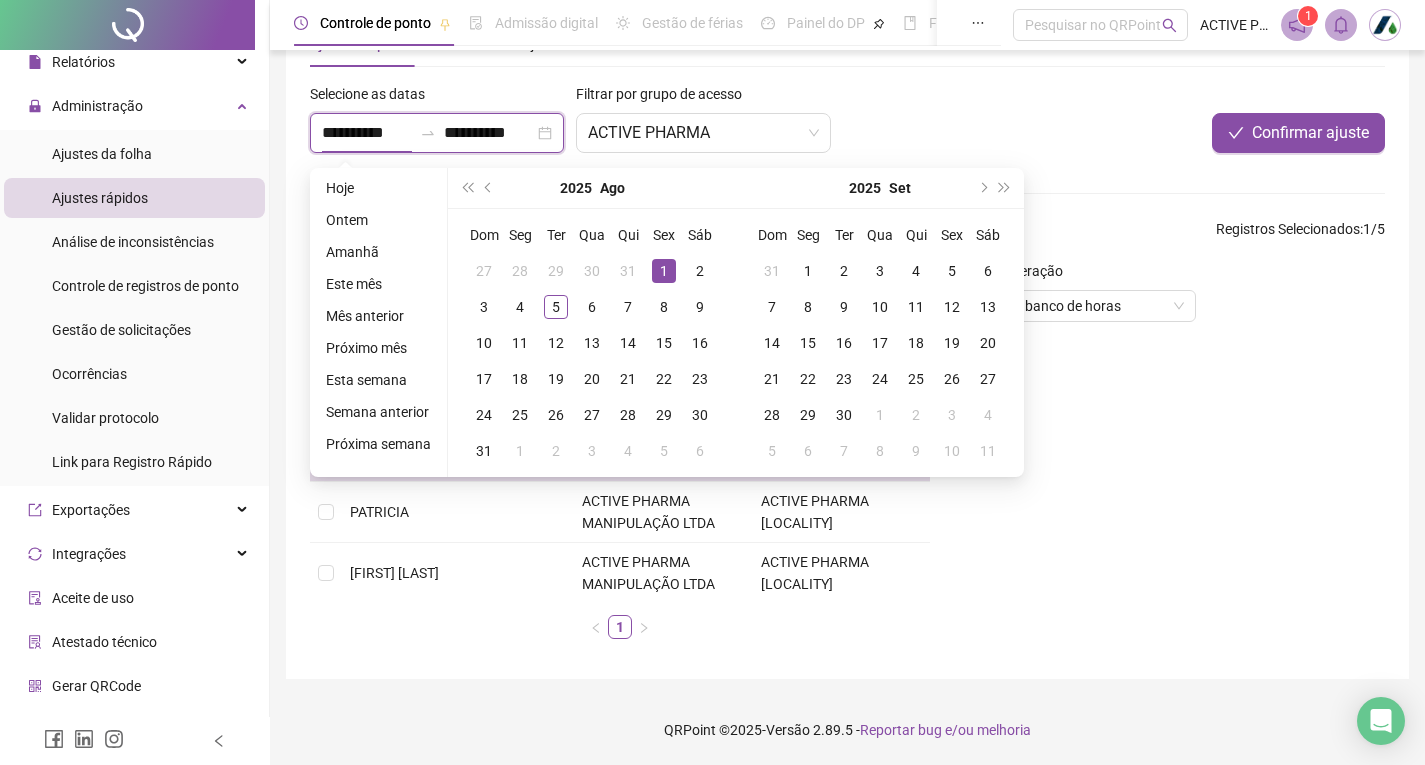 type on "**********" 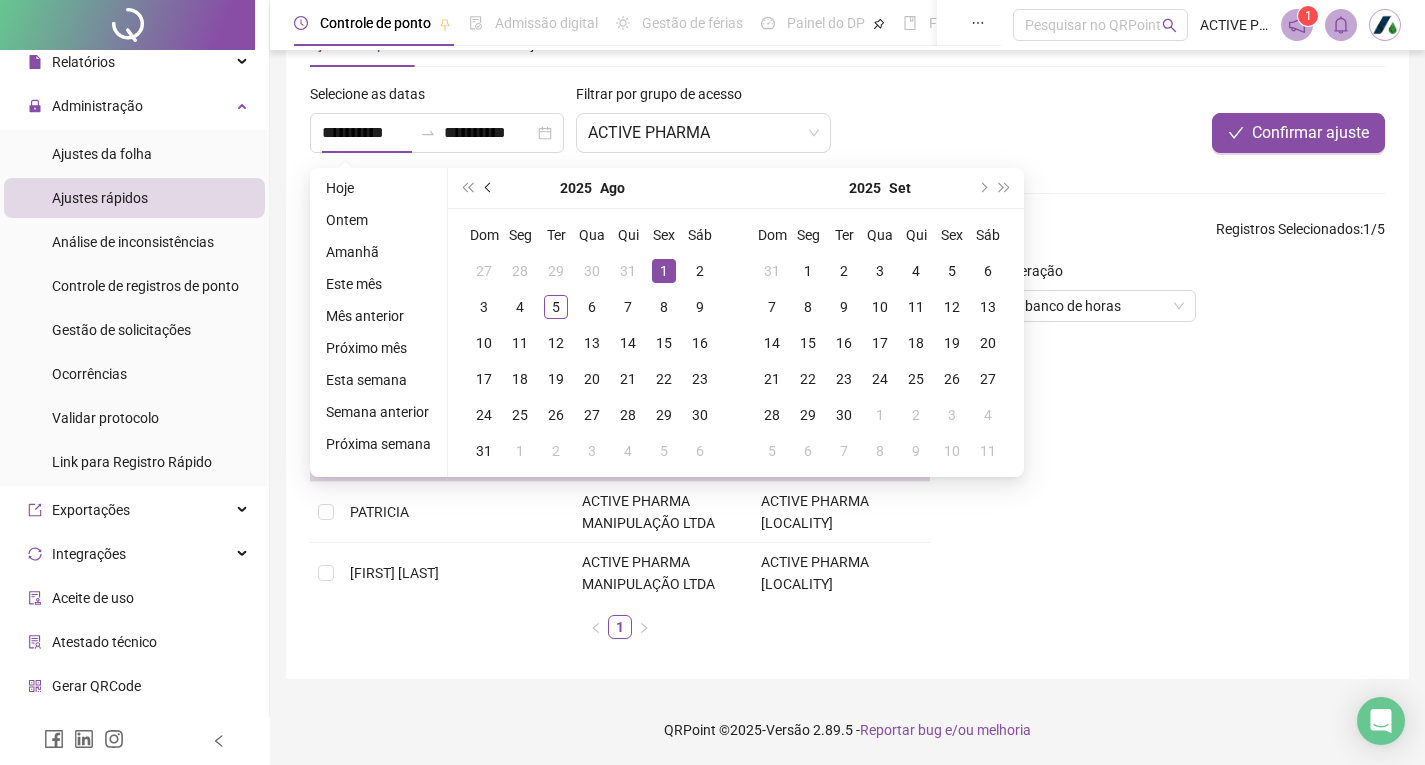 click at bounding box center (490, 188) 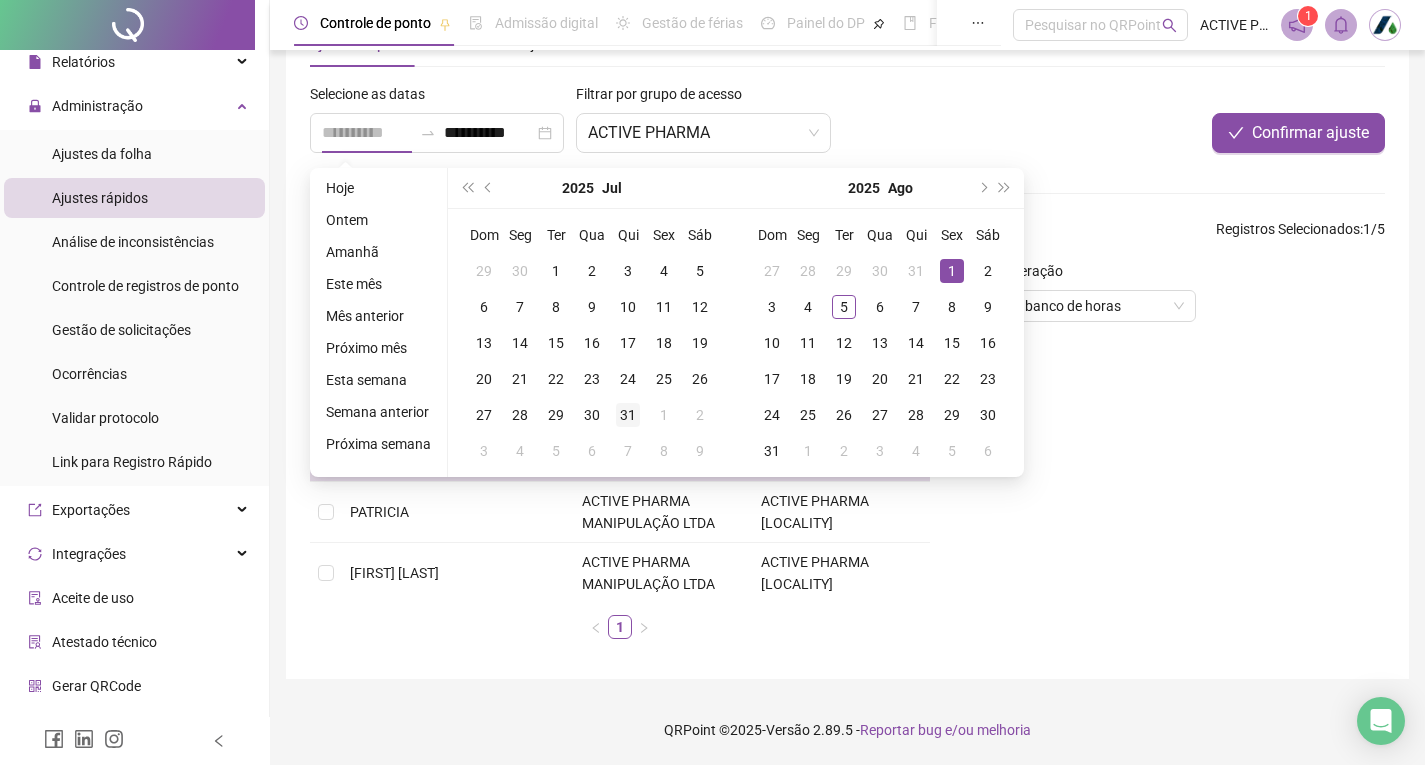type on "**********" 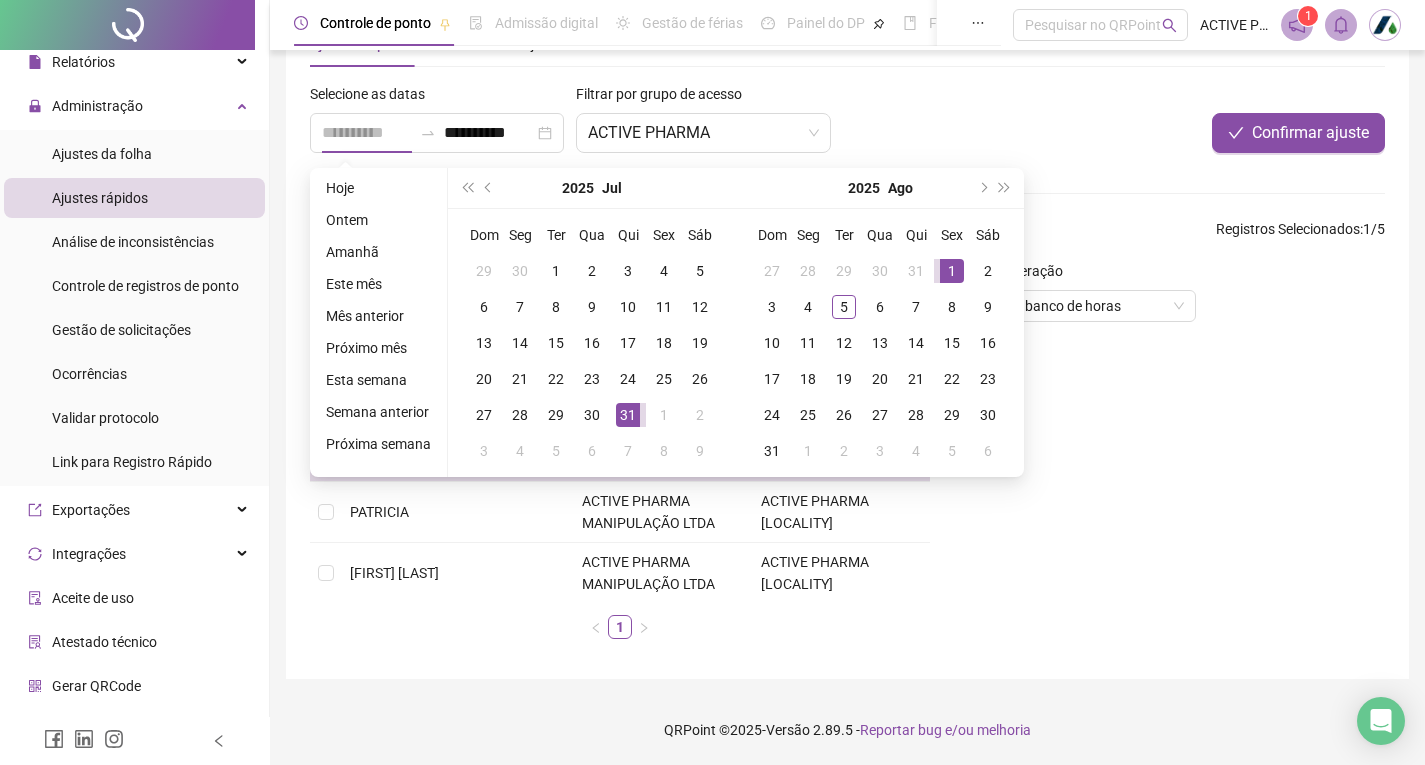 click on "31" at bounding box center (628, 415) 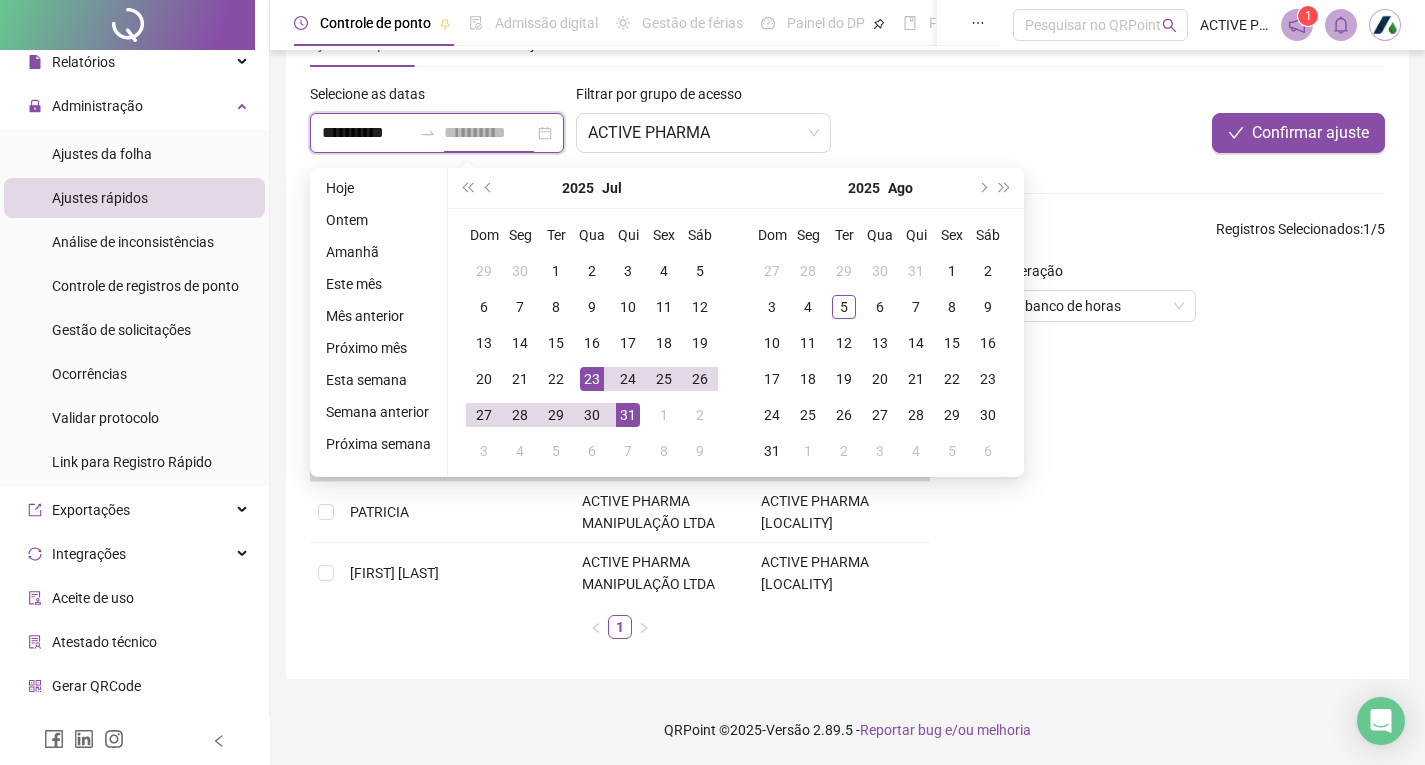 type on "**********" 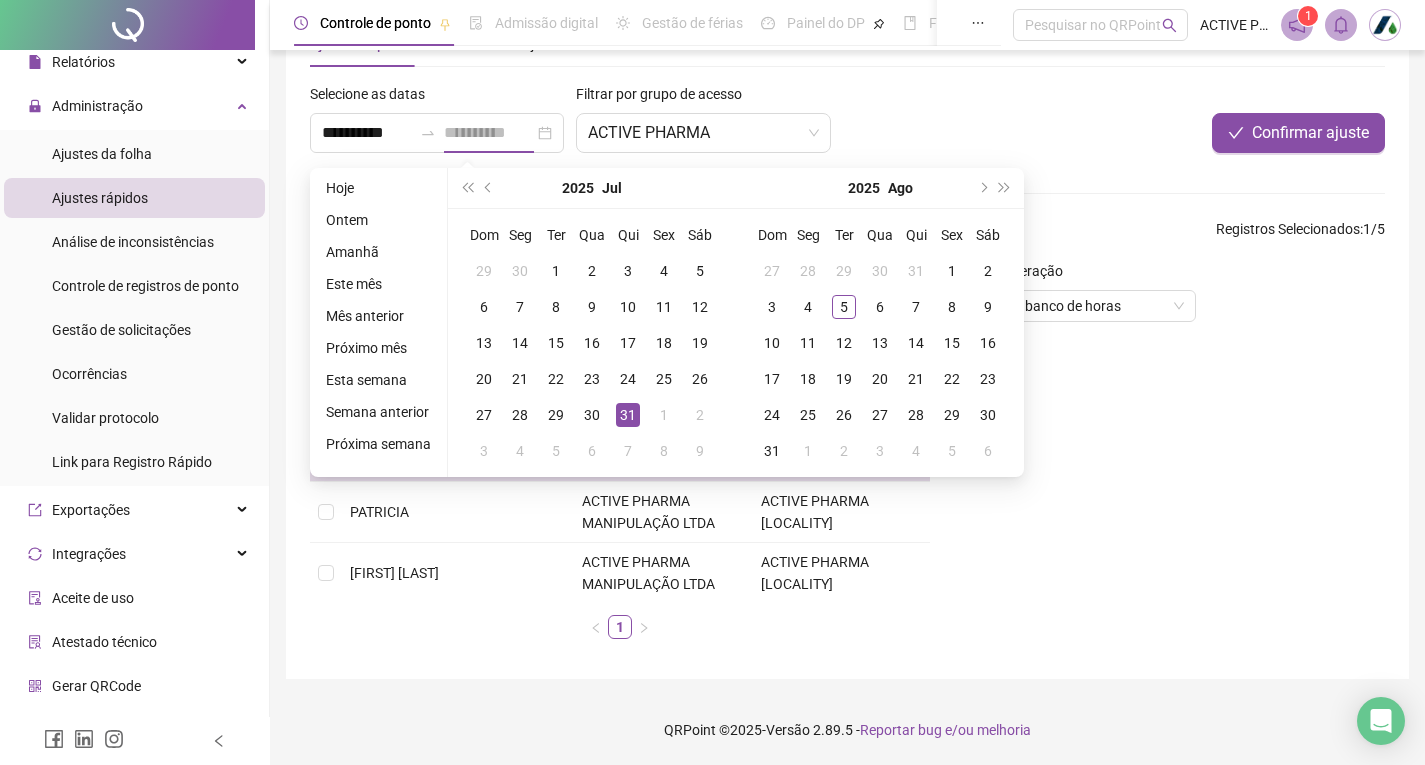 click on "31" at bounding box center (628, 415) 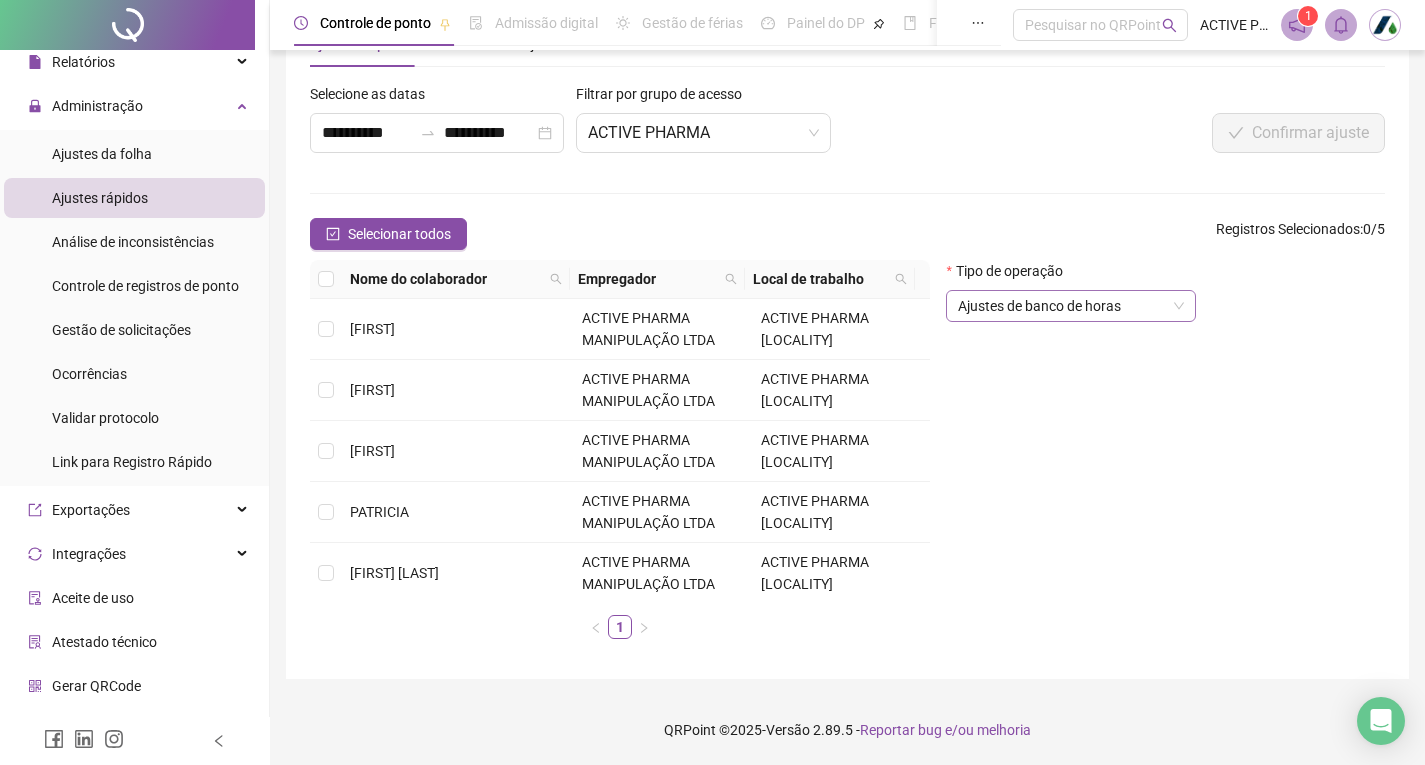 click on "Ajustes de banco de horas" at bounding box center [1071, 306] 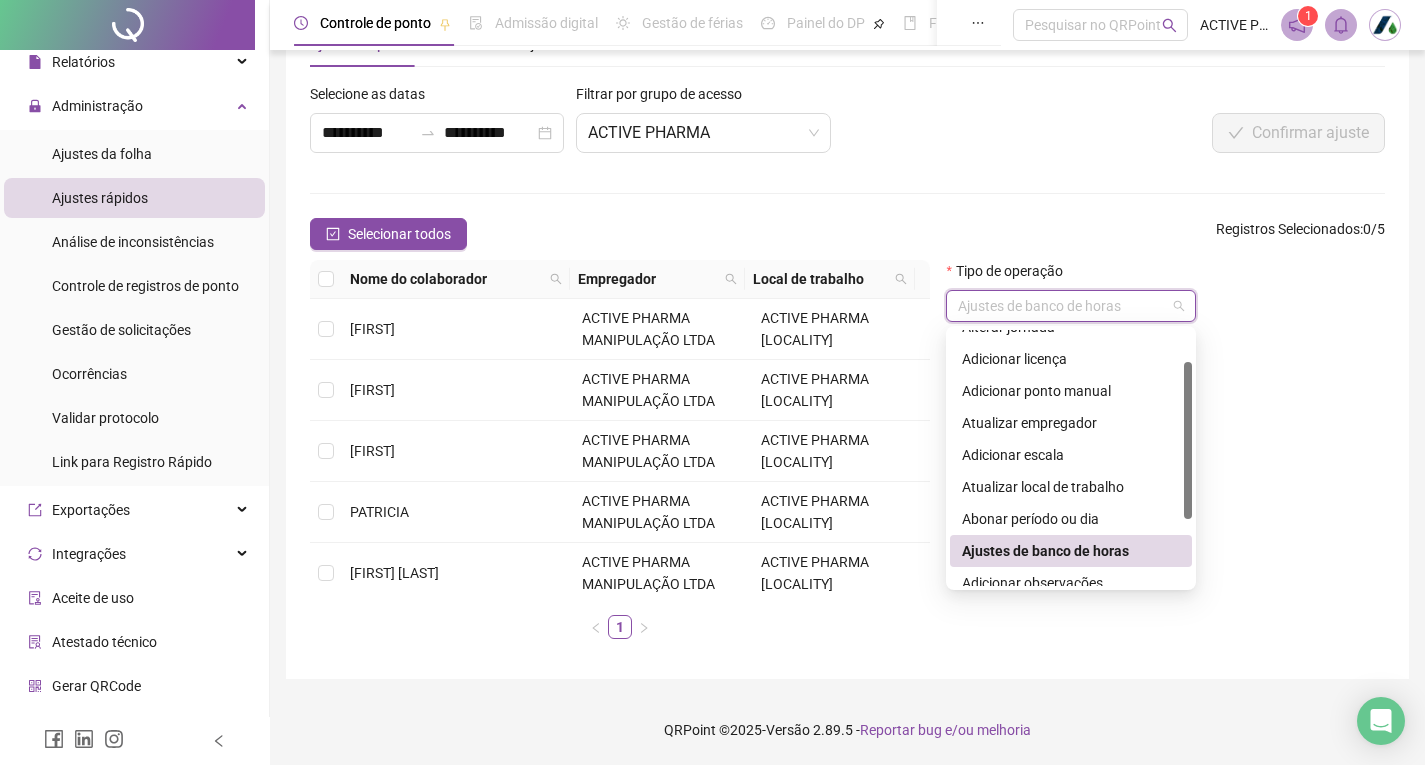 click on "Ajustes de banco de horas" at bounding box center [1071, 551] 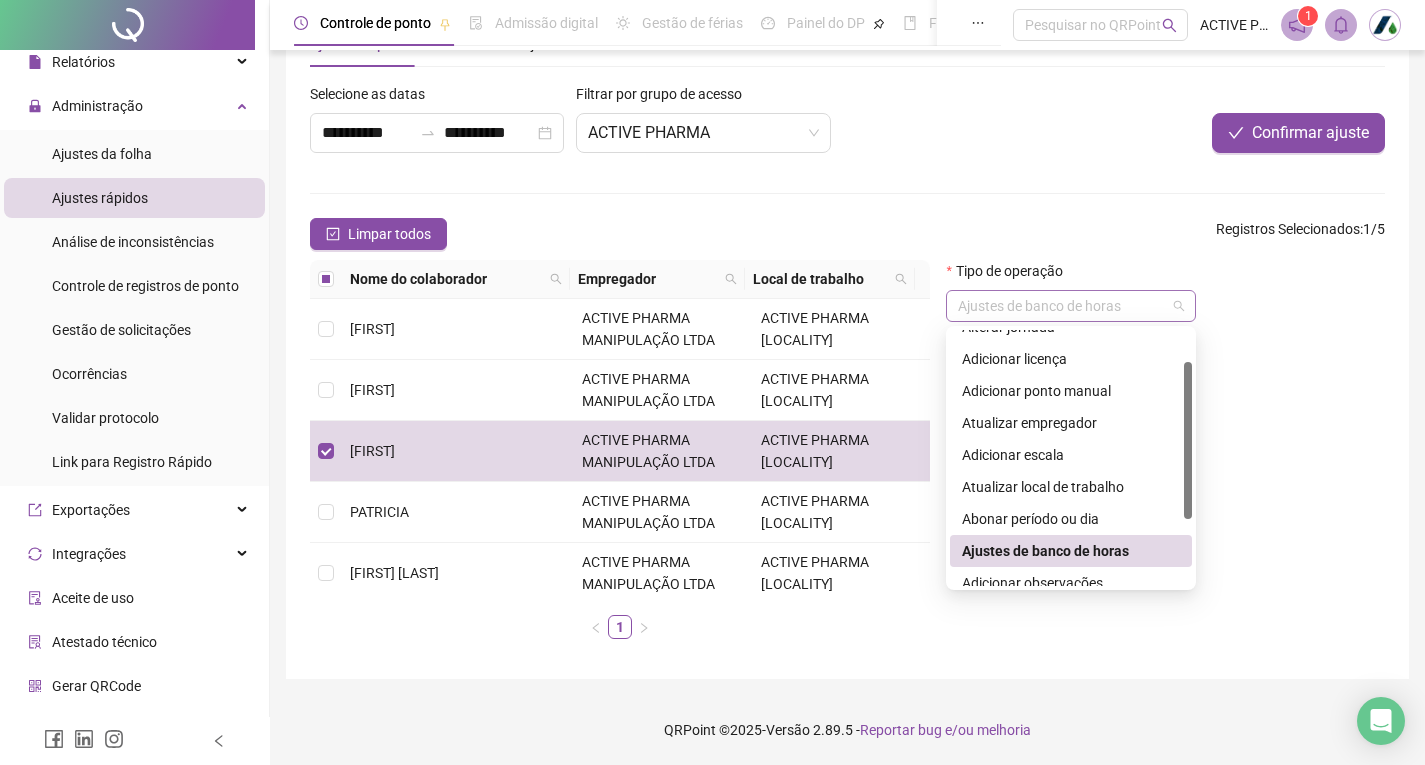click on "Ajustes de banco de horas" at bounding box center [1071, 306] 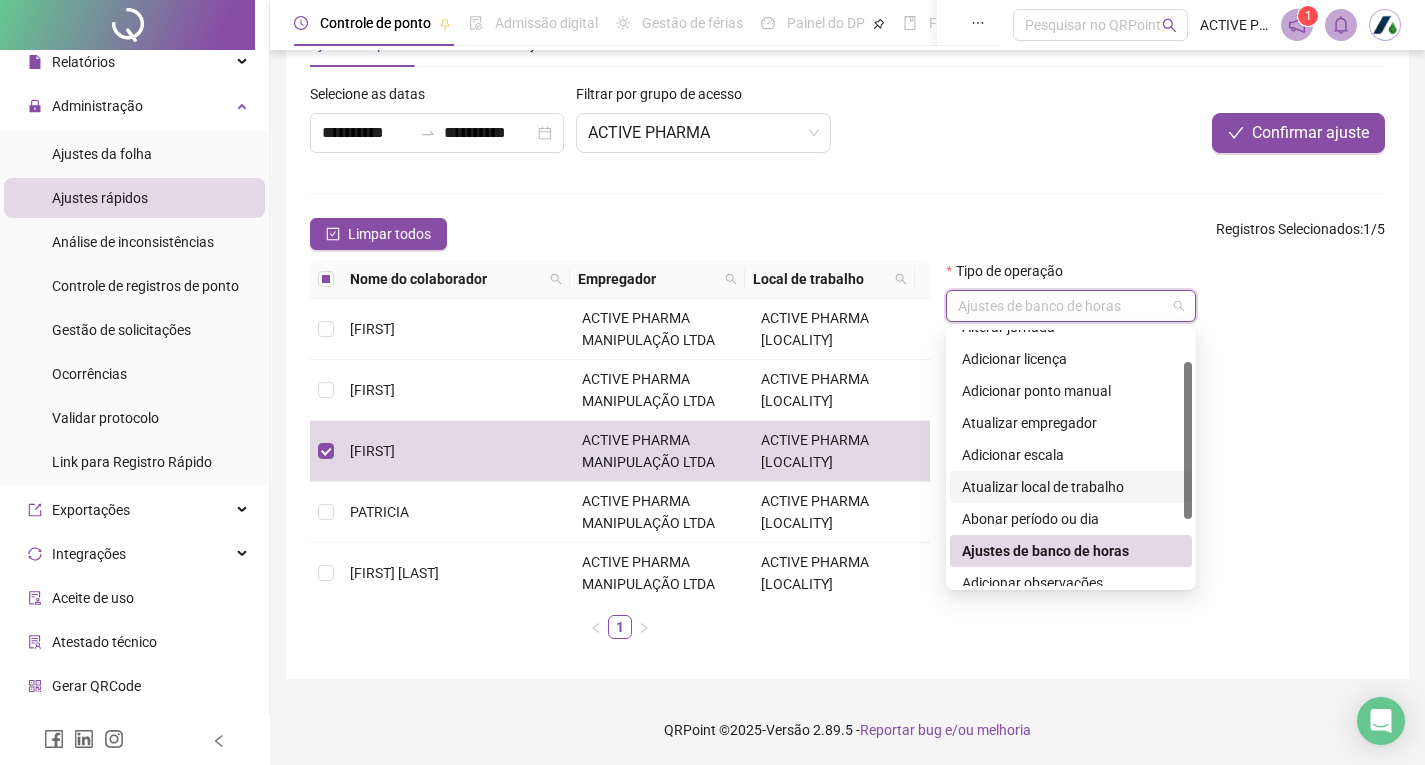 click on "Atualizar local de trabalho" at bounding box center [1071, 487] 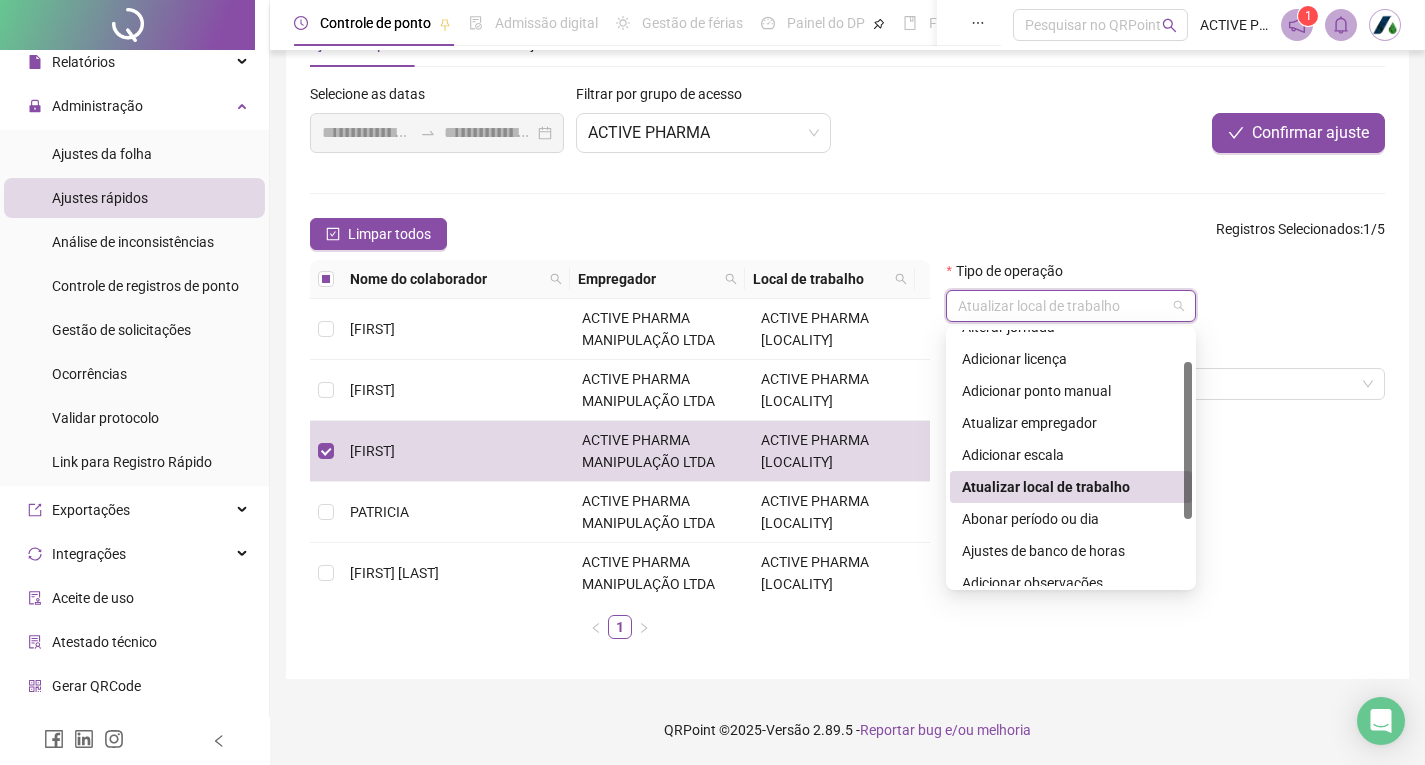 click on "Atualizar local de trabalho" at bounding box center [1071, 306] 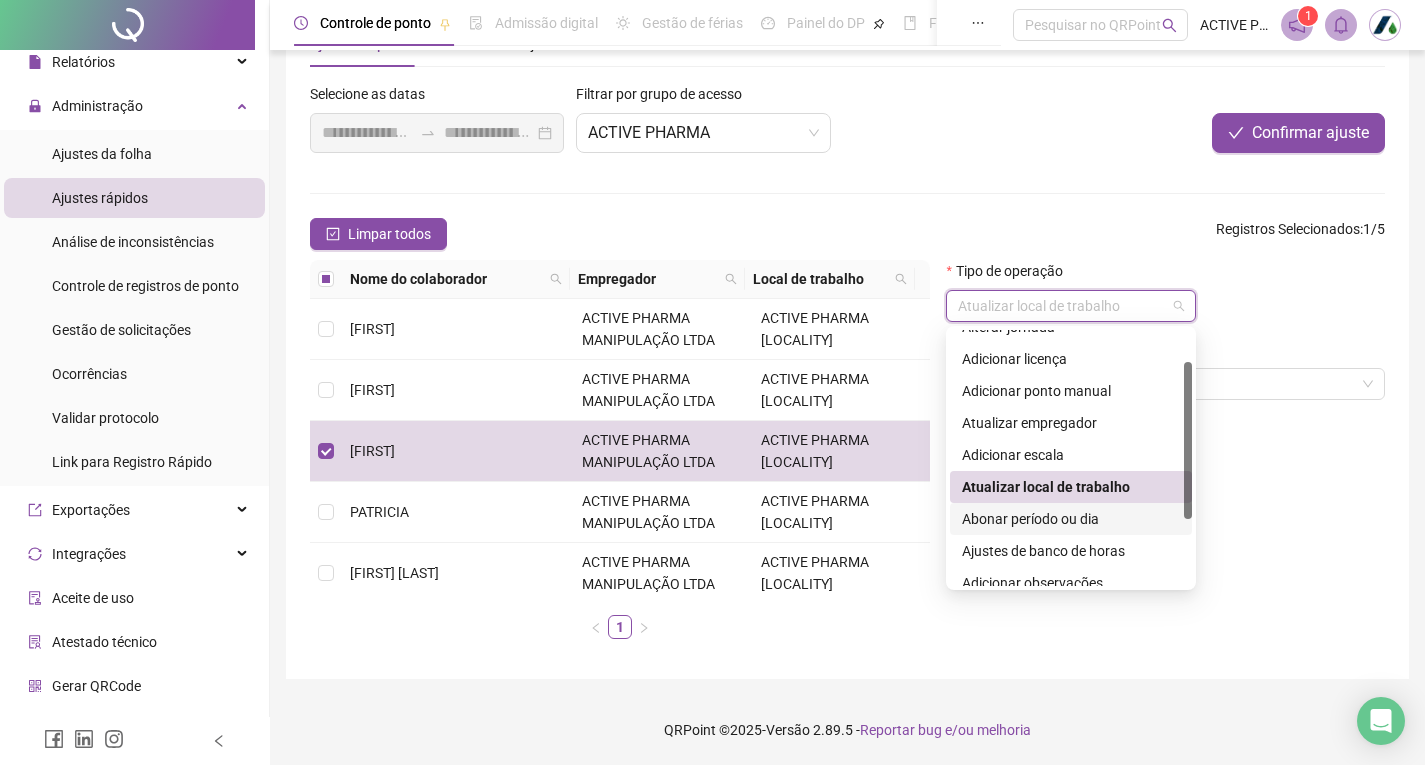 click on "Abonar período ou dia" at bounding box center [1071, 519] 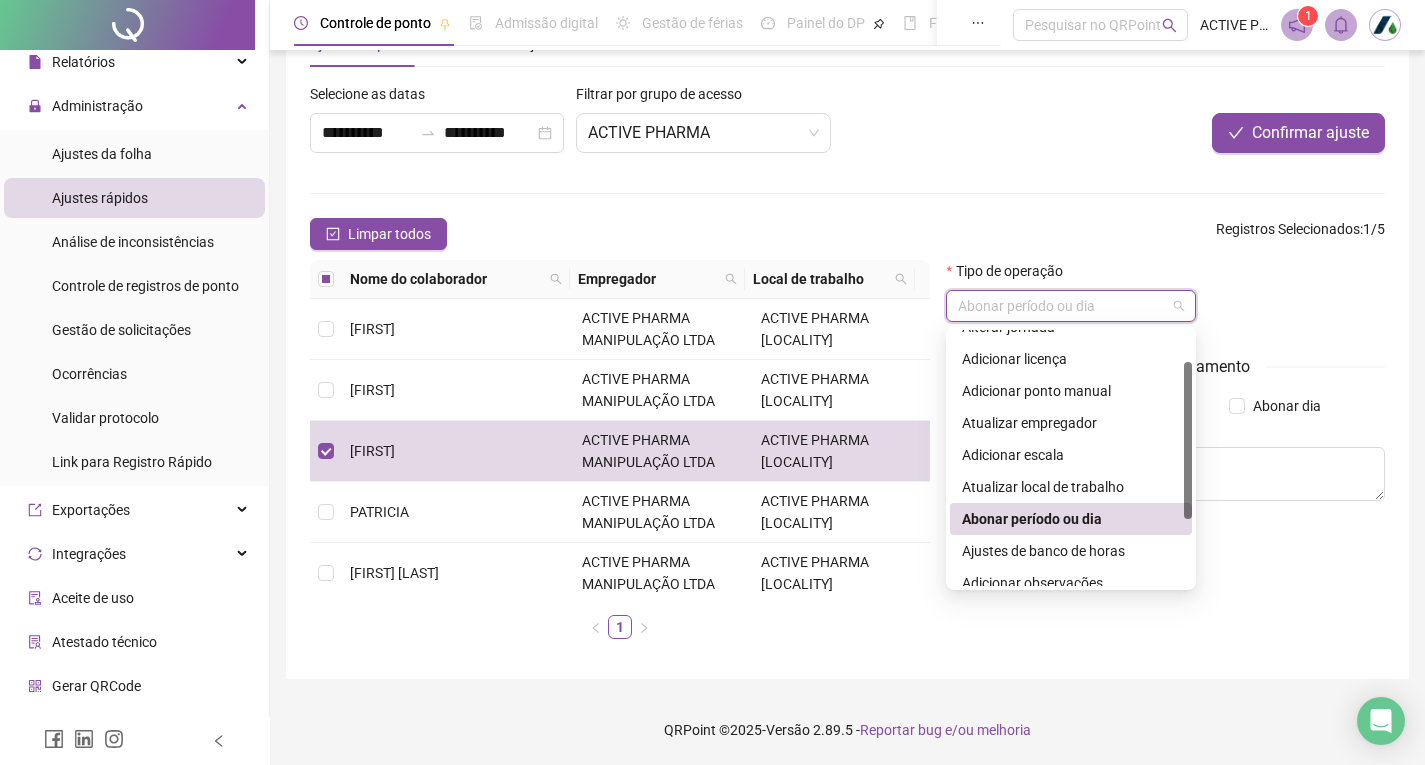 click on "Abonar período ou dia" at bounding box center (1071, 306) 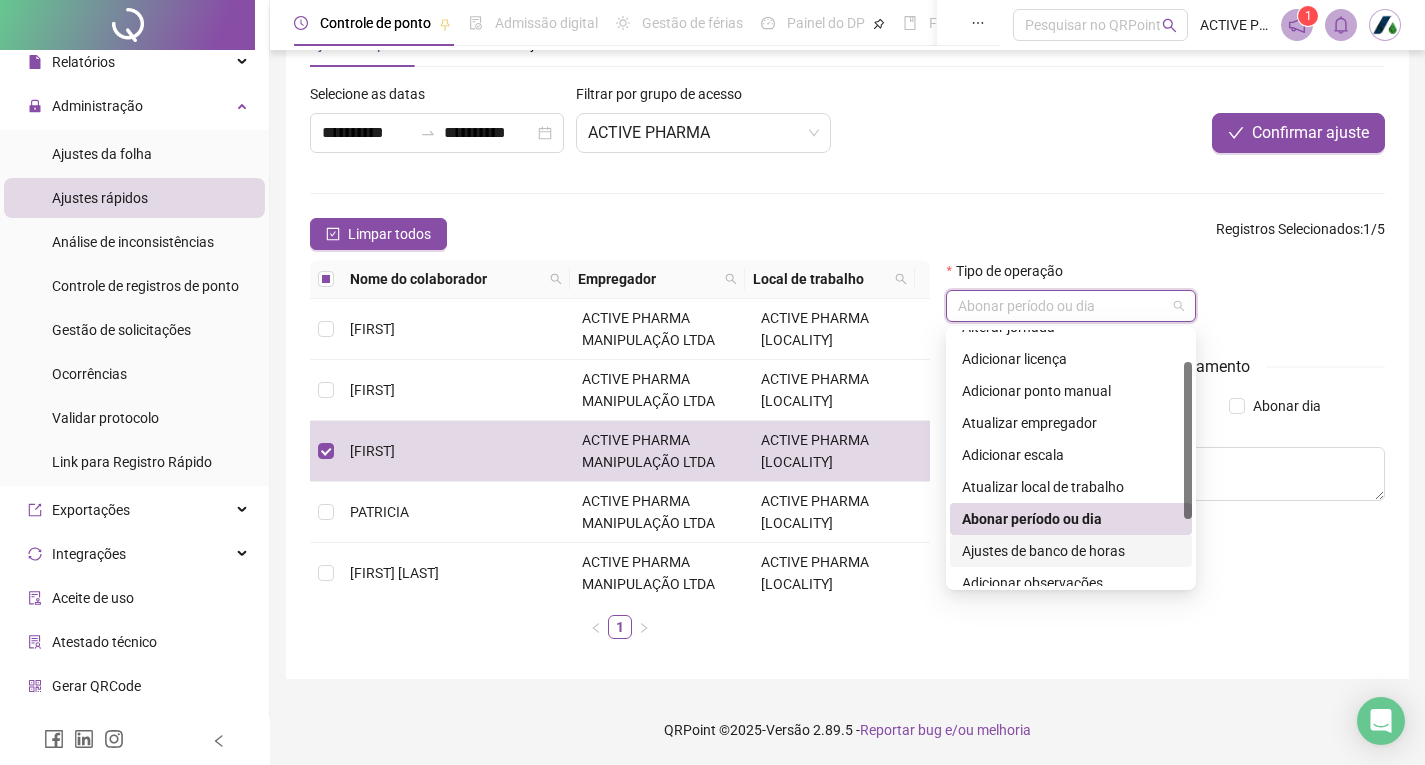 click on "Ajustes de banco de horas" at bounding box center [1071, 551] 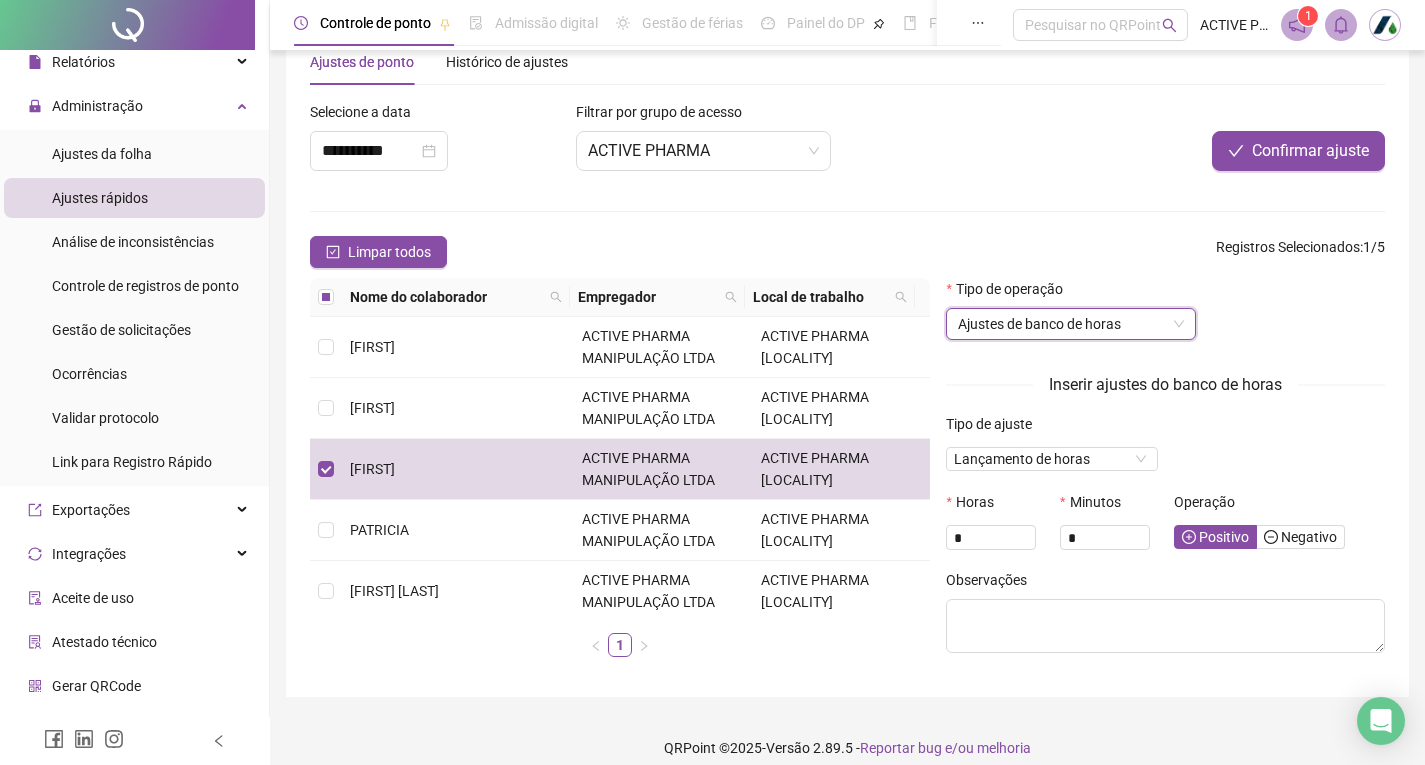 scroll, scrollTop: 69, scrollLeft: 0, axis: vertical 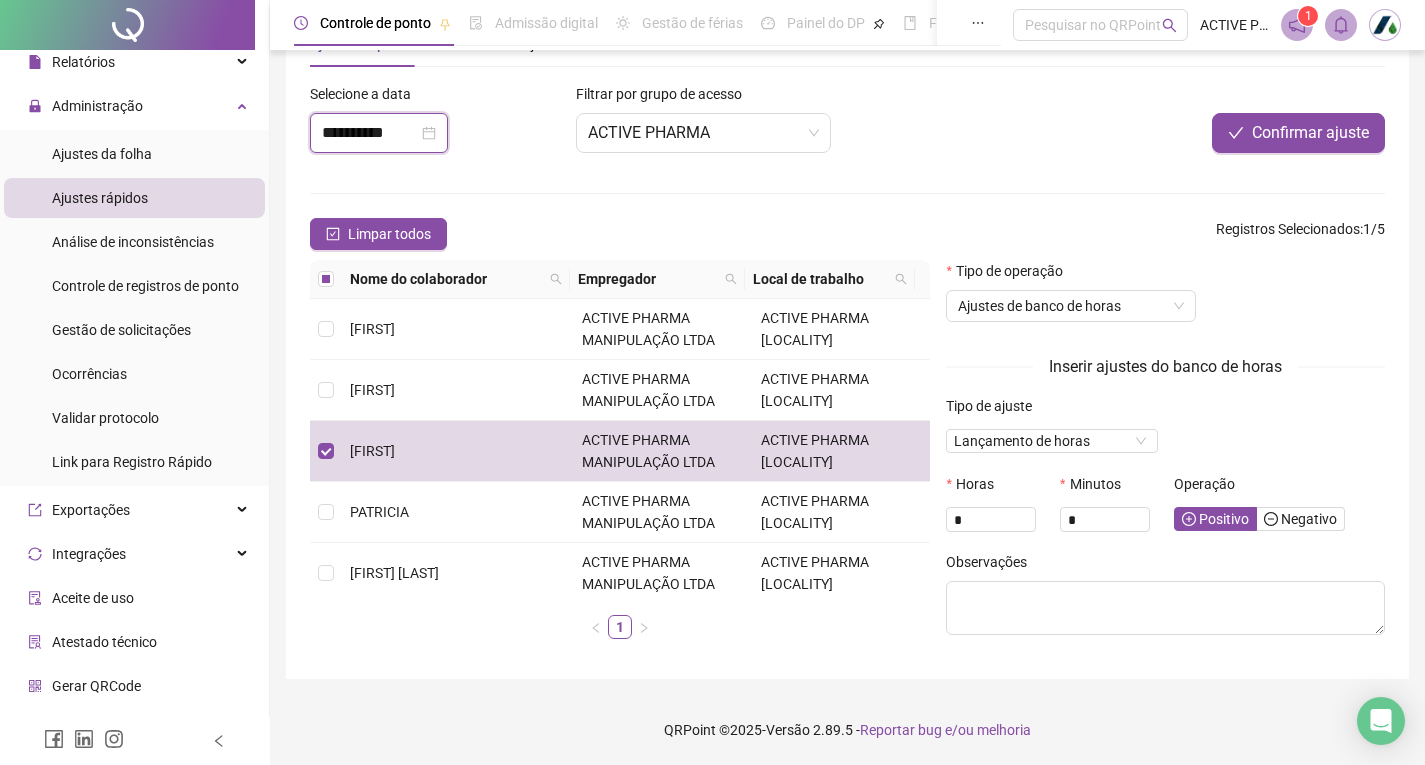 click on "**********" at bounding box center [370, 133] 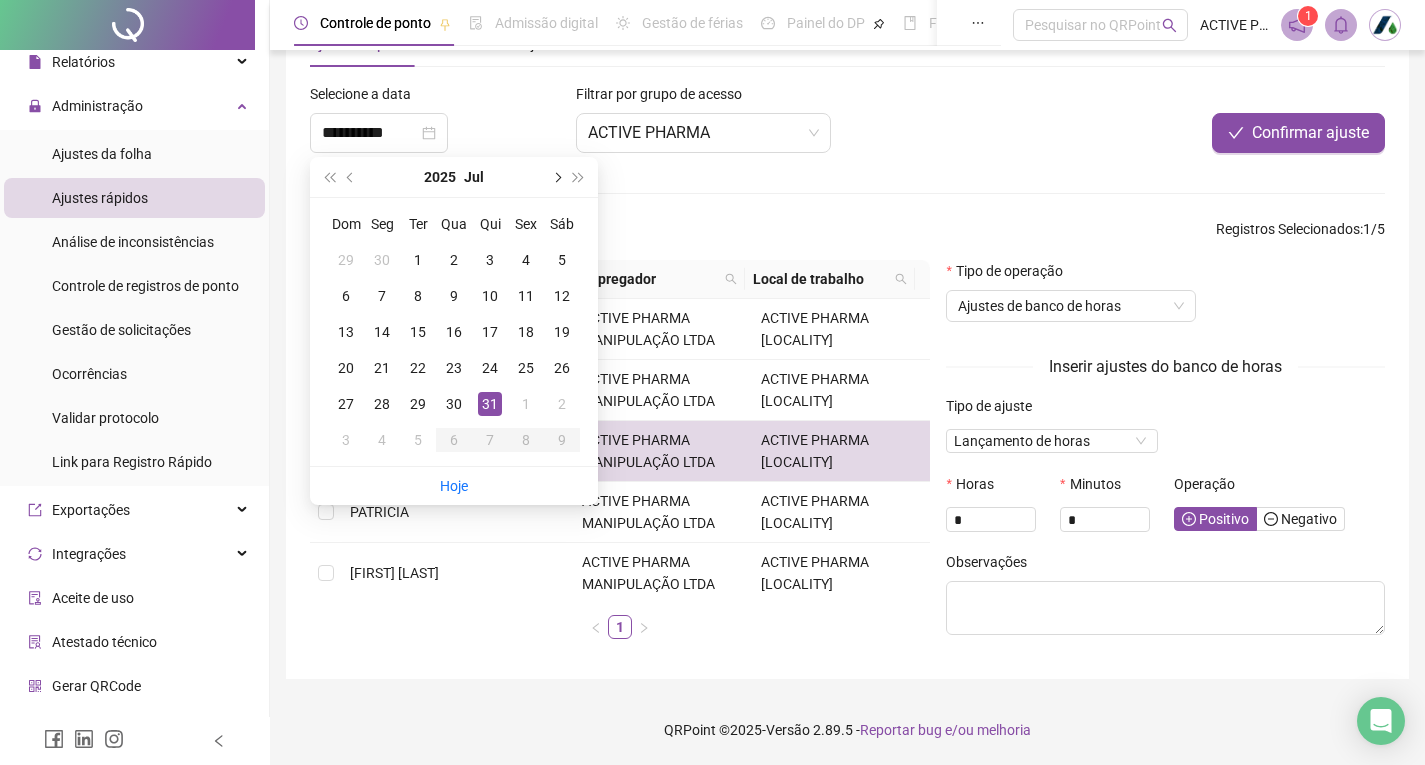 click at bounding box center [556, 177] 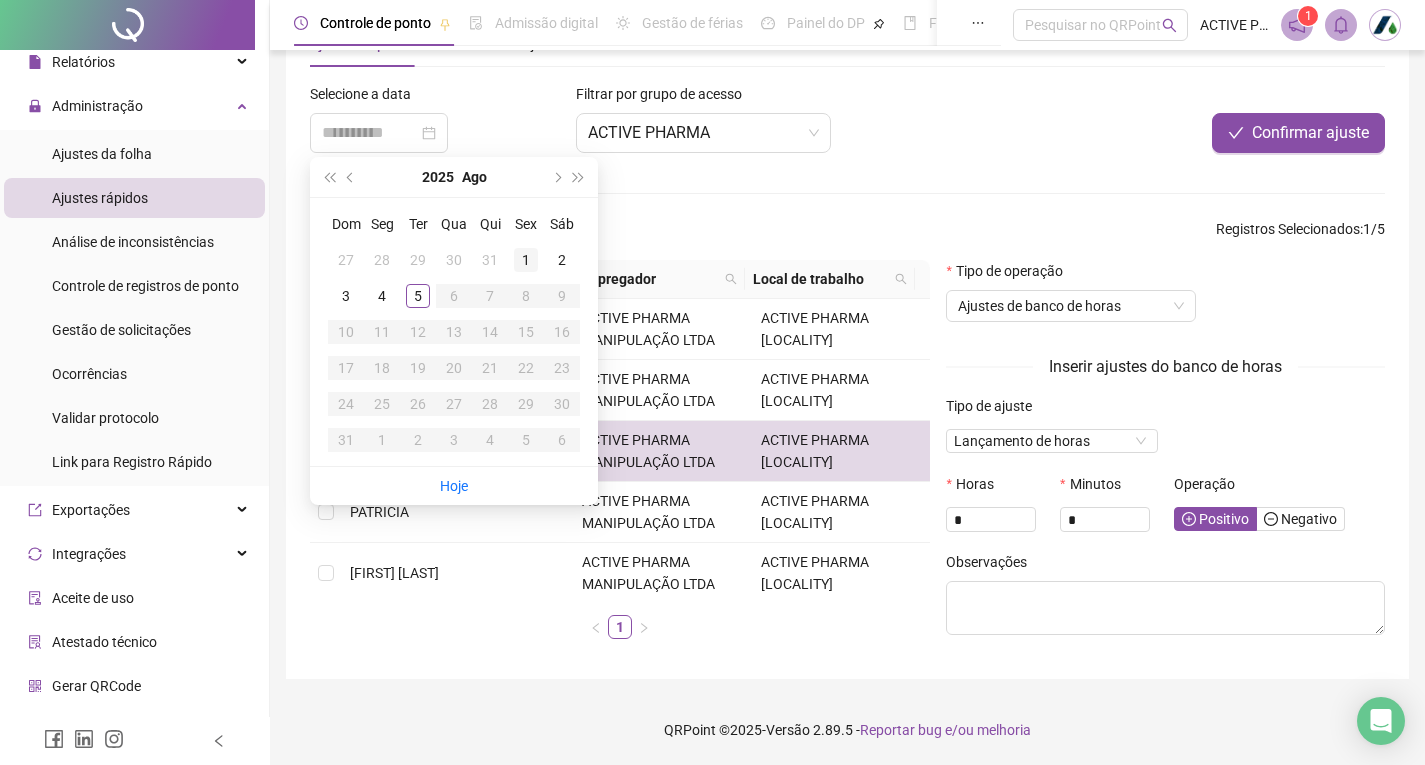 type on "**********" 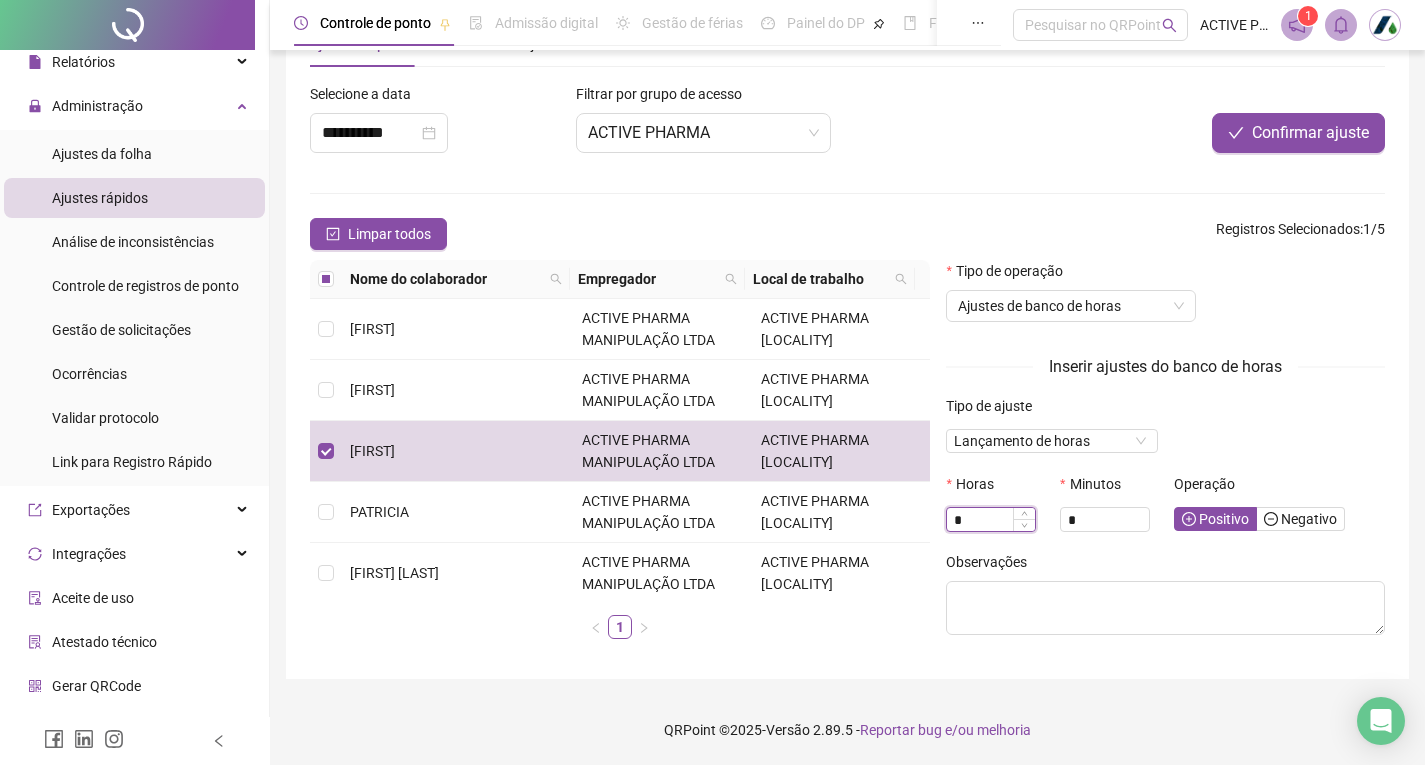 click on "*" at bounding box center (991, 520) 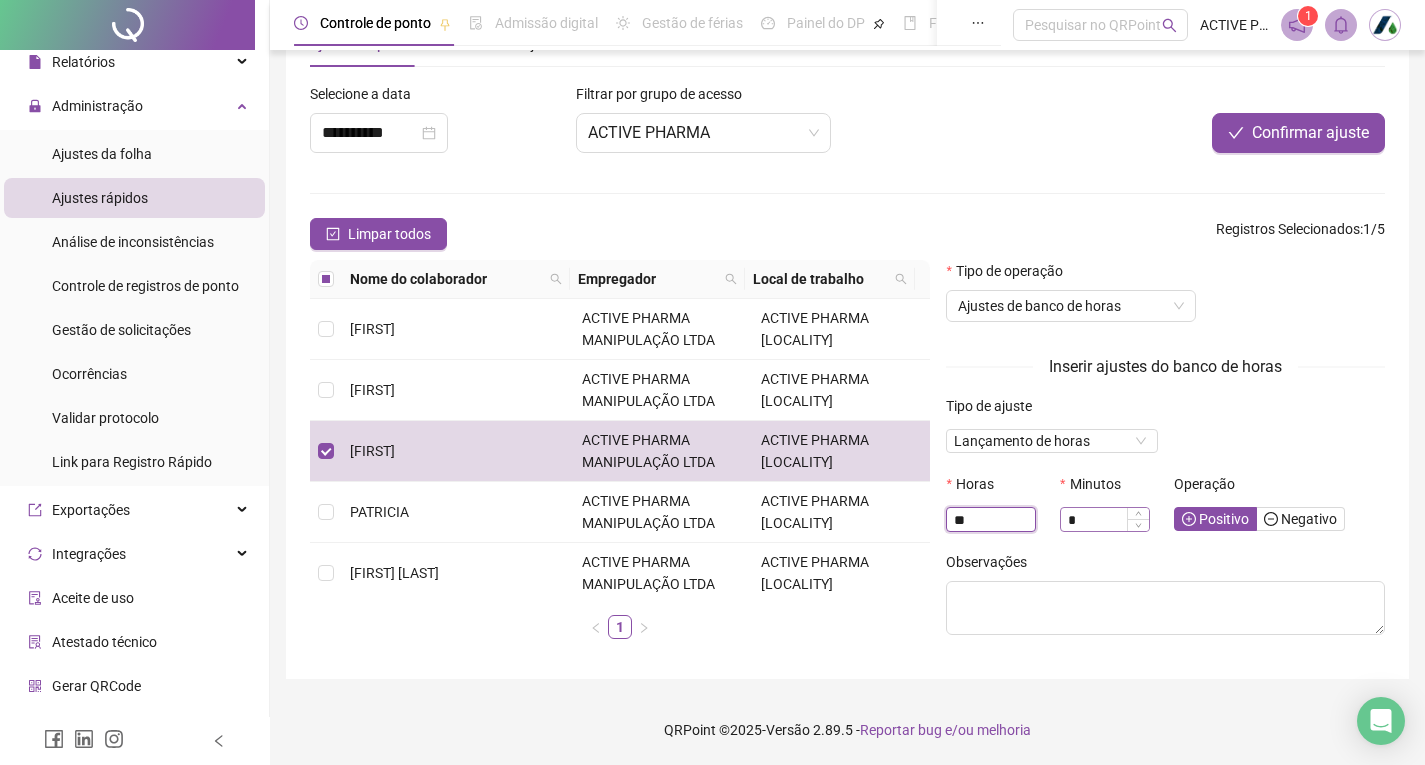 type on "**" 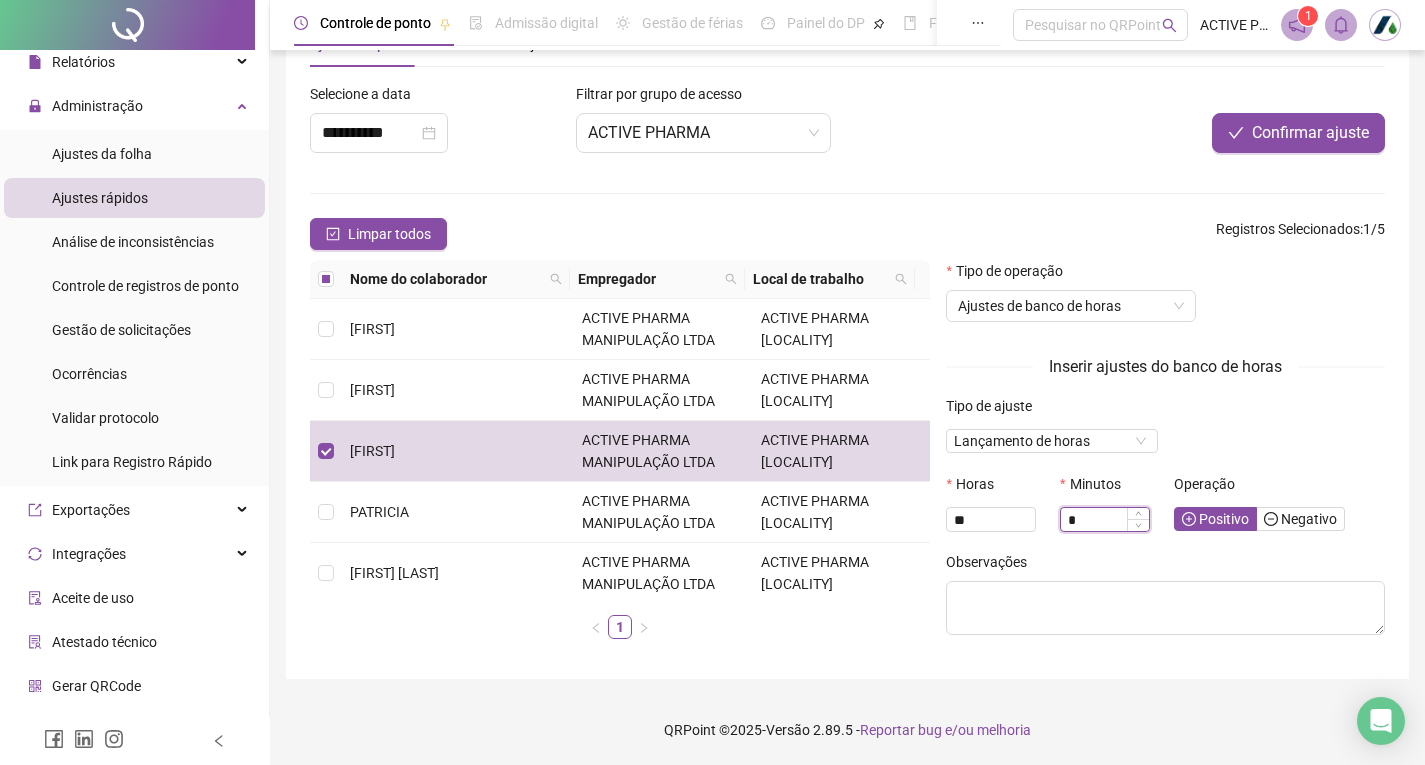 click on "*" at bounding box center (1105, 520) 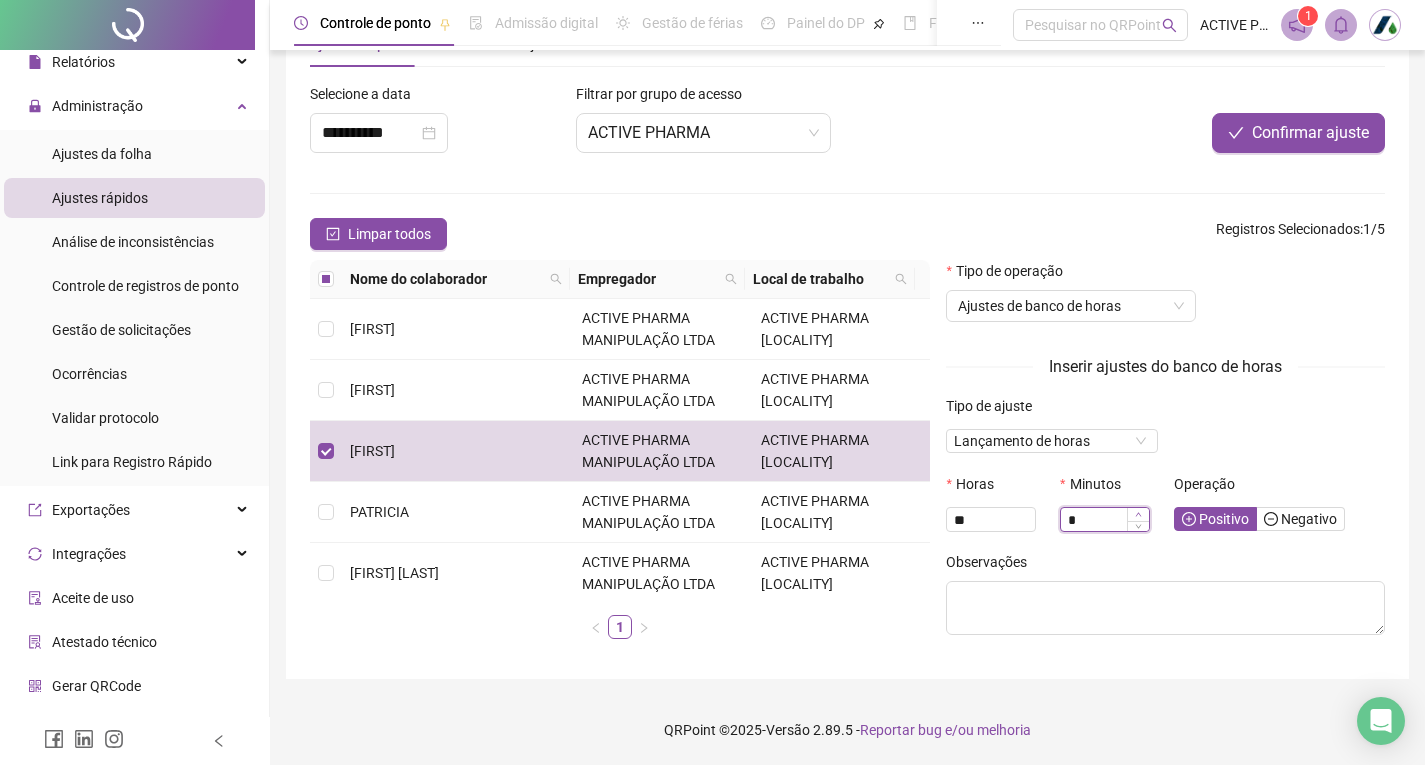 click 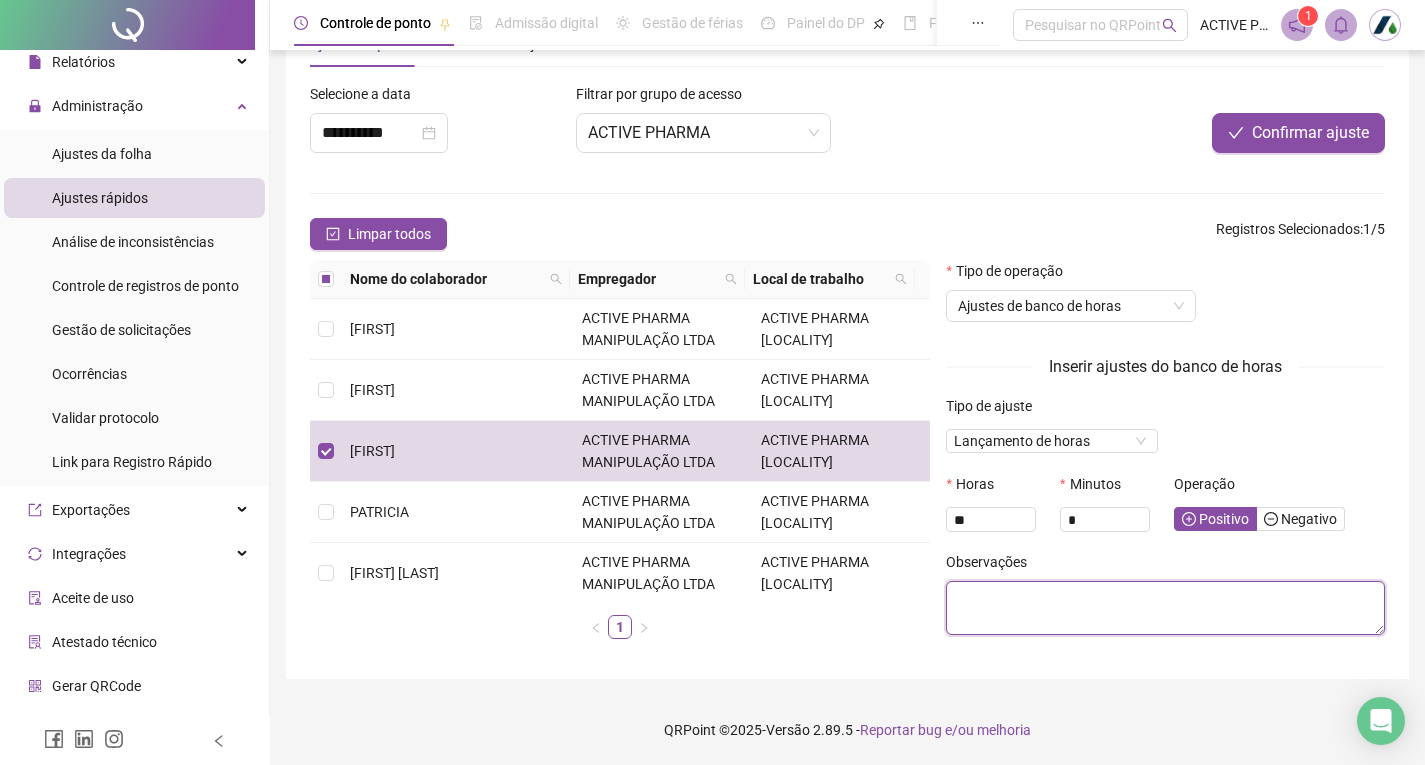 click at bounding box center (1165, 608) 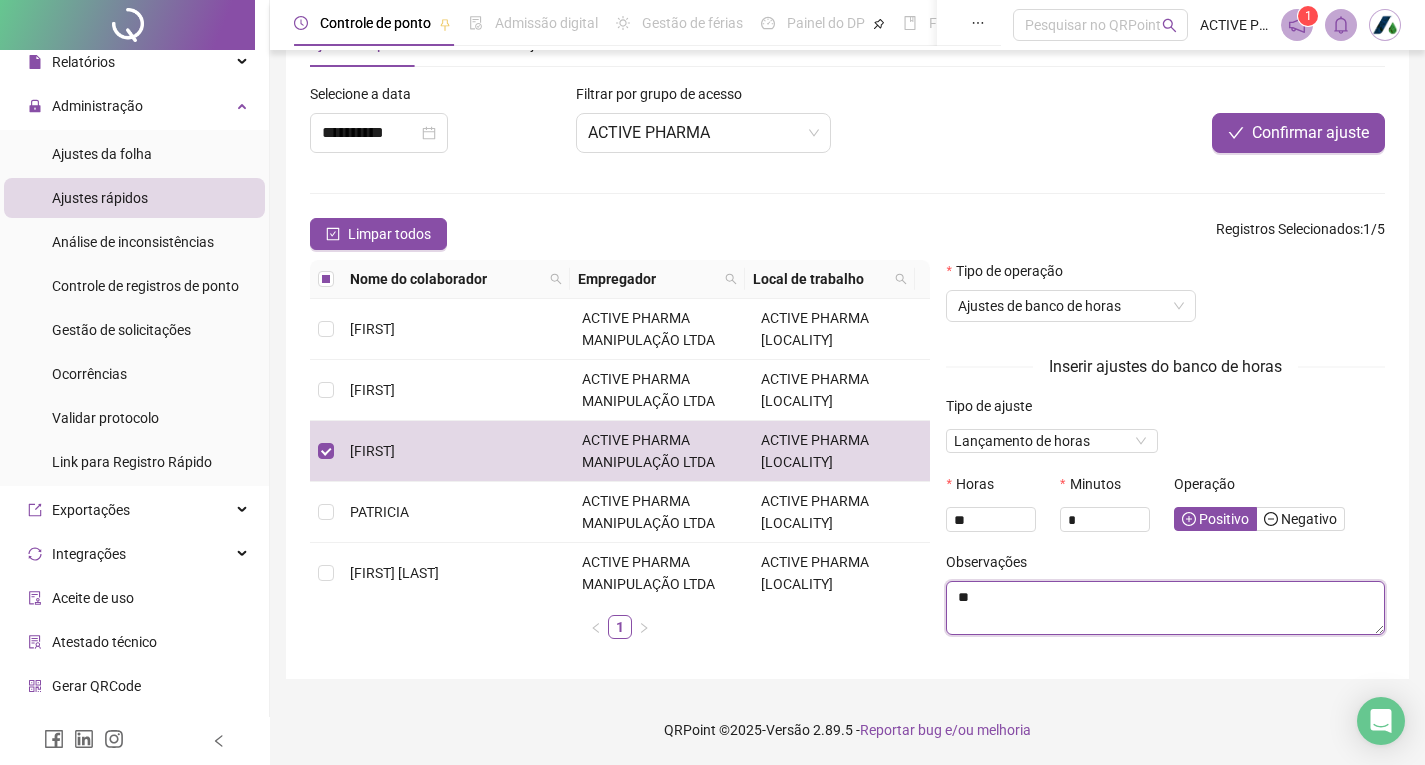 type on "*" 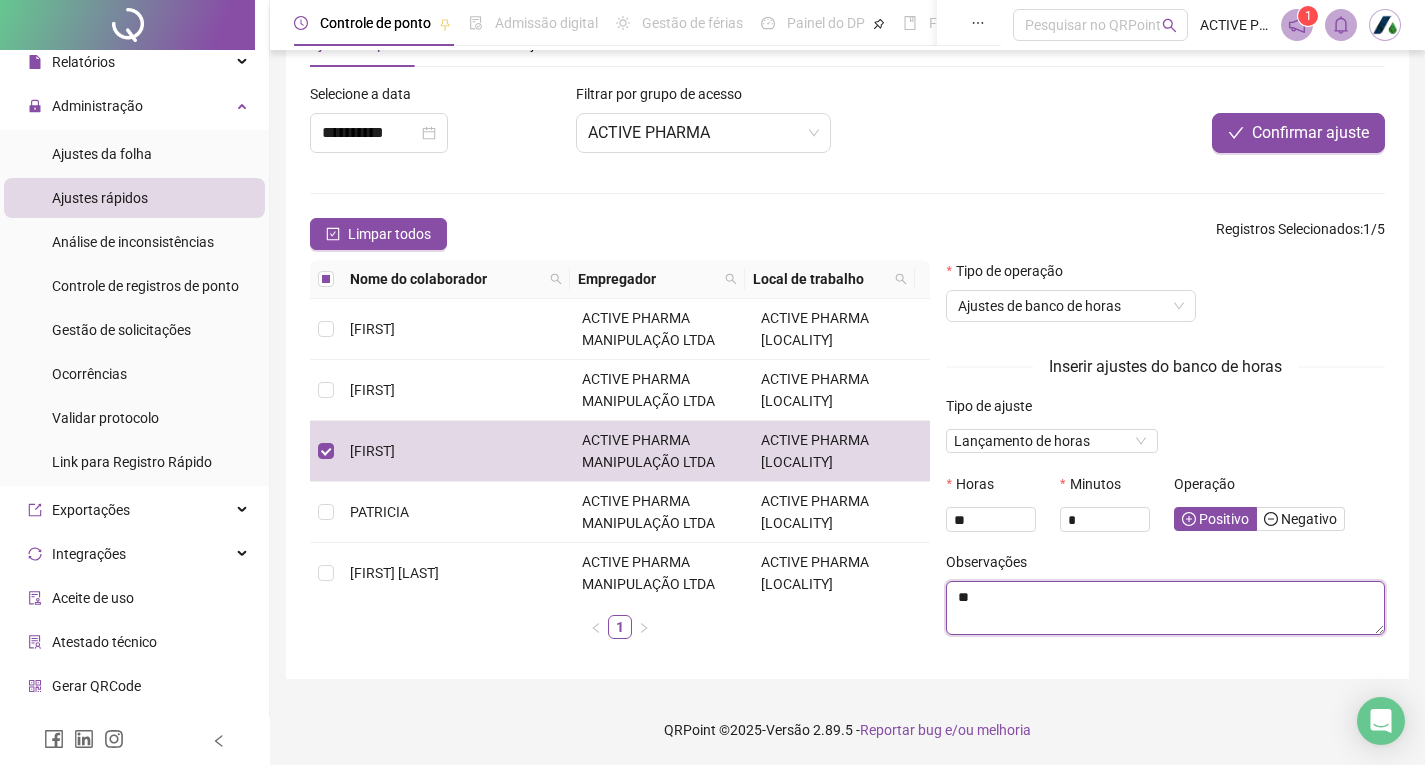 type on "*" 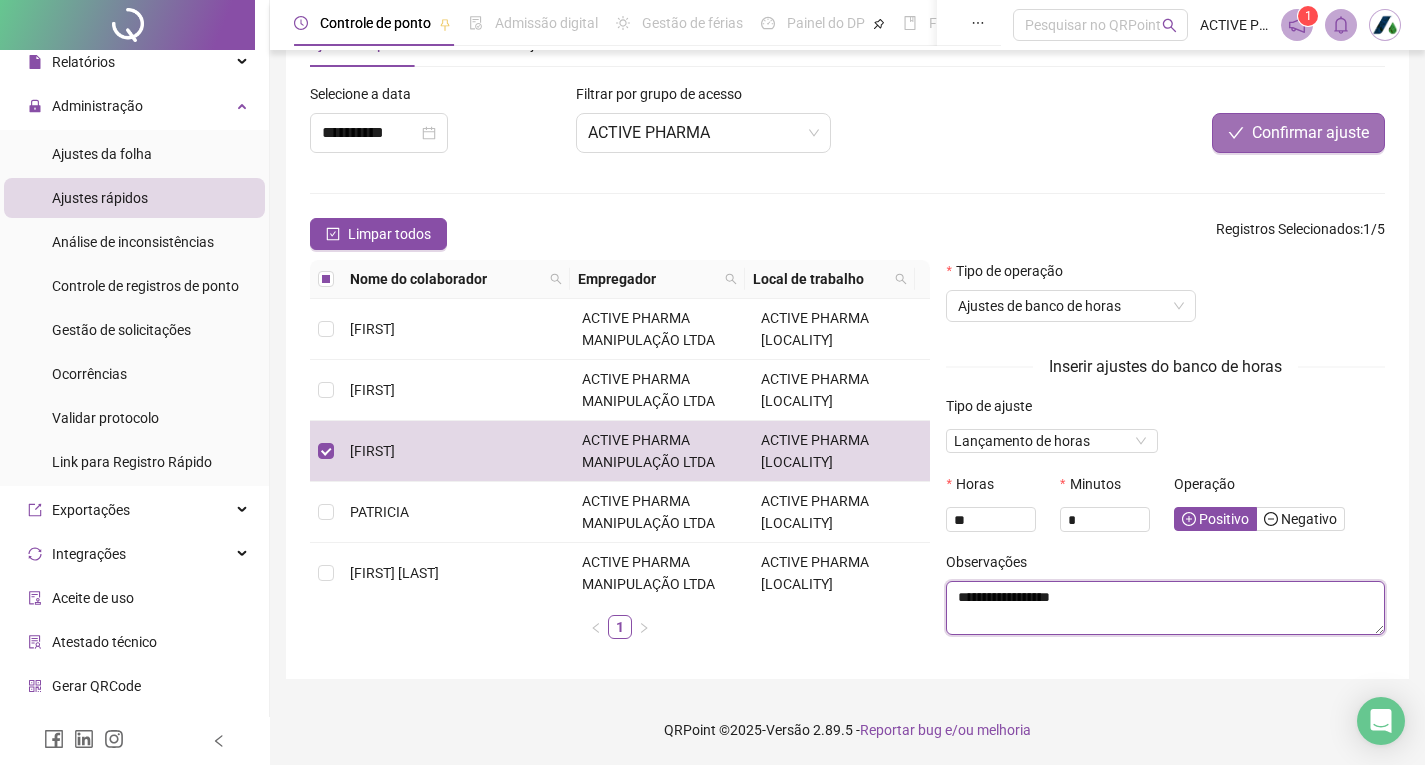 type on "**********" 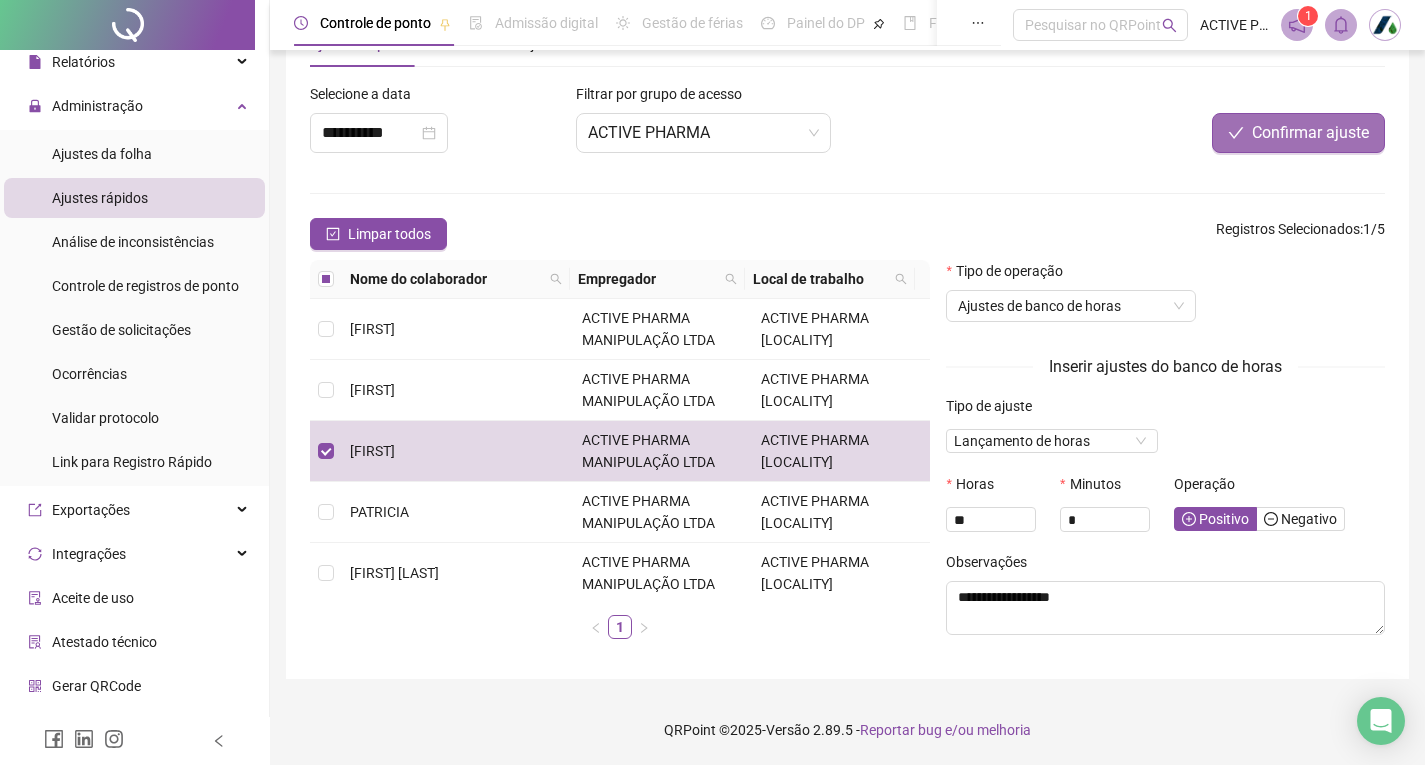 click on "Confirmar ajuste" at bounding box center (1310, 133) 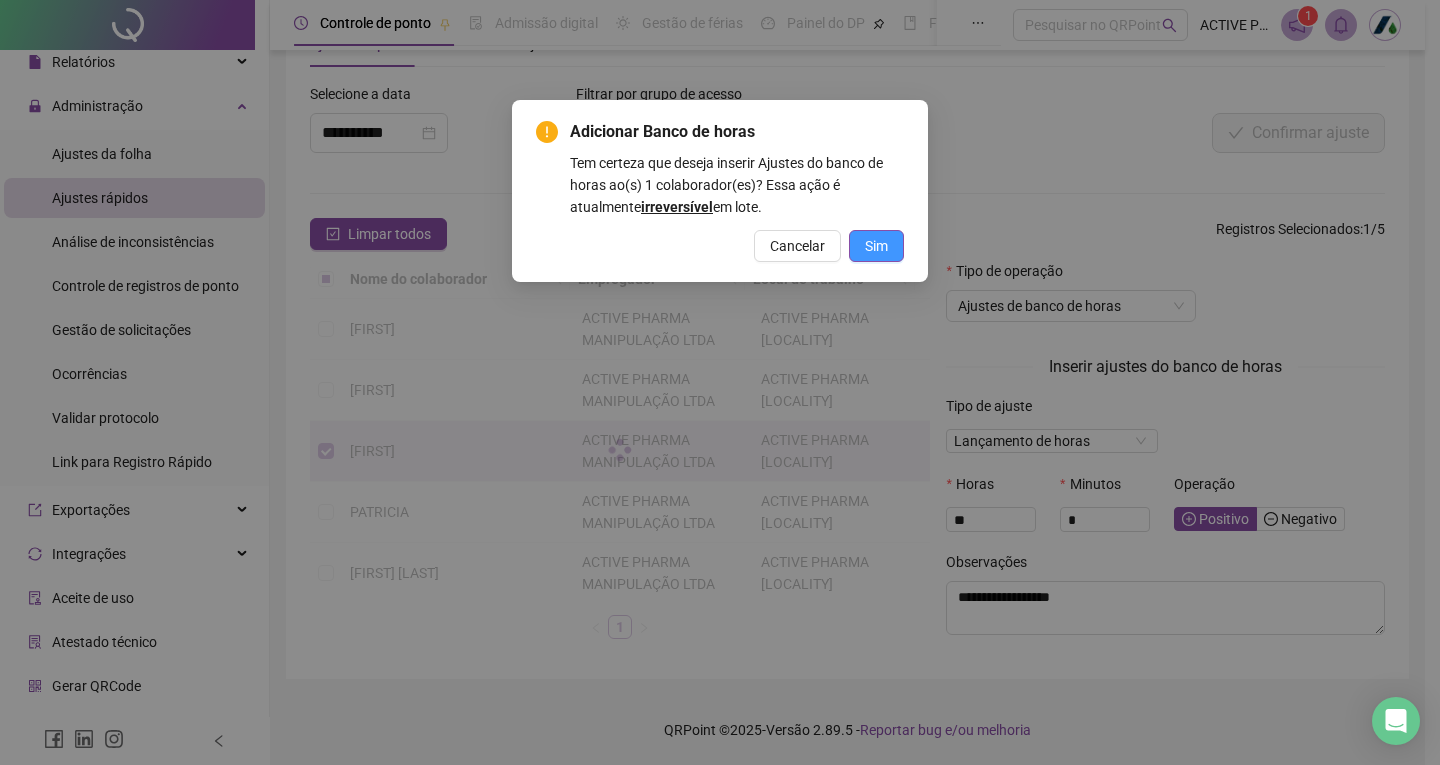 click on "Sim" at bounding box center (876, 246) 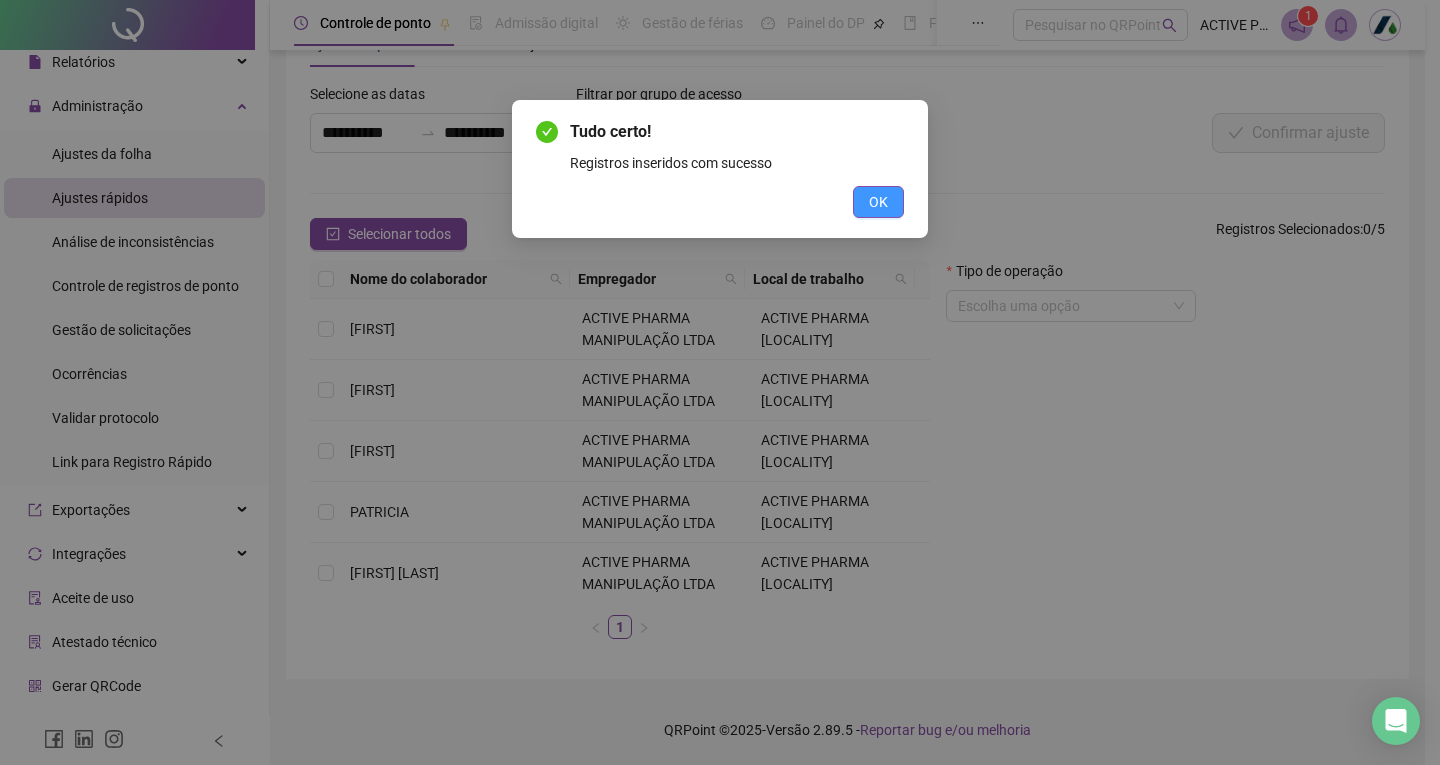 click on "OK" at bounding box center [878, 202] 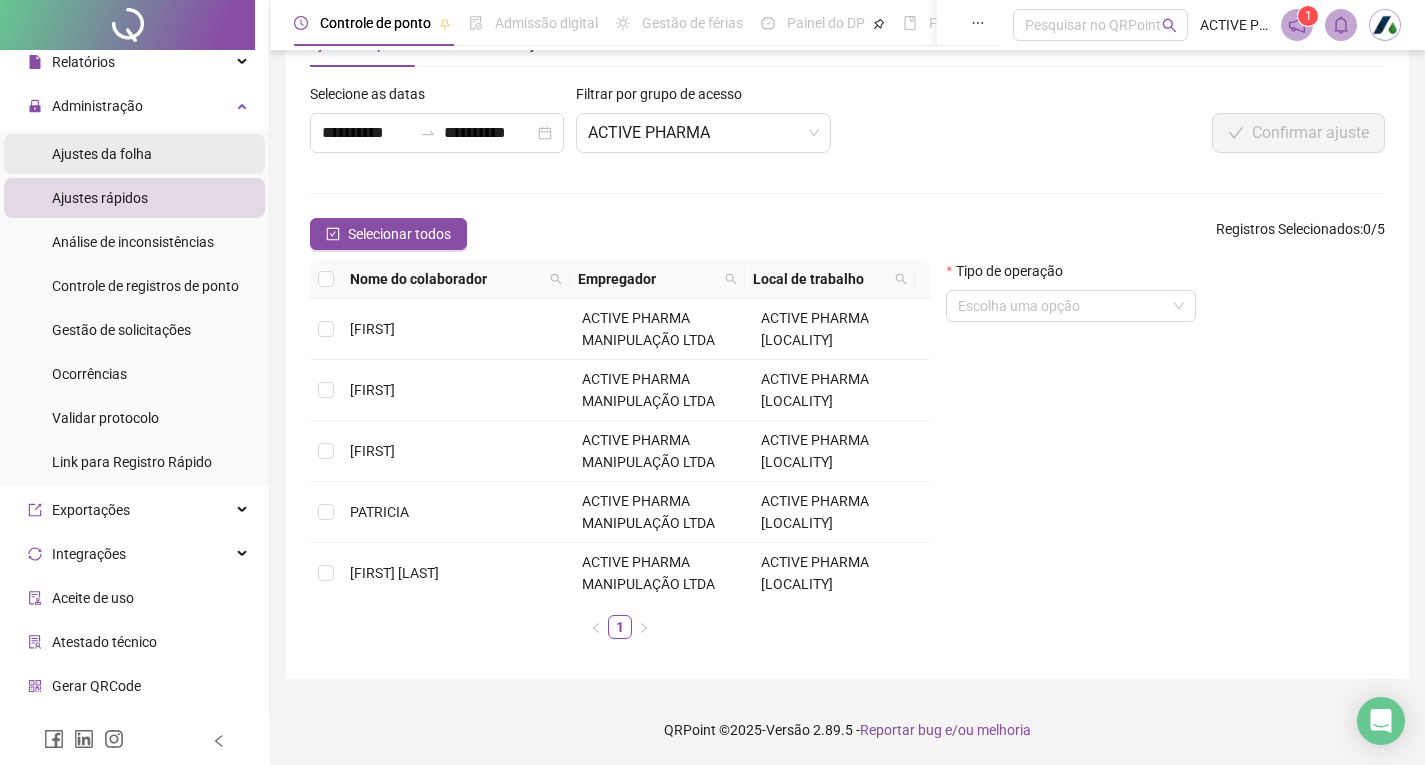 click on "Ajustes da folha" at bounding box center [102, 154] 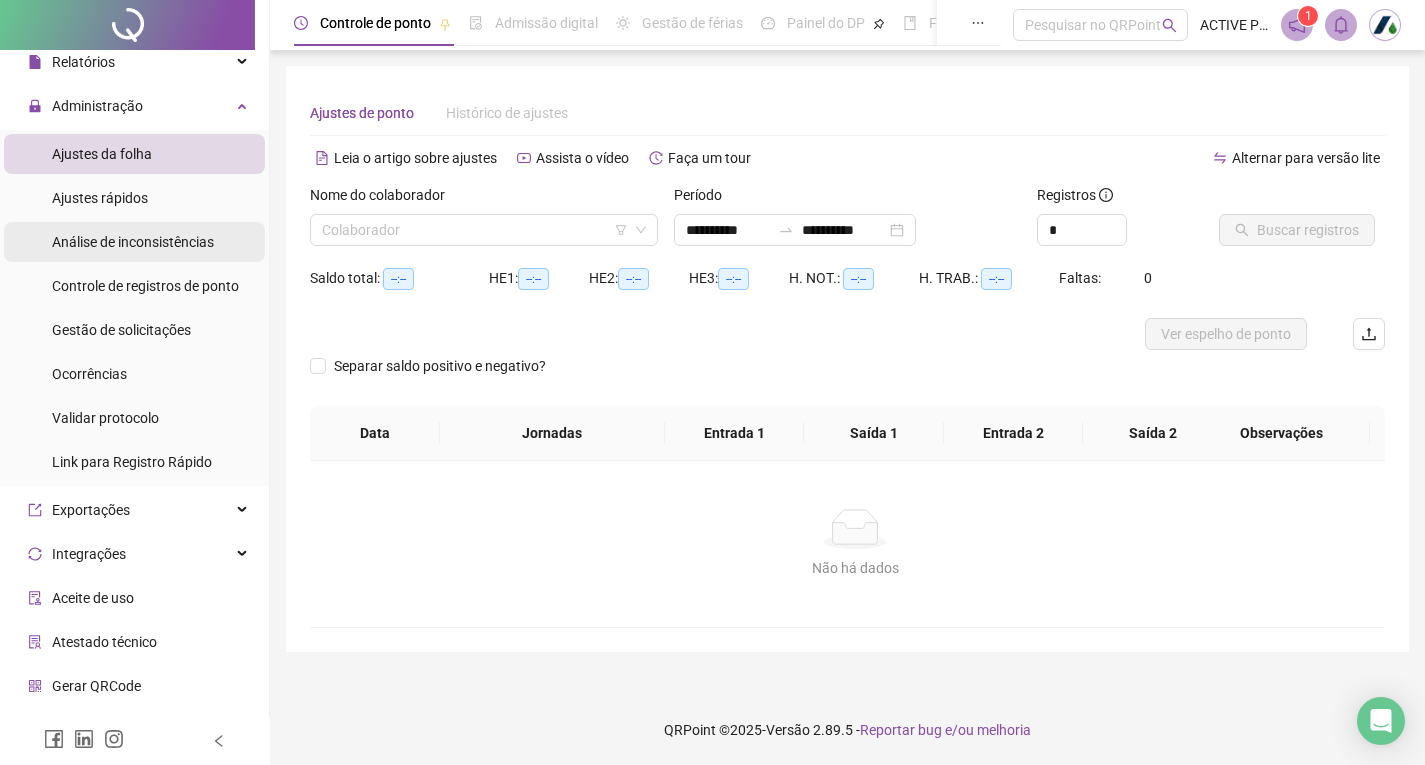 scroll, scrollTop: 0, scrollLeft: 0, axis: both 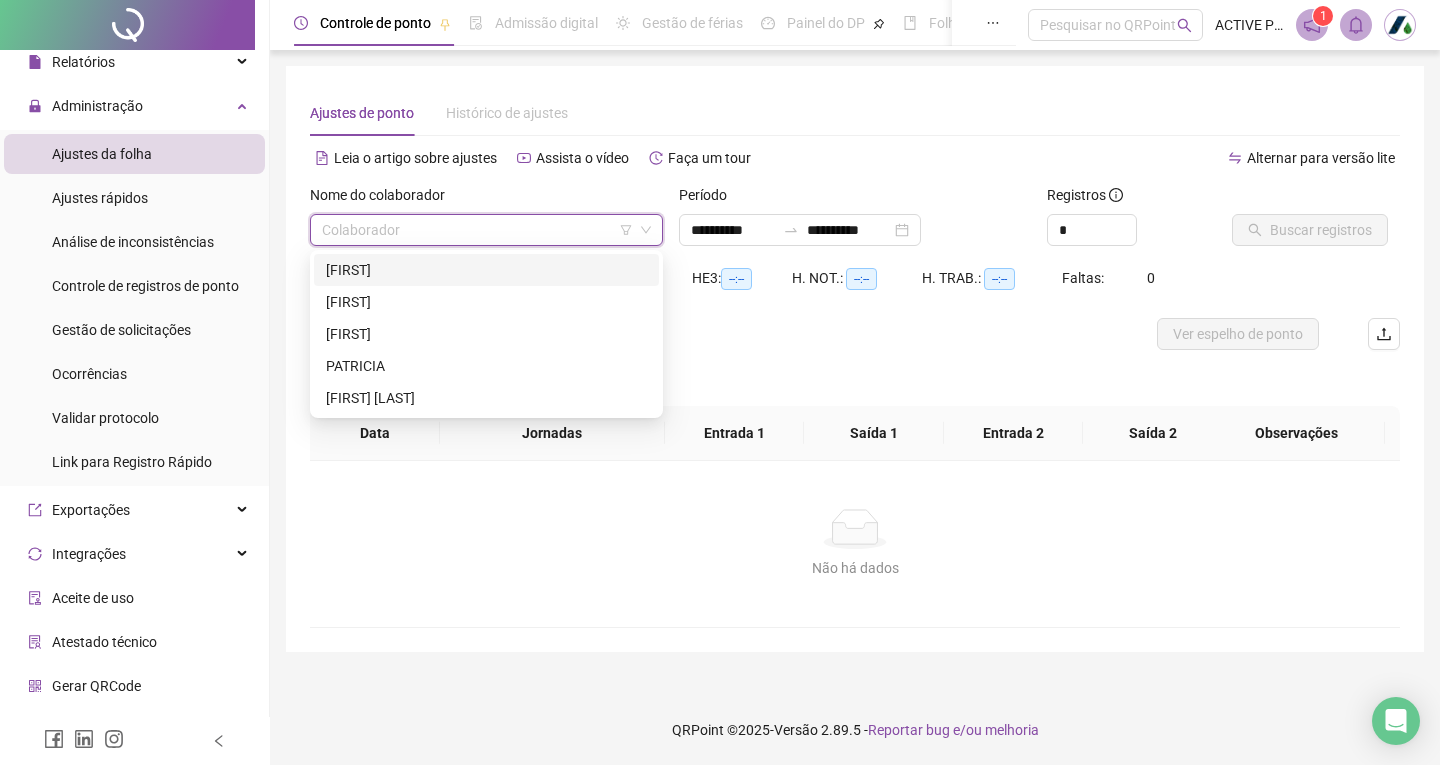 click at bounding box center (477, 230) 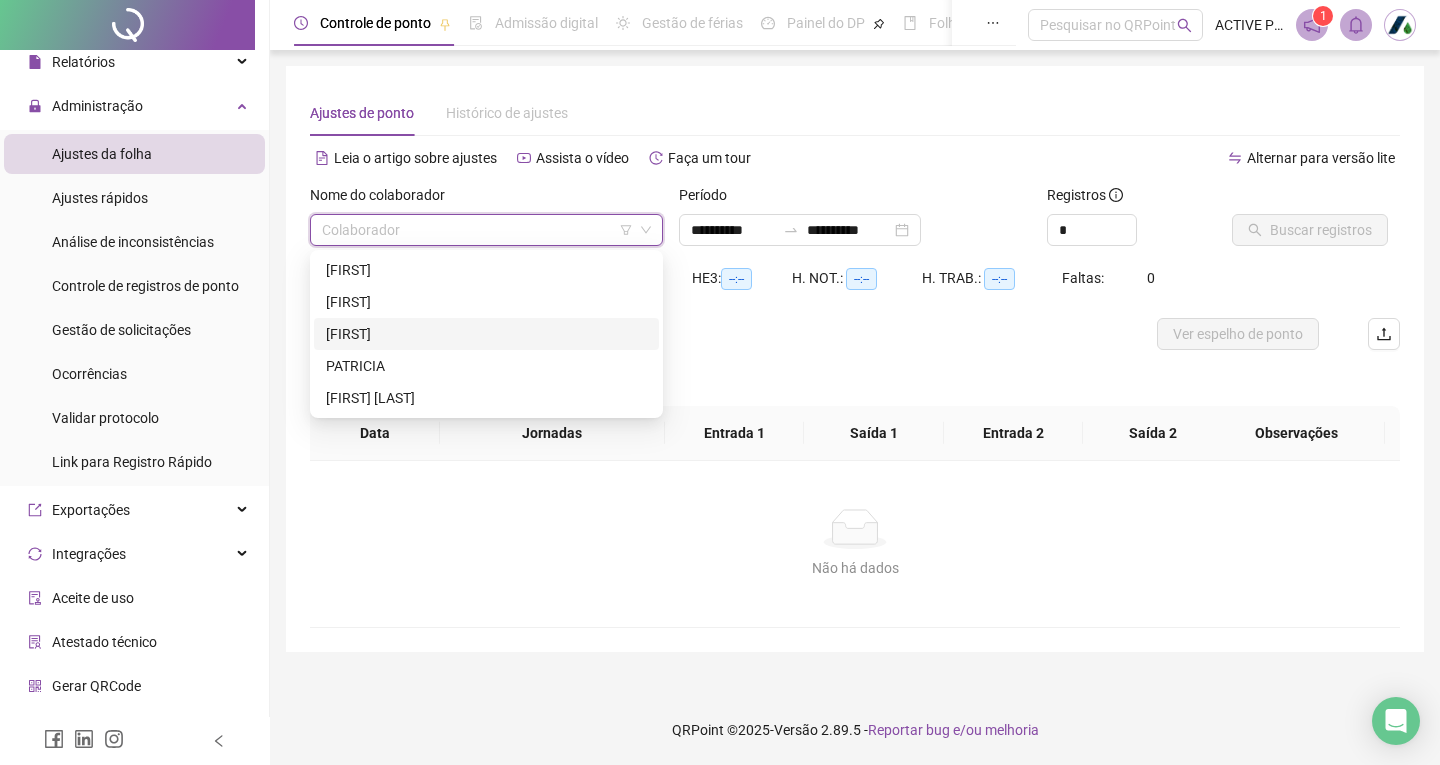 click on "[FIRST]" at bounding box center (486, 334) 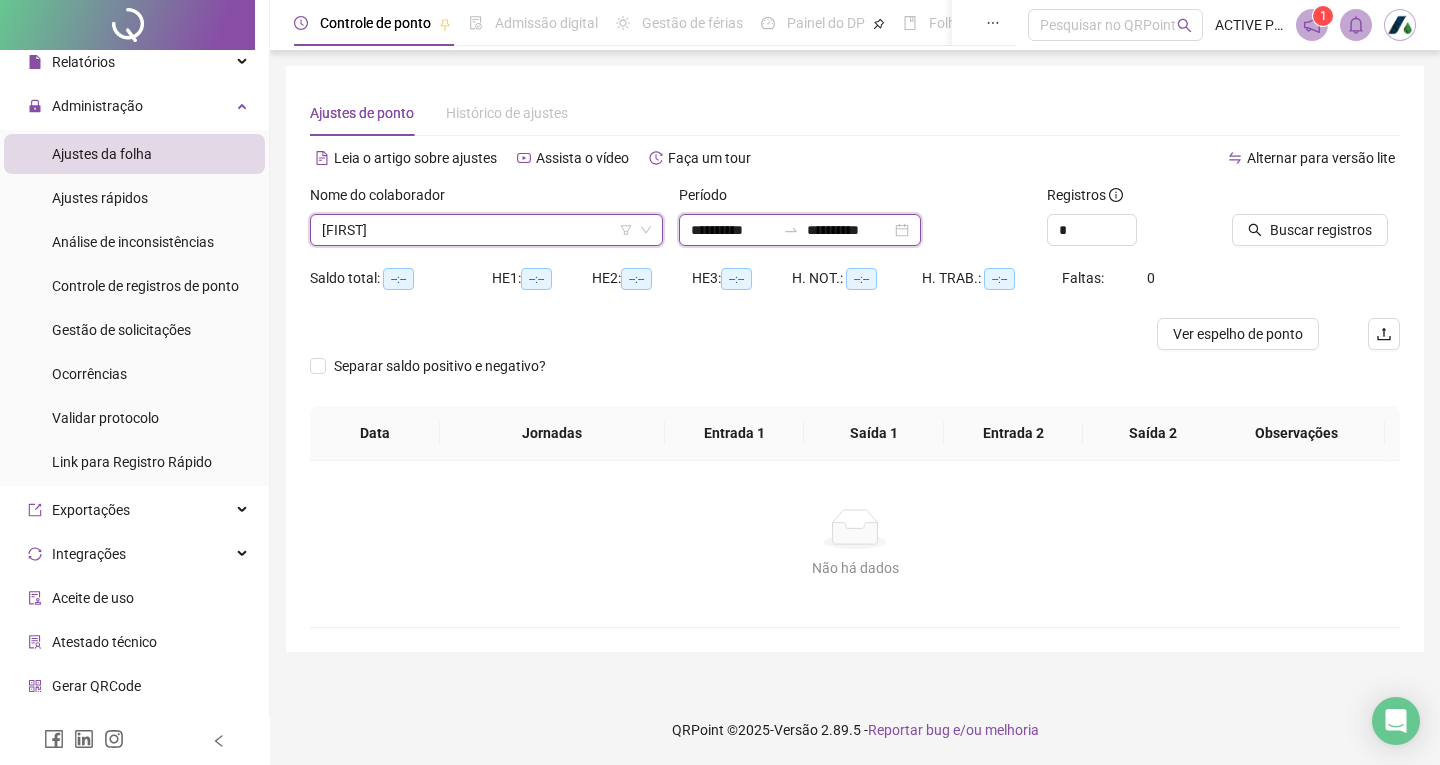 click on "**********" at bounding box center (733, 230) 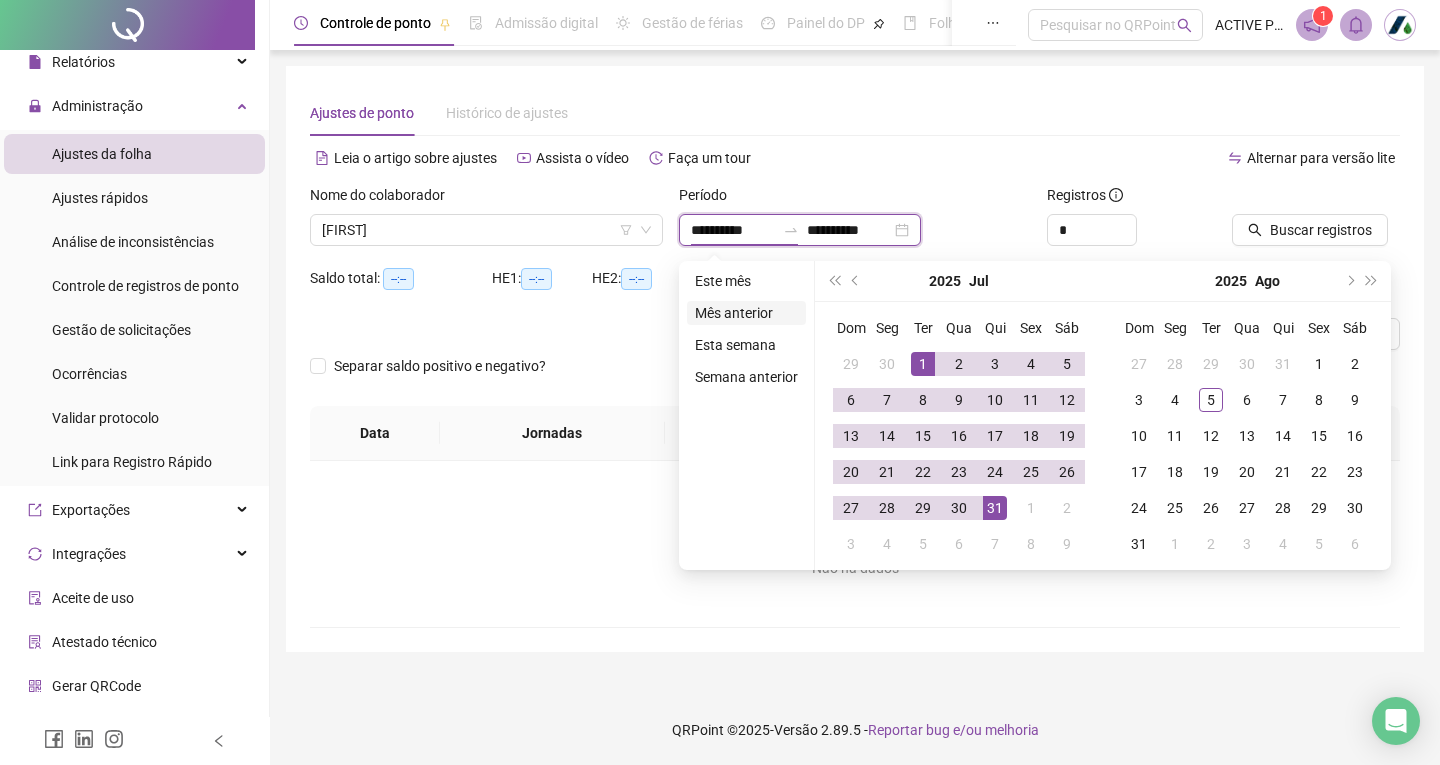 type on "**********" 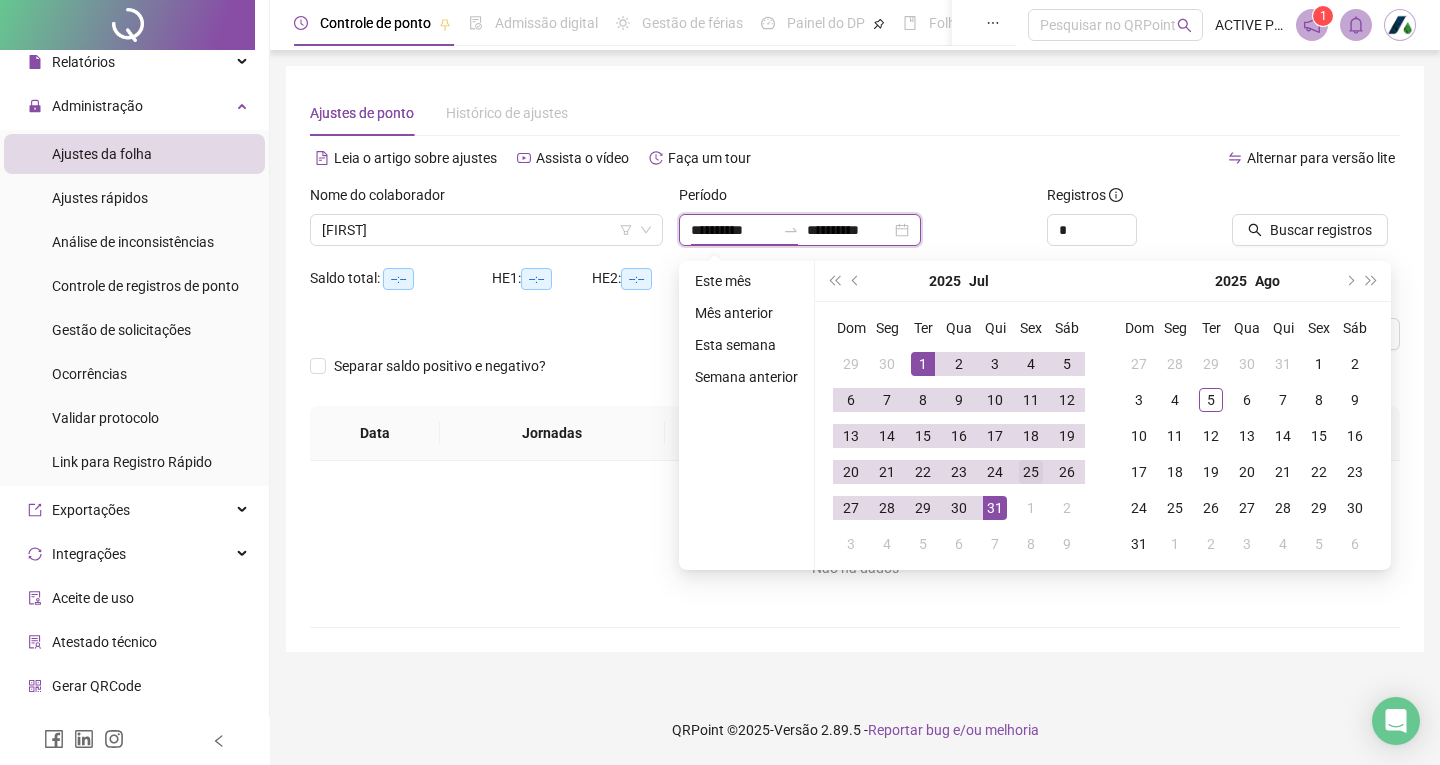 type on "**********" 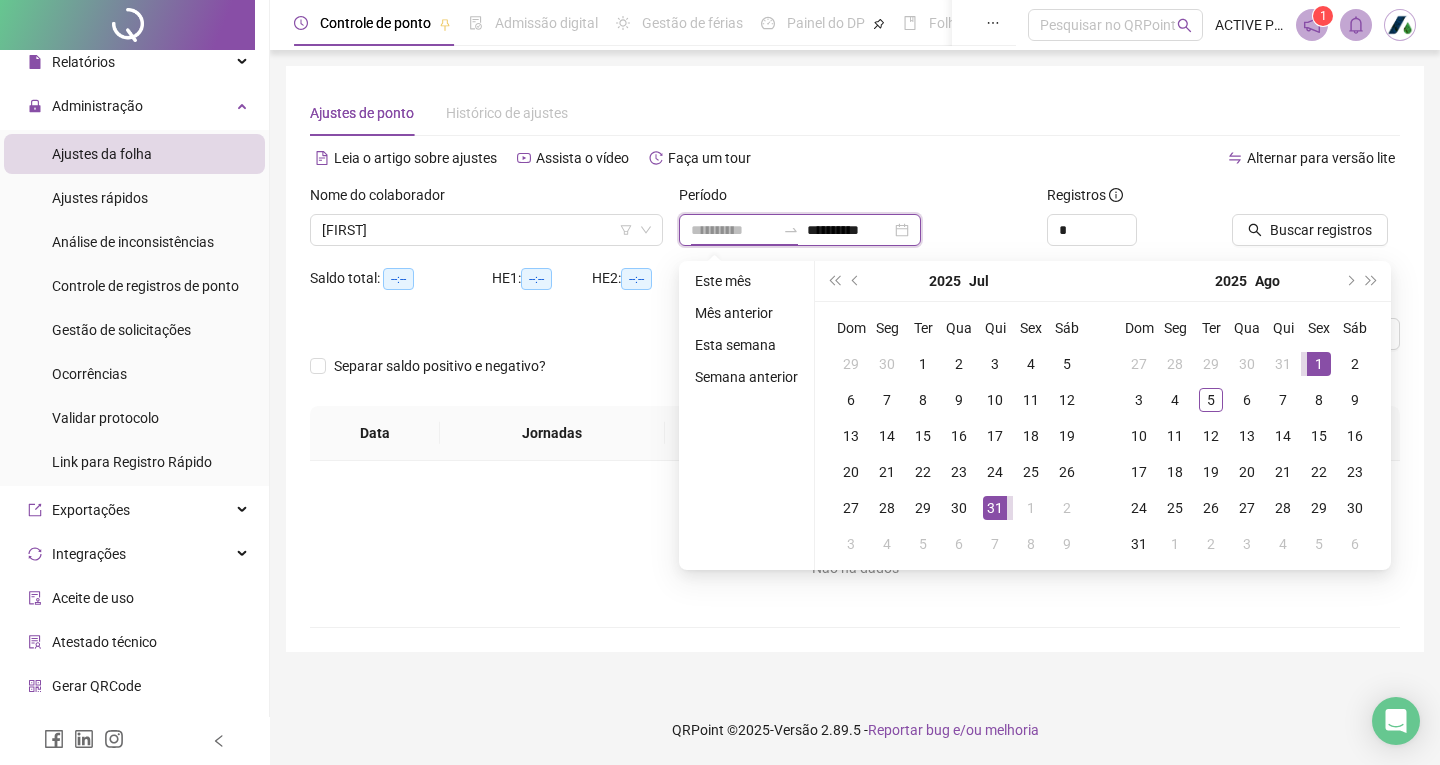type on "**********" 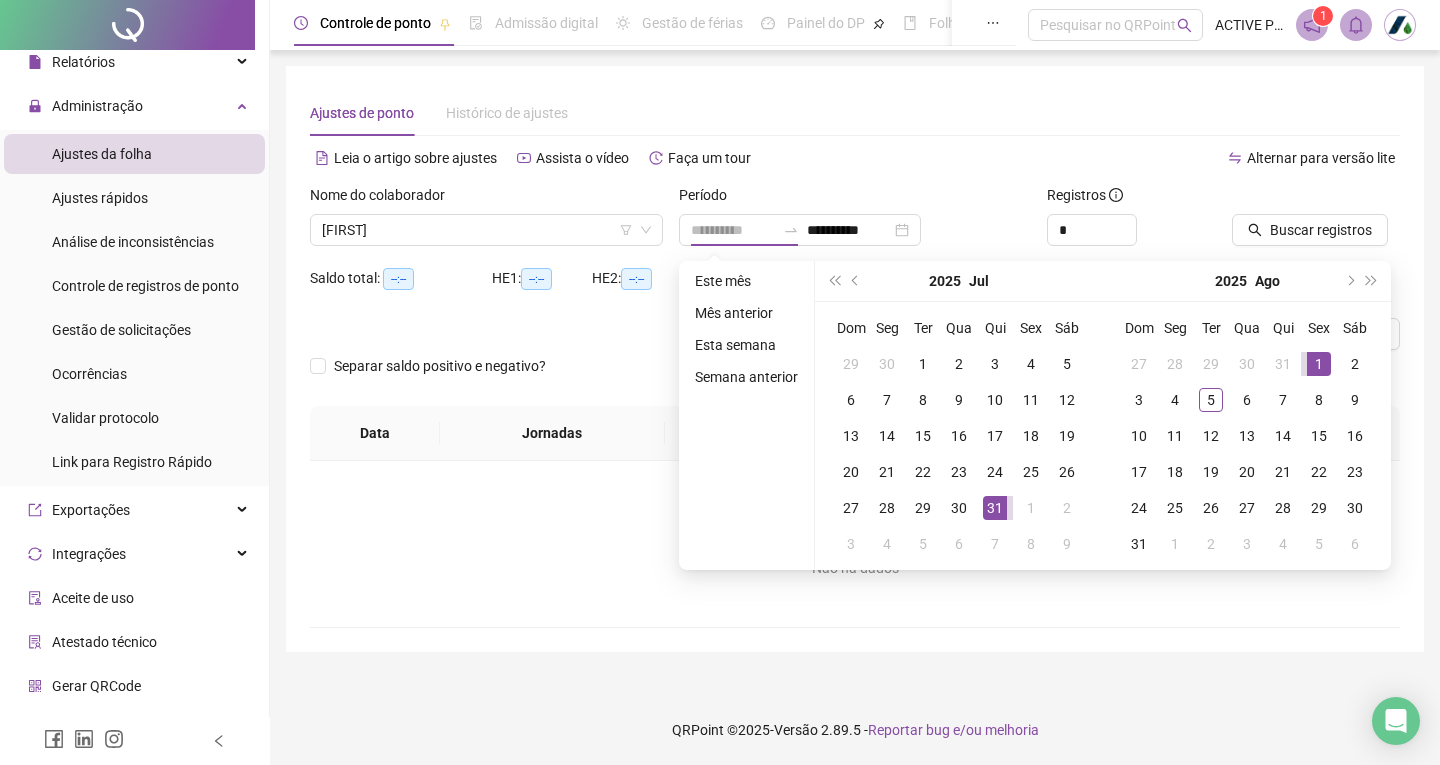 click on "1" at bounding box center (1319, 364) 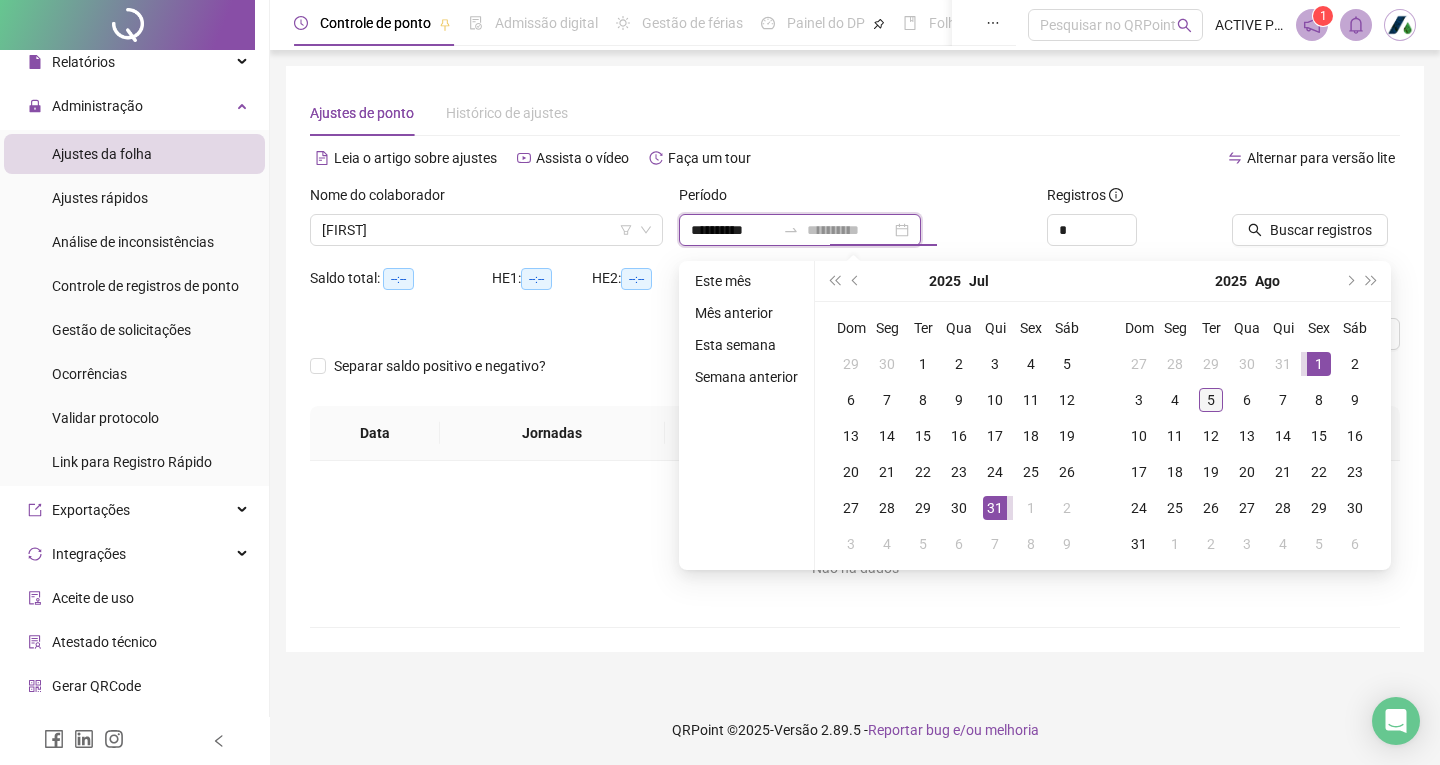 type on "**********" 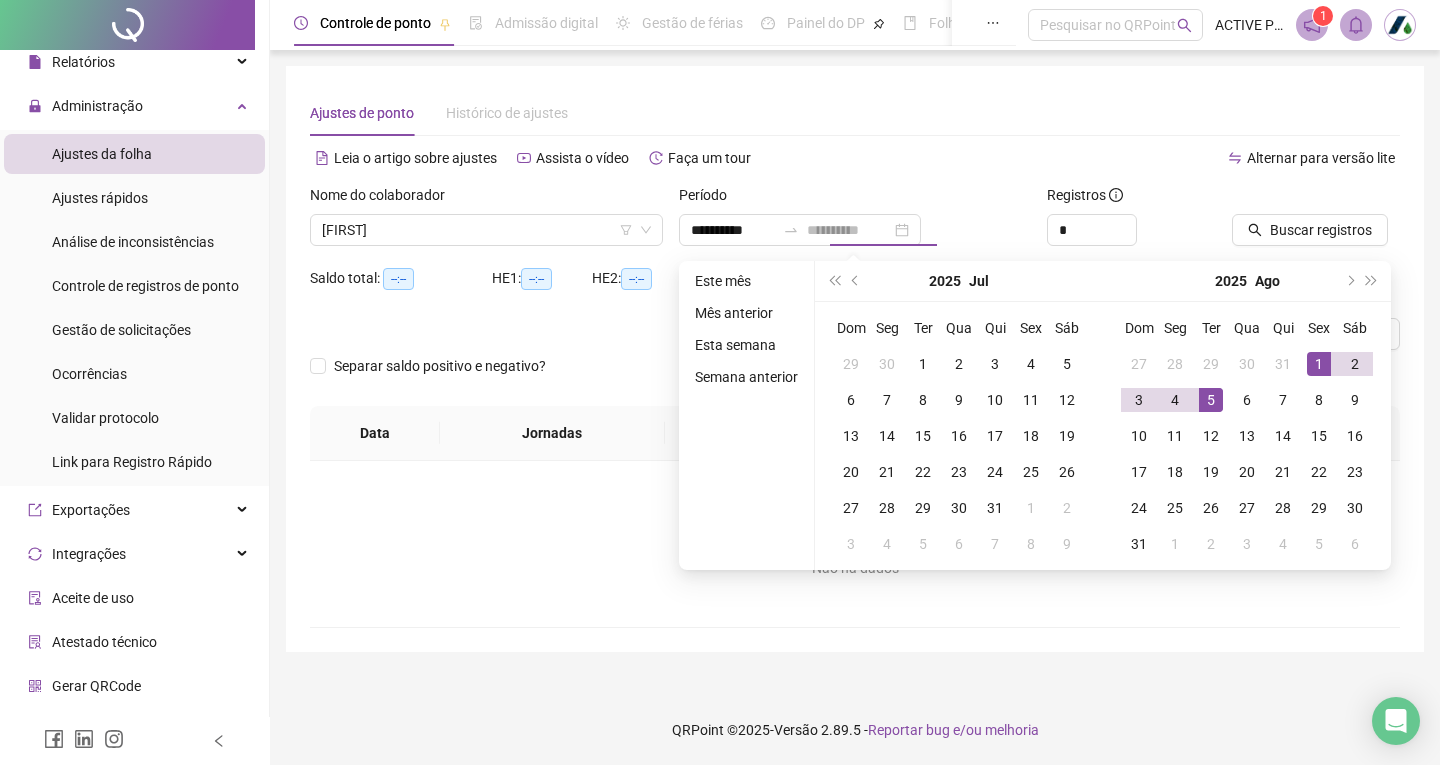 click on "5" at bounding box center [1211, 400] 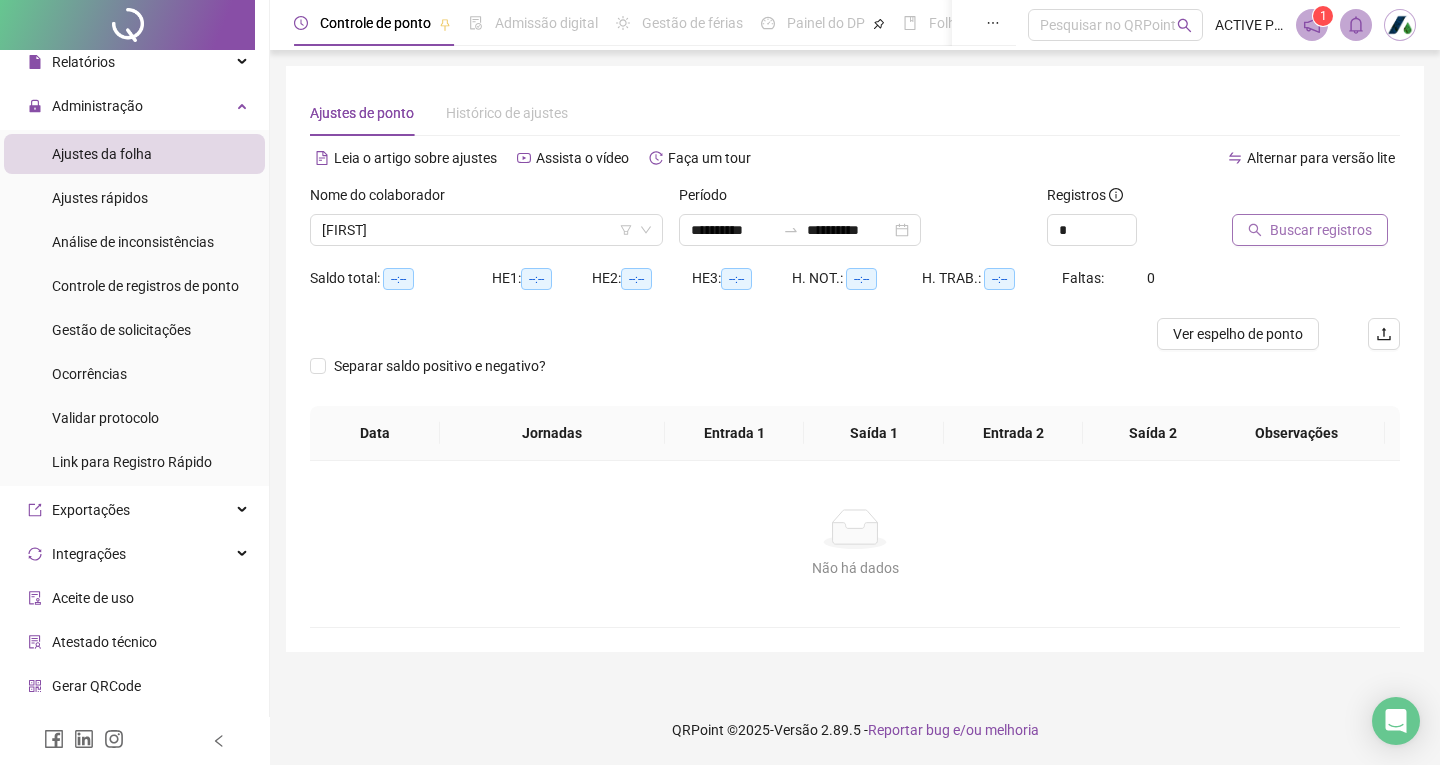 click on "Buscar registros" at bounding box center [1321, 230] 